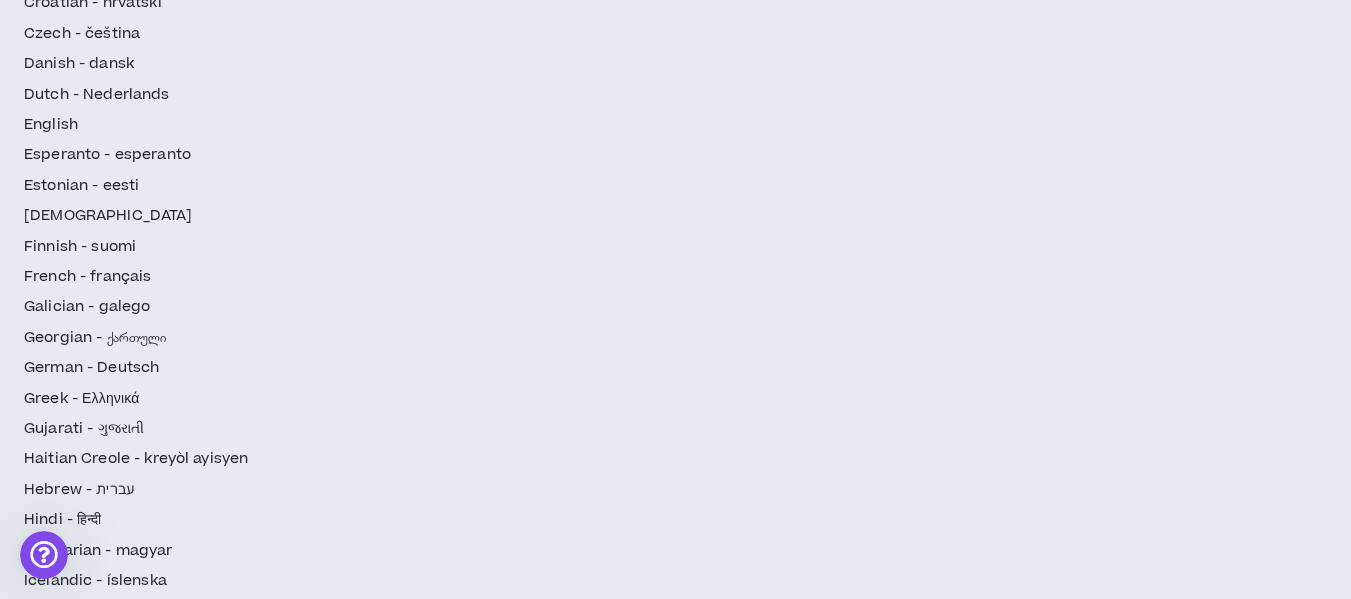 scroll, scrollTop: 0, scrollLeft: 0, axis: both 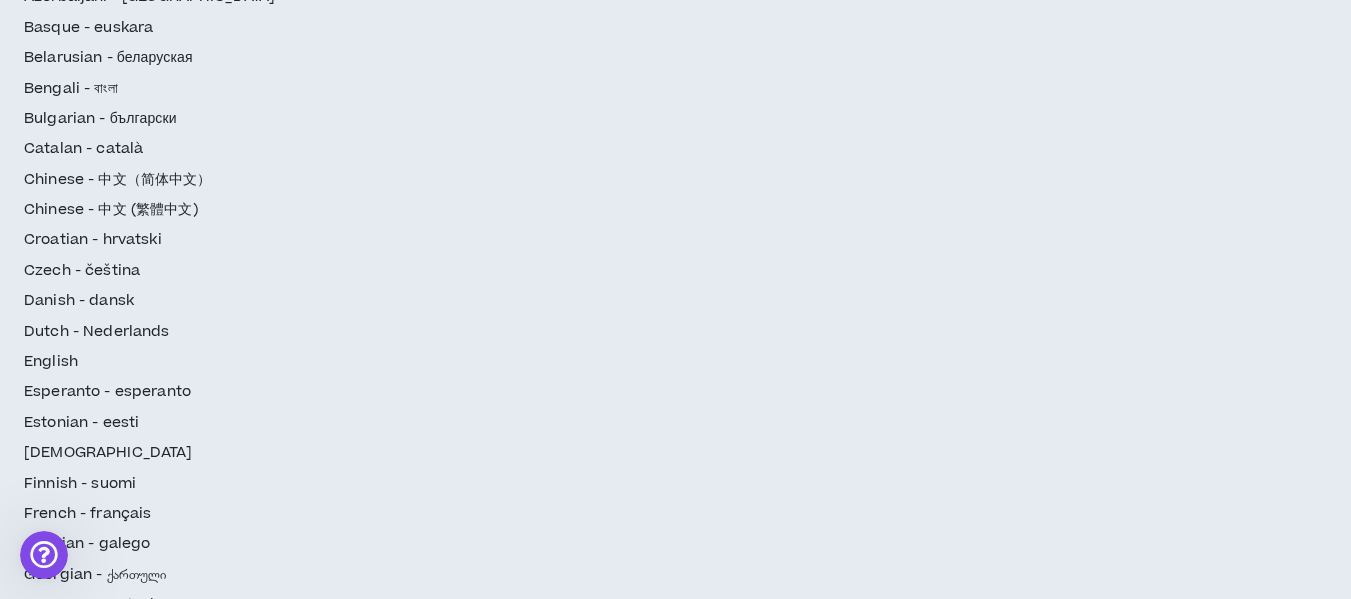 click at bounding box center (350, 2452) 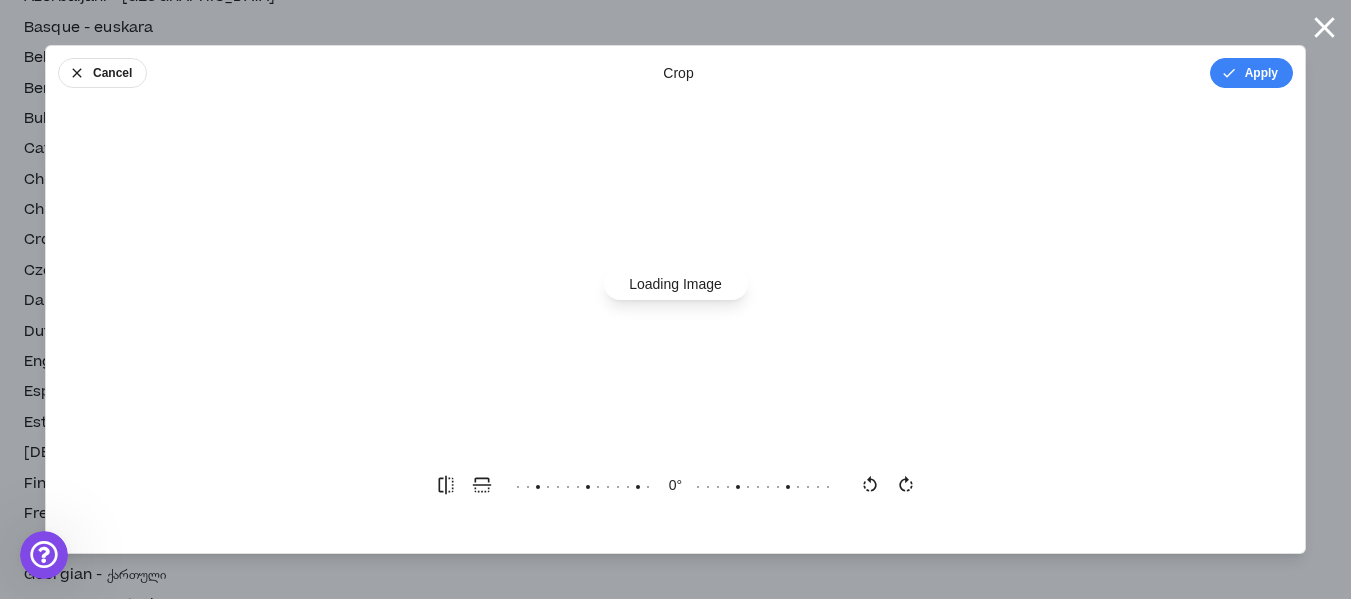 scroll, scrollTop: 0, scrollLeft: 0, axis: both 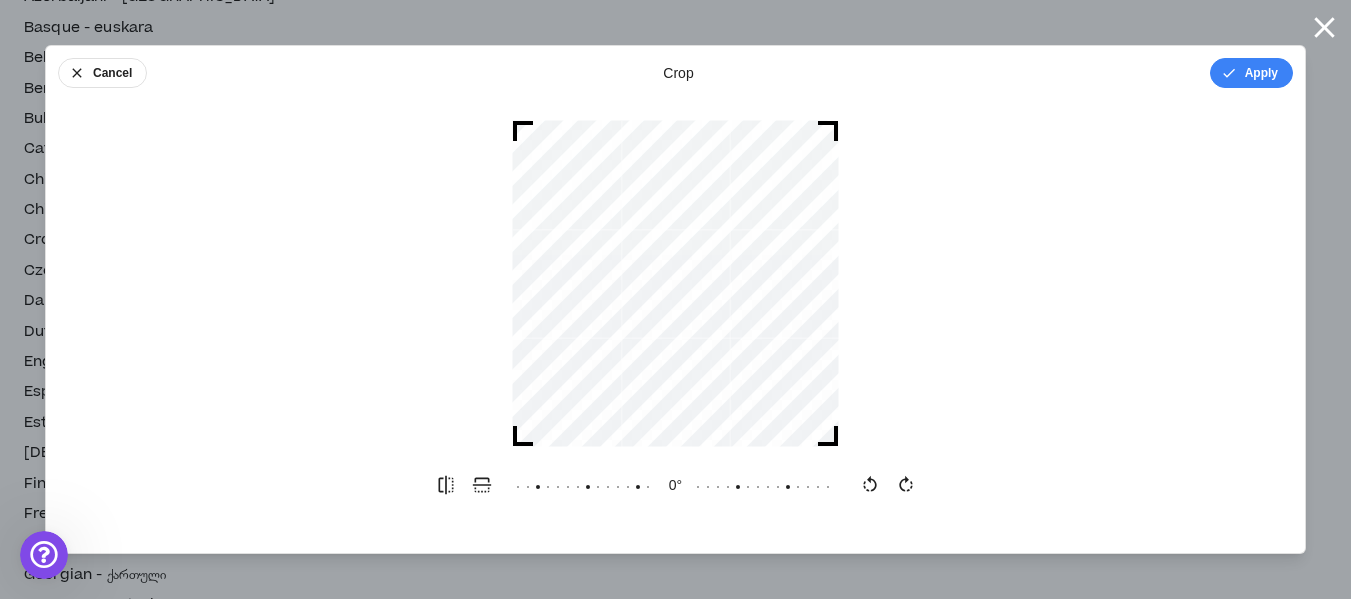 drag, startPoint x: 714, startPoint y: 297, endPoint x: 663, endPoint y: 296, distance: 51.009804 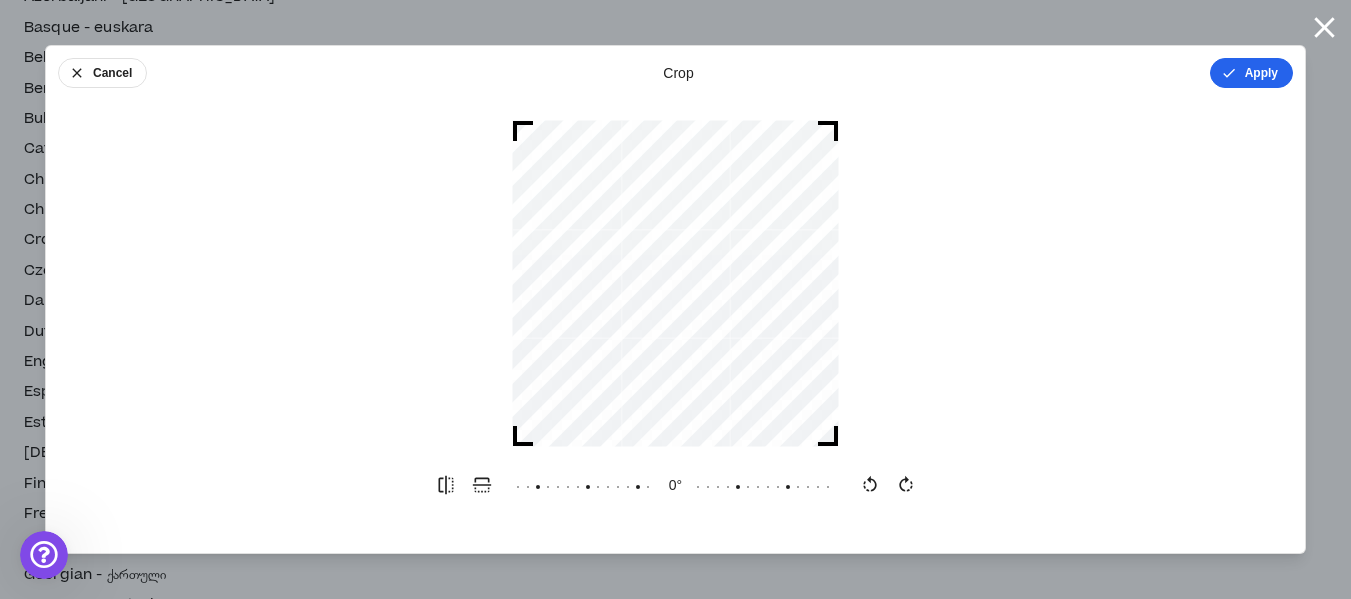 click on "Apply" at bounding box center [1251, 73] 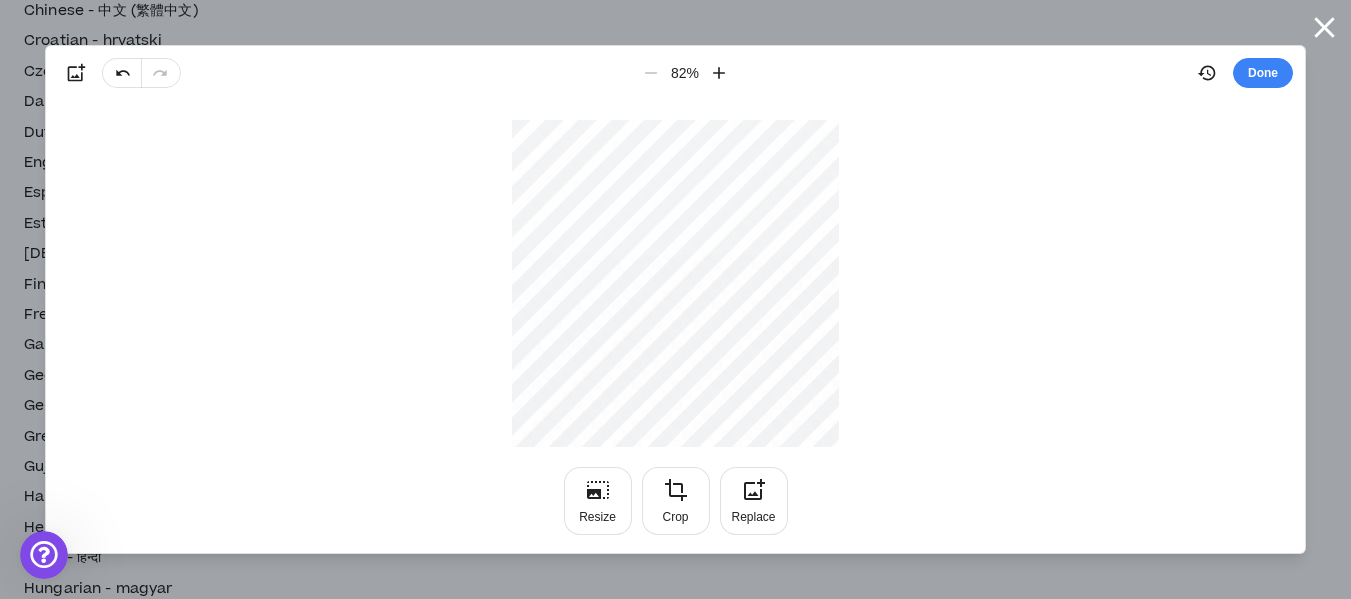 scroll, scrollTop: 400, scrollLeft: 0, axis: vertical 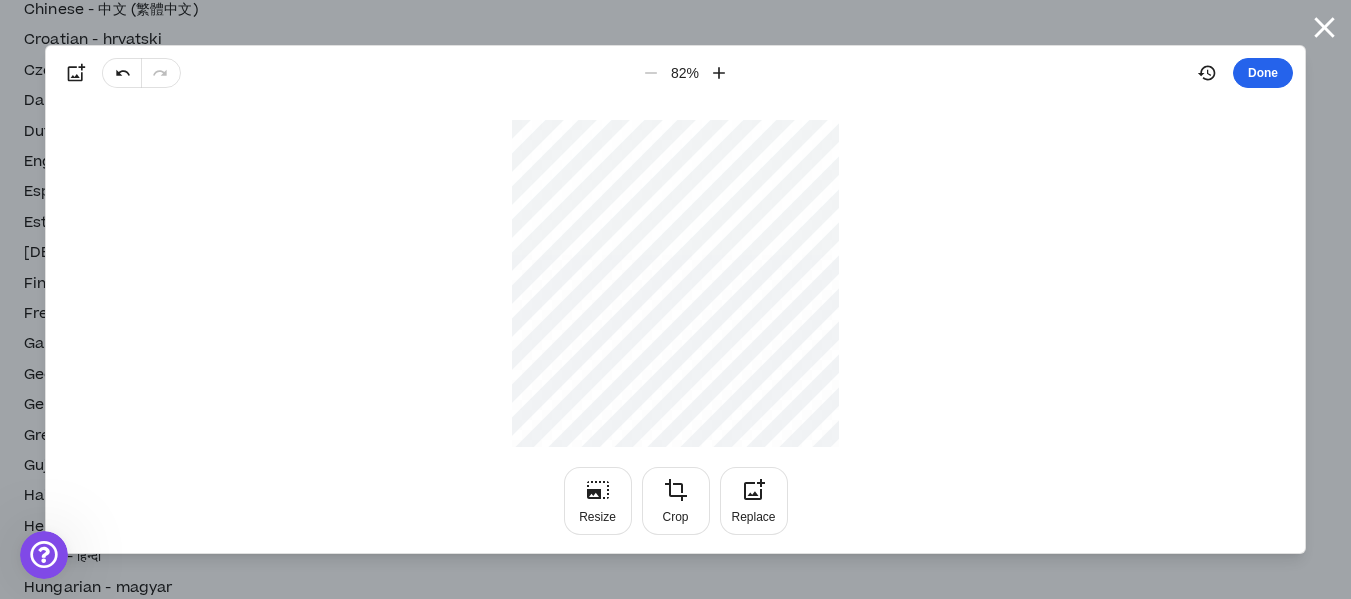 click on "Done" at bounding box center (1263, 73) 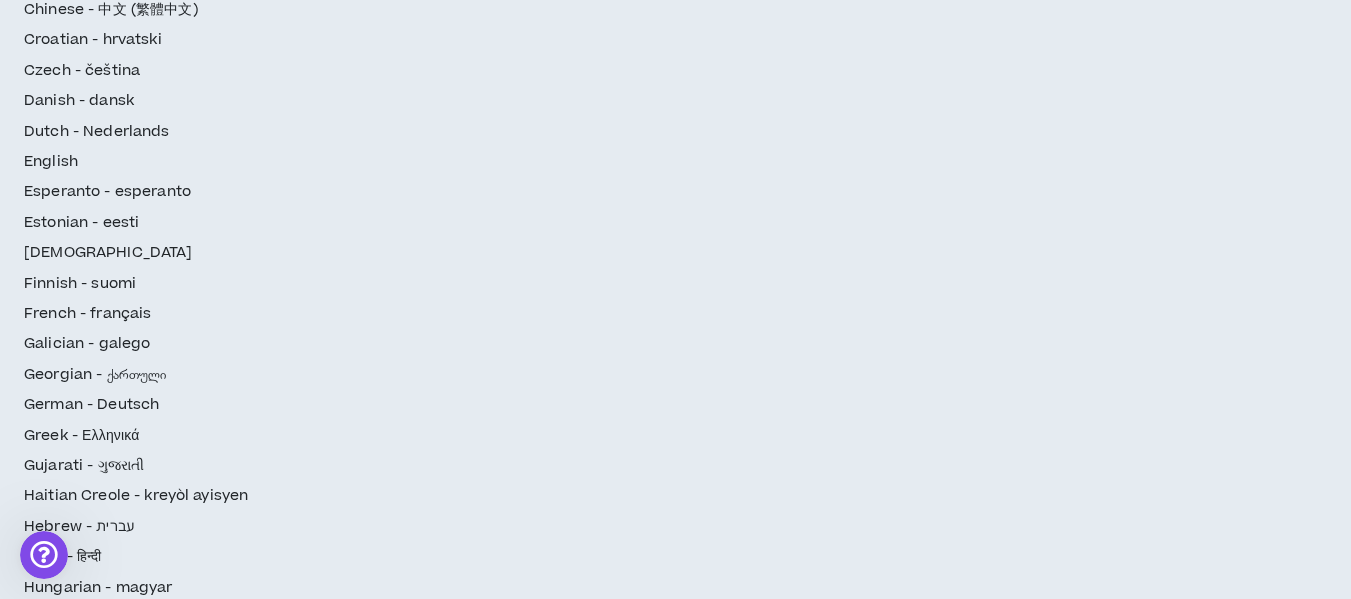 click on "Profile Image" at bounding box center (630, 2263) 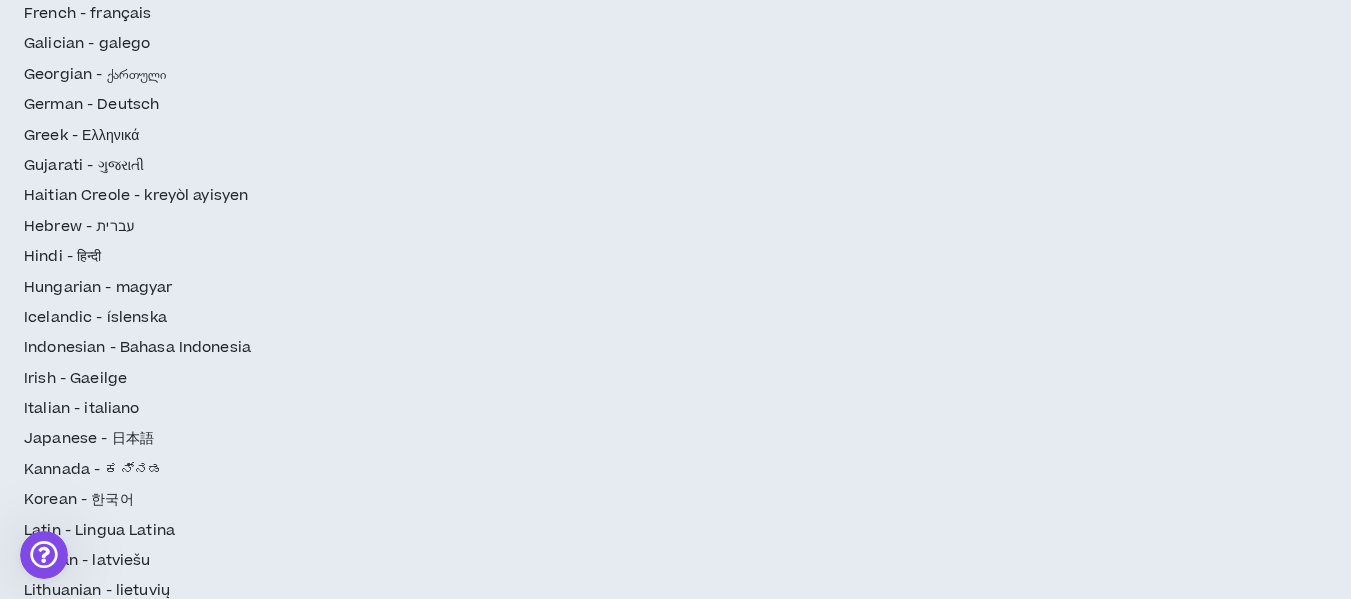 scroll, scrollTop: 800, scrollLeft: 0, axis: vertical 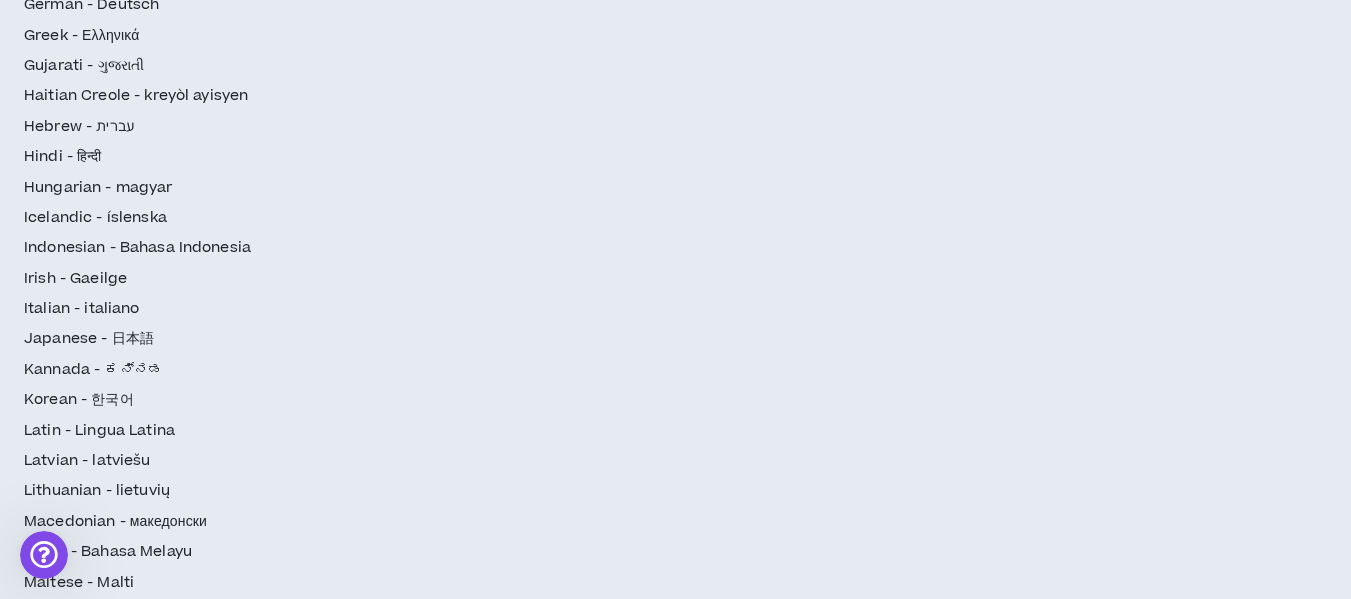 click on "Portfolio URL (Include https://)" at bounding box center [569, 2418] 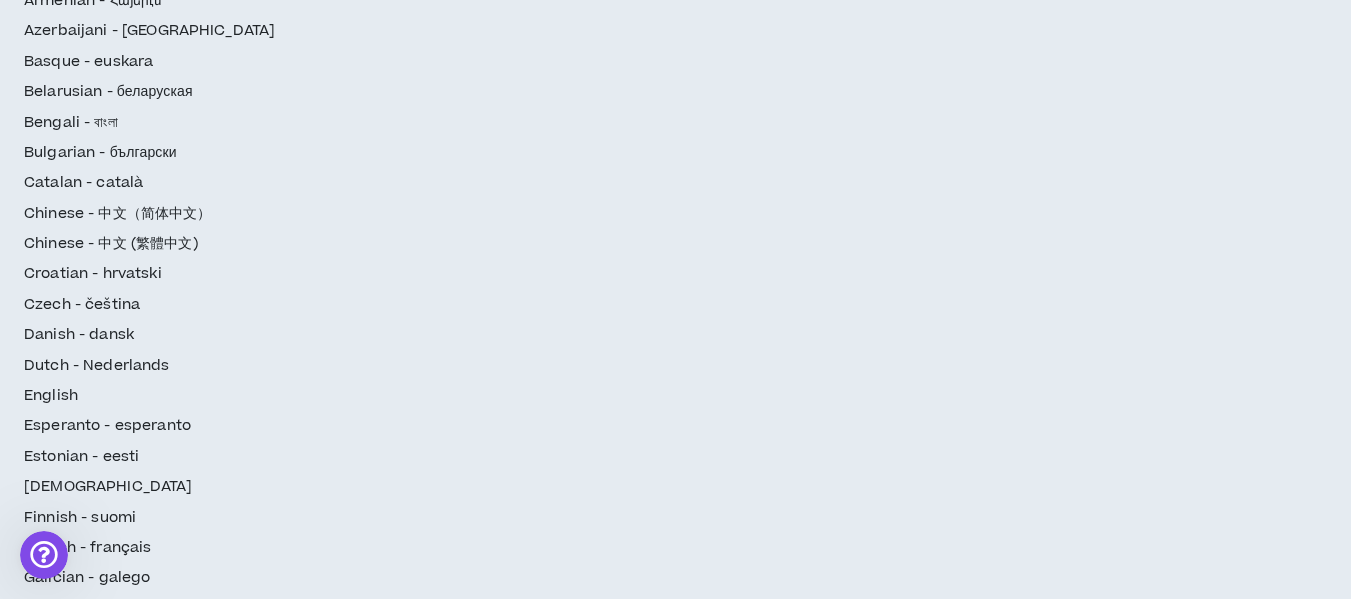 scroll, scrollTop: 300, scrollLeft: 0, axis: vertical 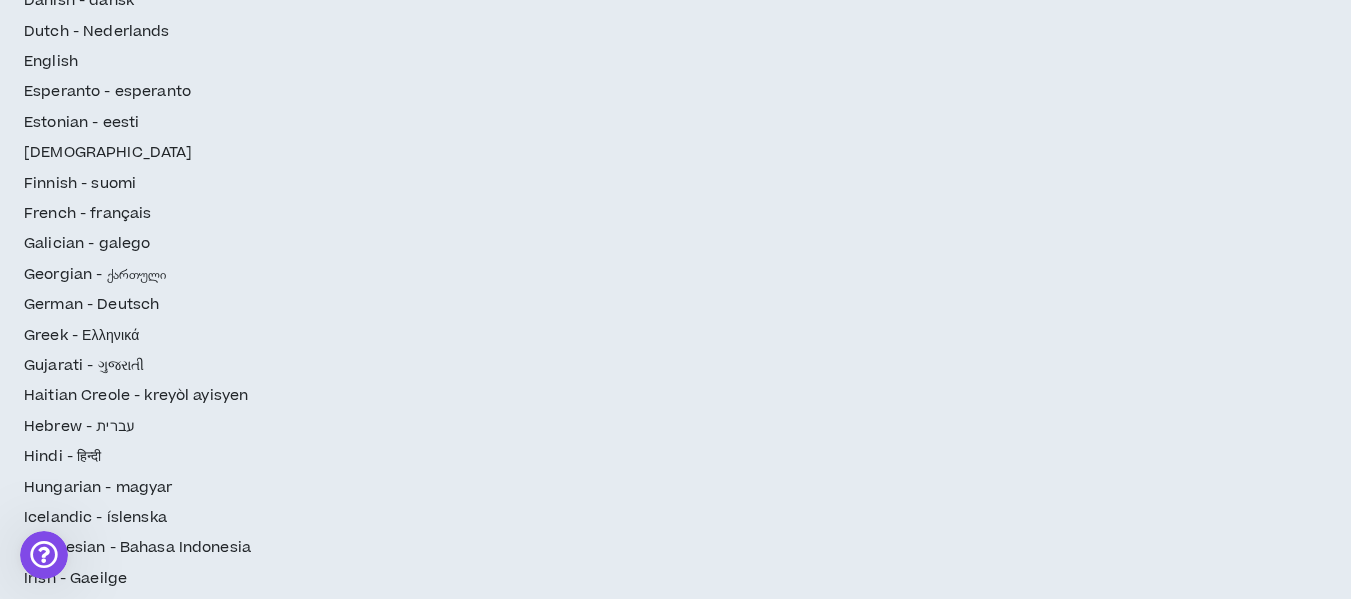 paste on "**********" 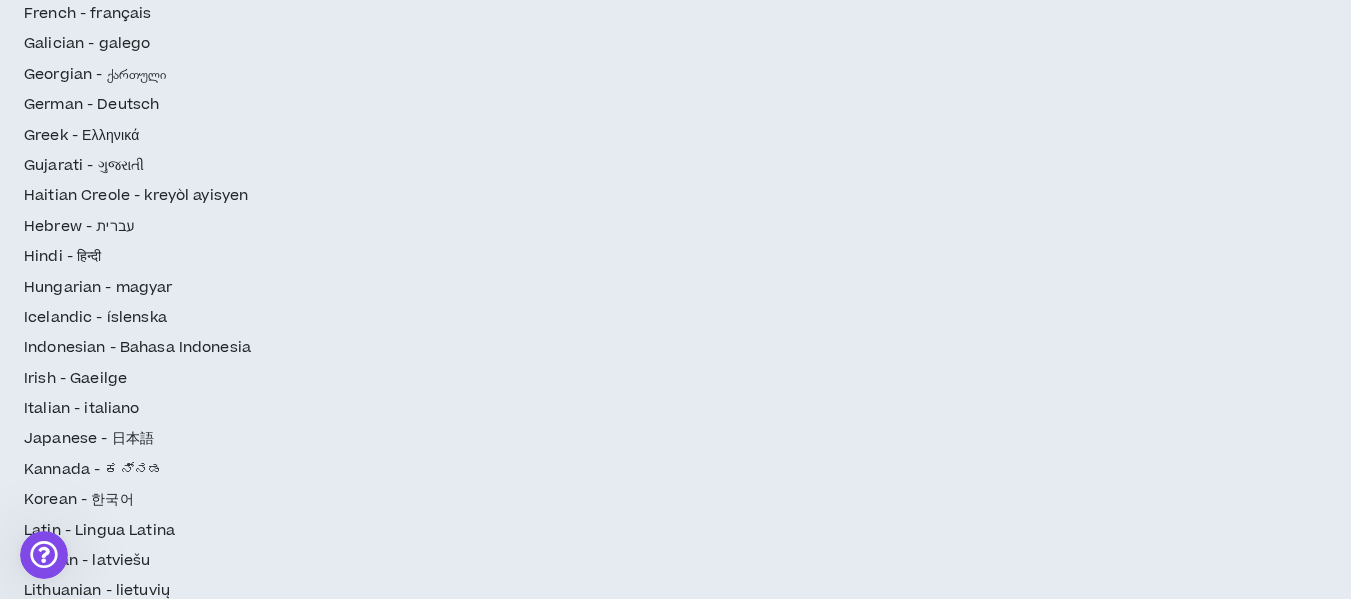 scroll, scrollTop: 0, scrollLeft: 0, axis: both 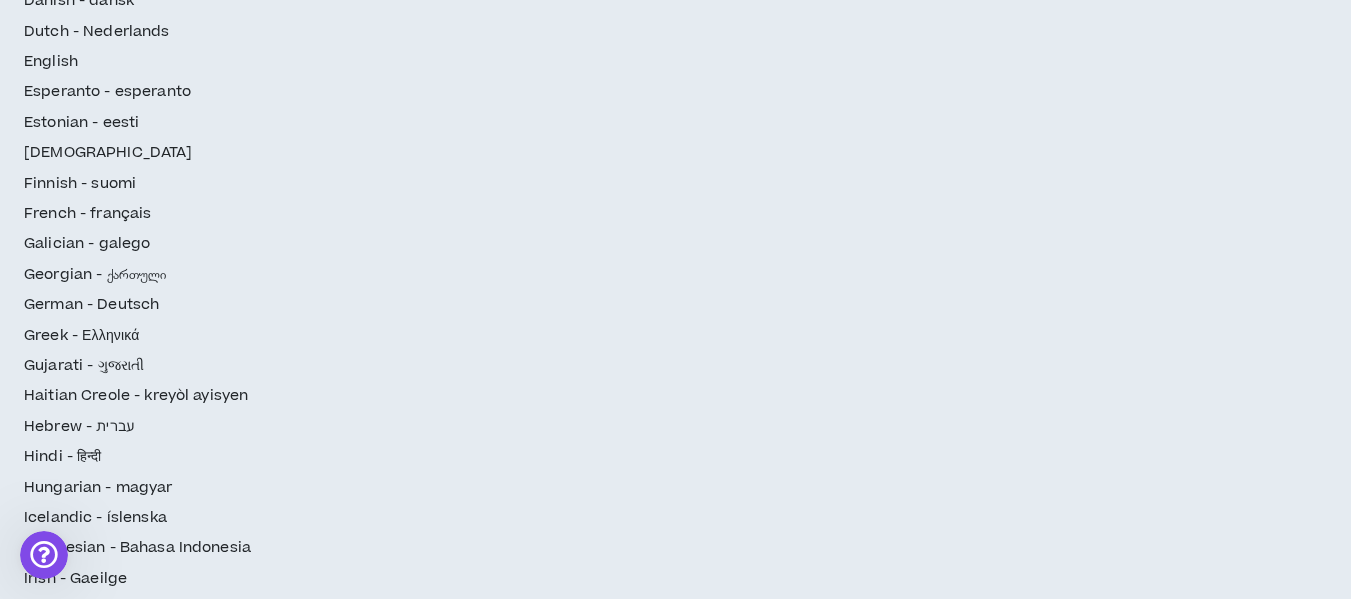 click on "Tell prospective clients about yourself  *" at bounding box center (508, 2465) 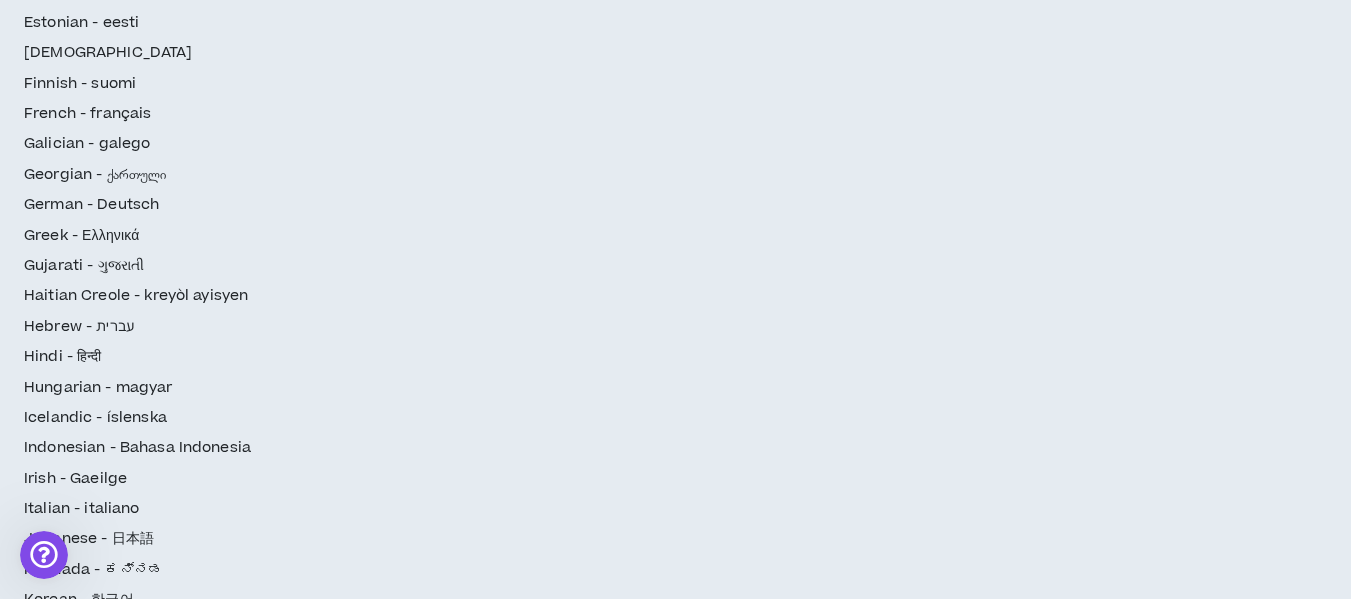 click on "Tell prospective clients about yourself  *" at bounding box center [508, 2365] 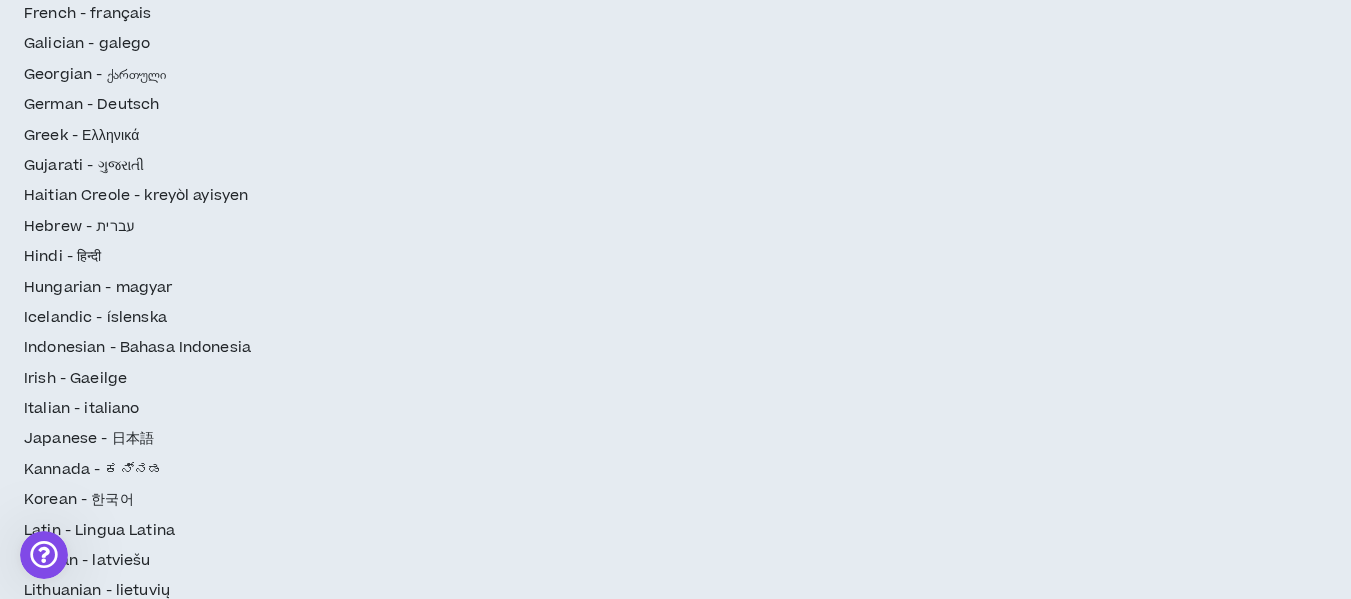 scroll, scrollTop: 900, scrollLeft: 0, axis: vertical 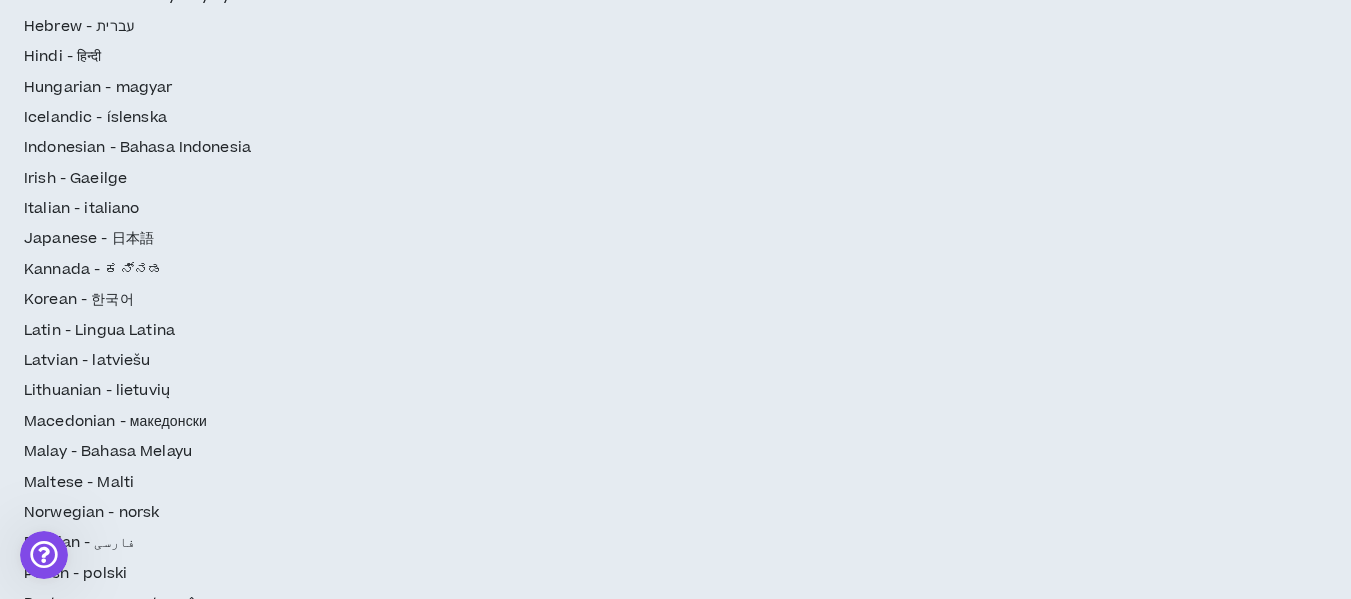 type on "**********" 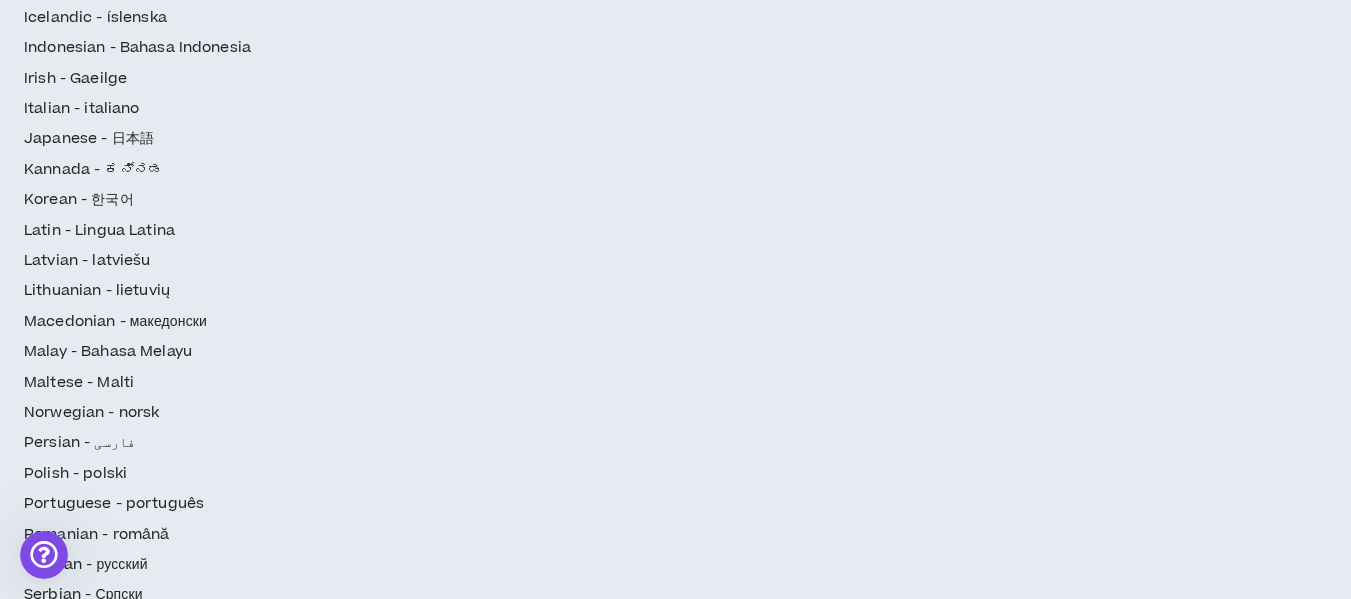 scroll, scrollTop: 1100, scrollLeft: 0, axis: vertical 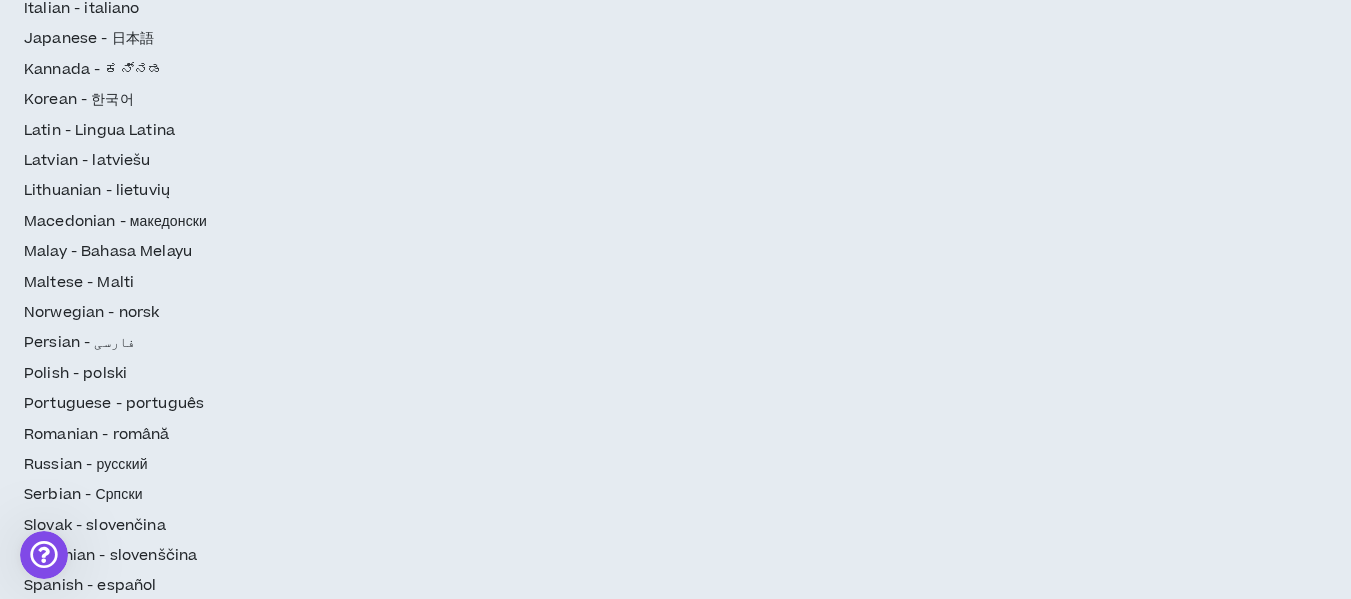 click on "Select link type.." at bounding box center (350, 2401) 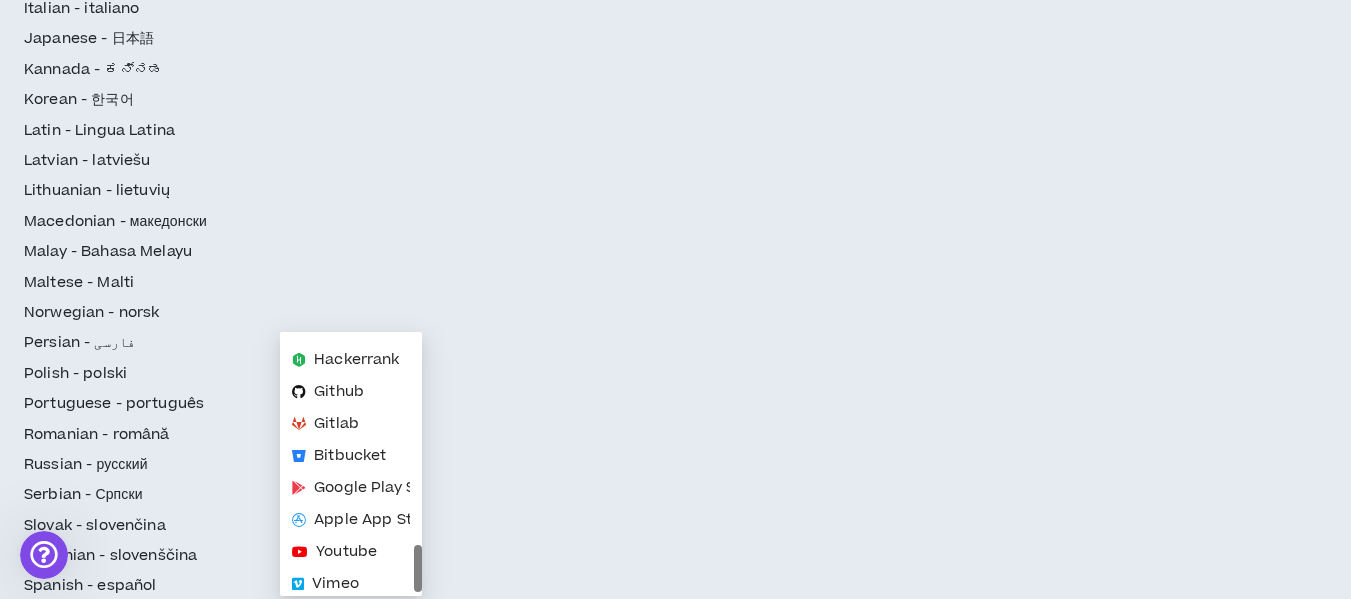 scroll, scrollTop: 288, scrollLeft: 0, axis: vertical 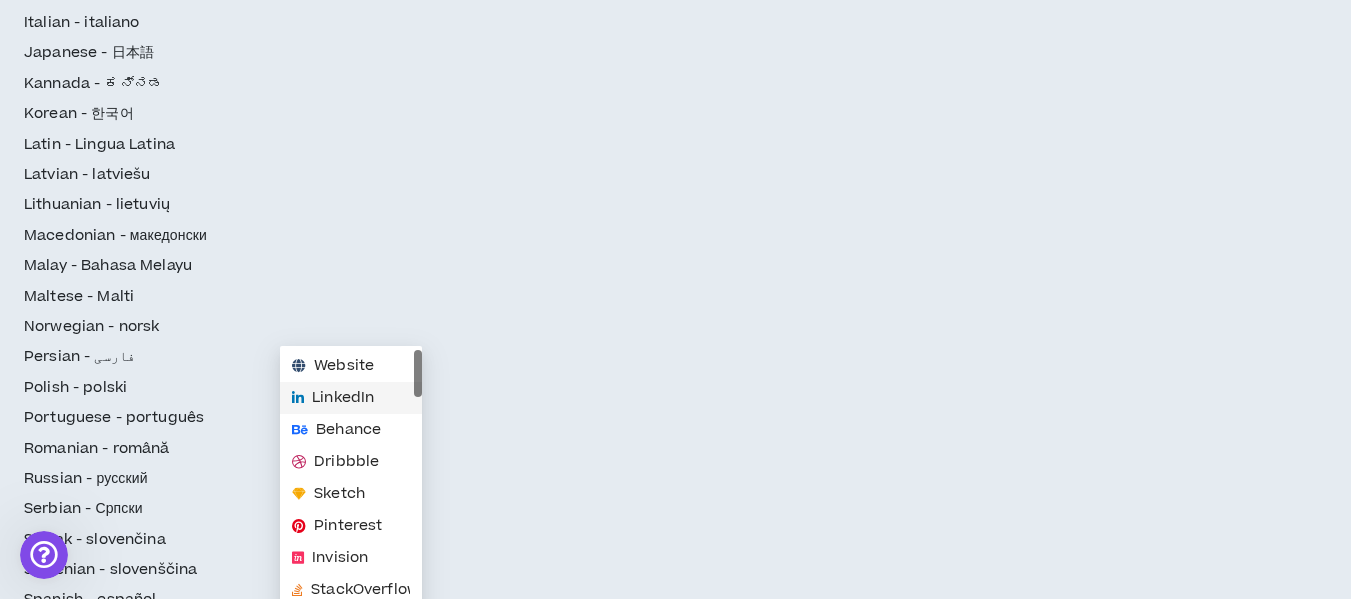 click on "LinkedIn" at bounding box center (343, 398) 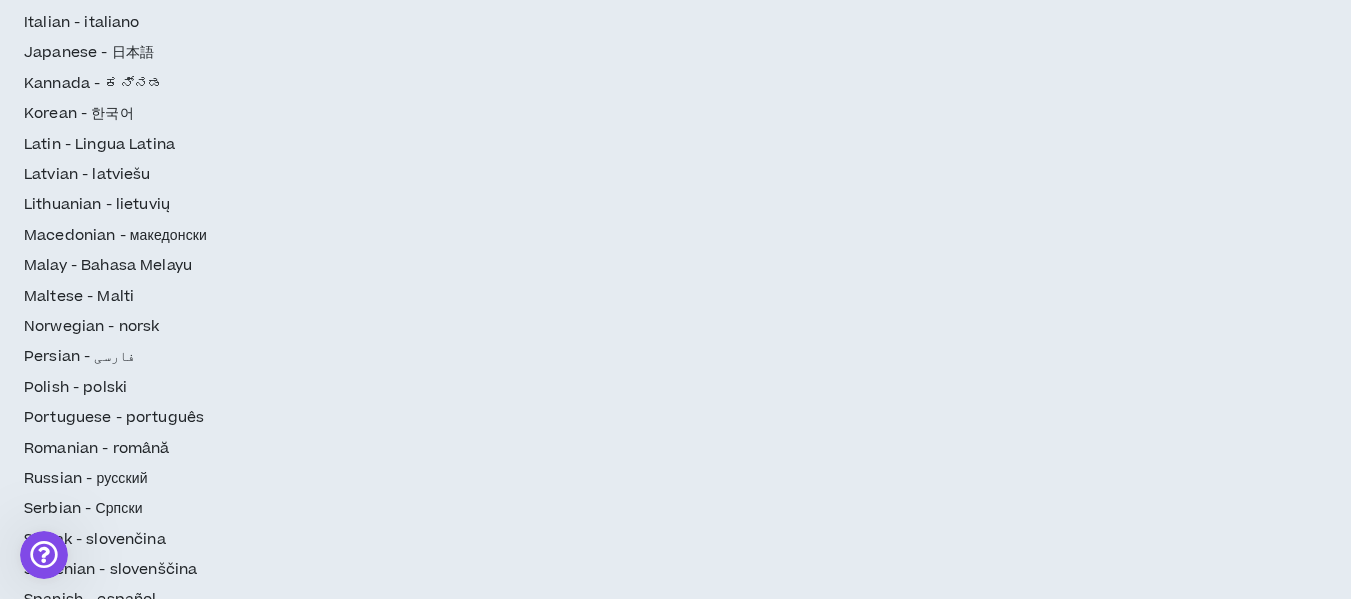 click at bounding box center [579, 2415] 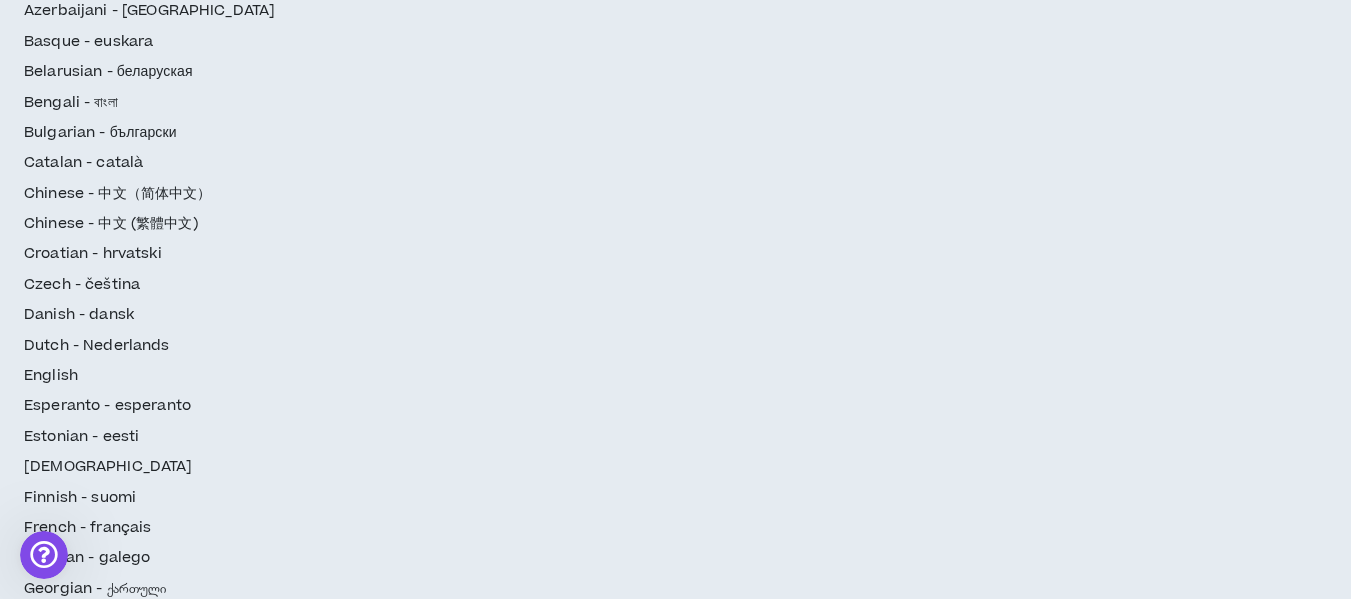 scroll, scrollTop: 0, scrollLeft: 0, axis: both 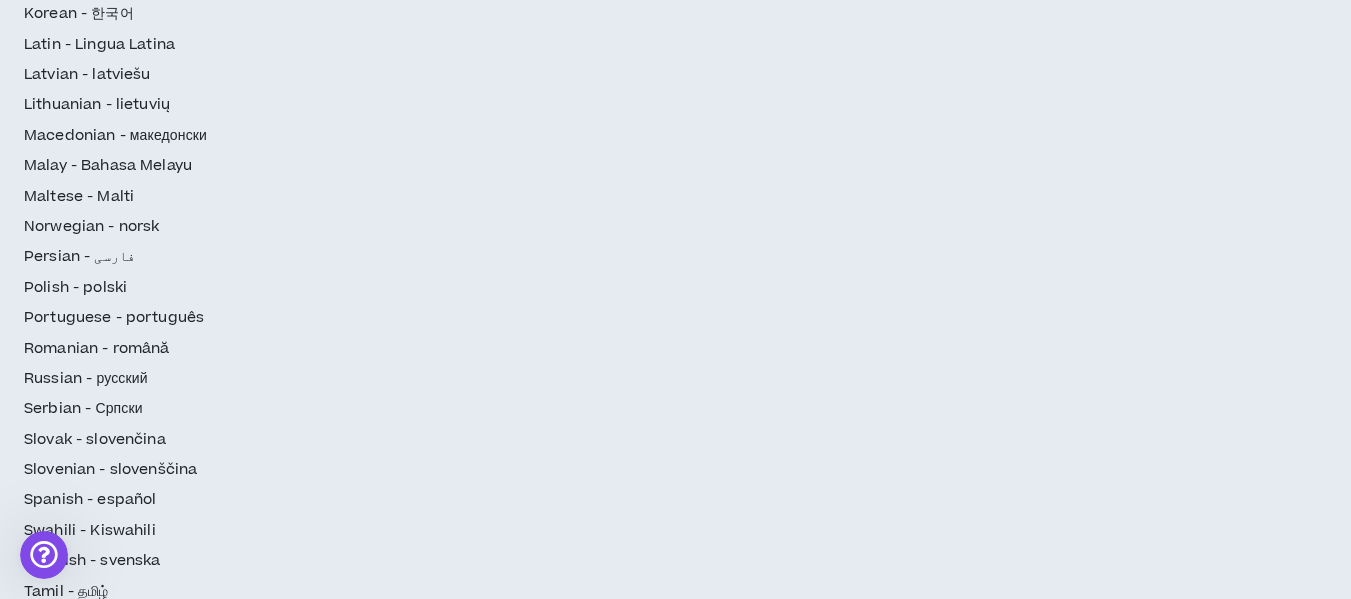 click on "Continue" at bounding box center [1265, 2654] 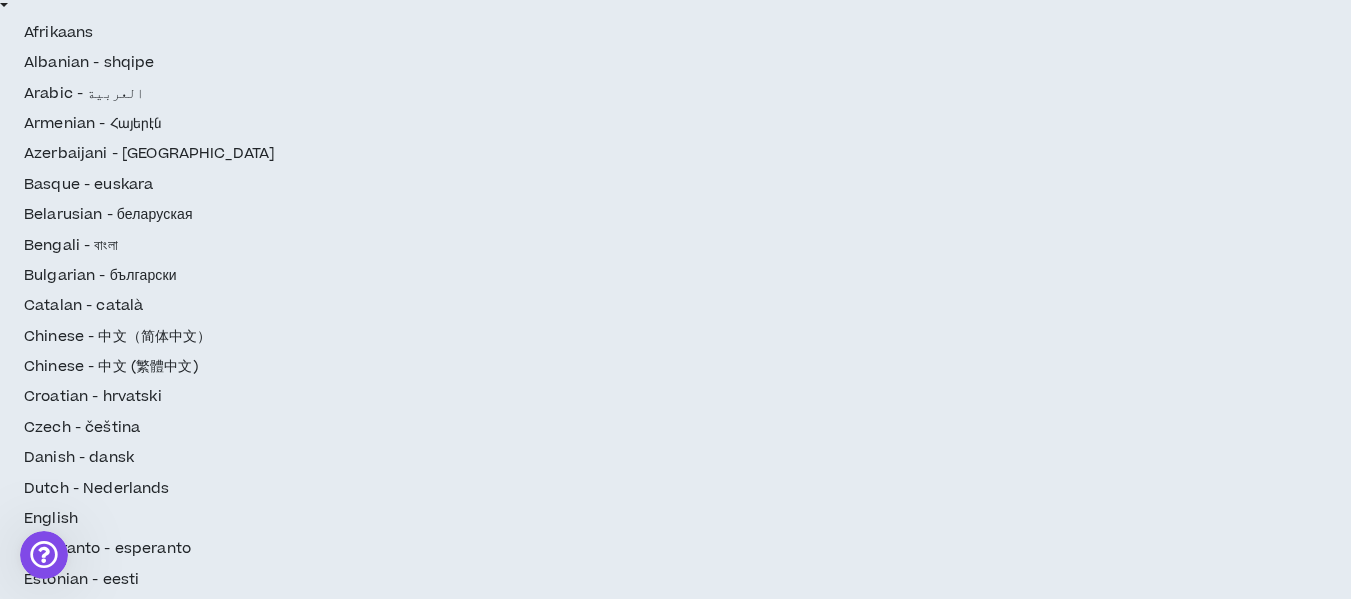 scroll, scrollTop: 0, scrollLeft: 0, axis: both 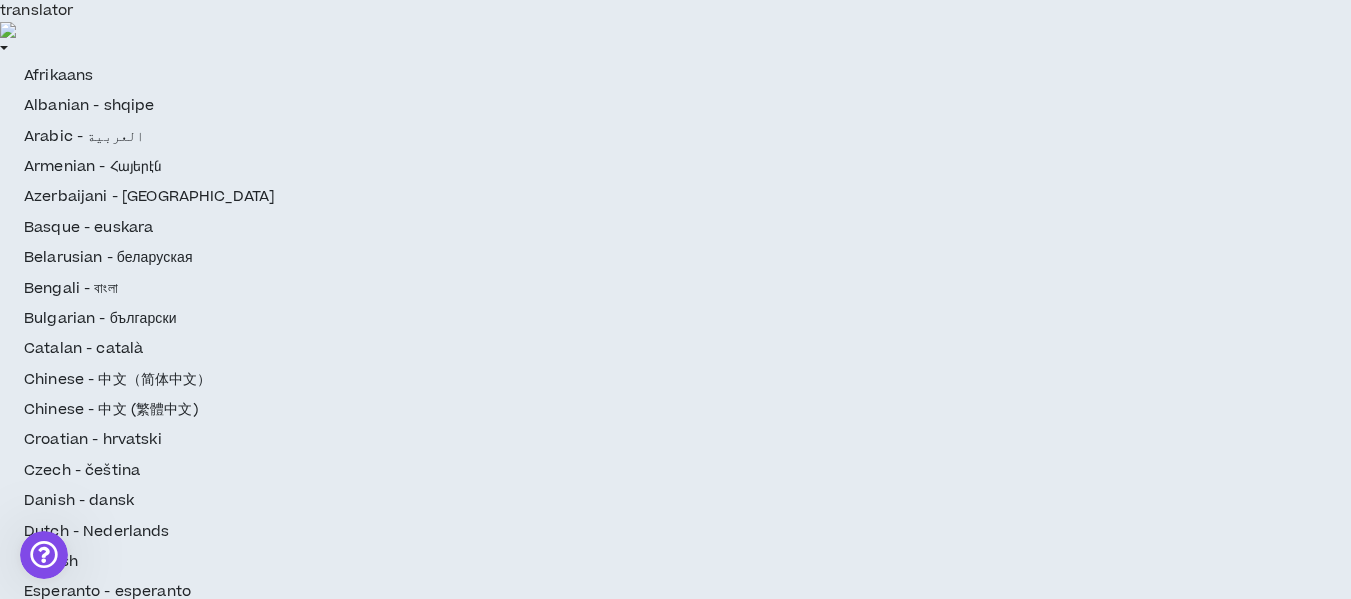 type on "[EMAIL_ADDRESS][DOMAIN_NAME]" 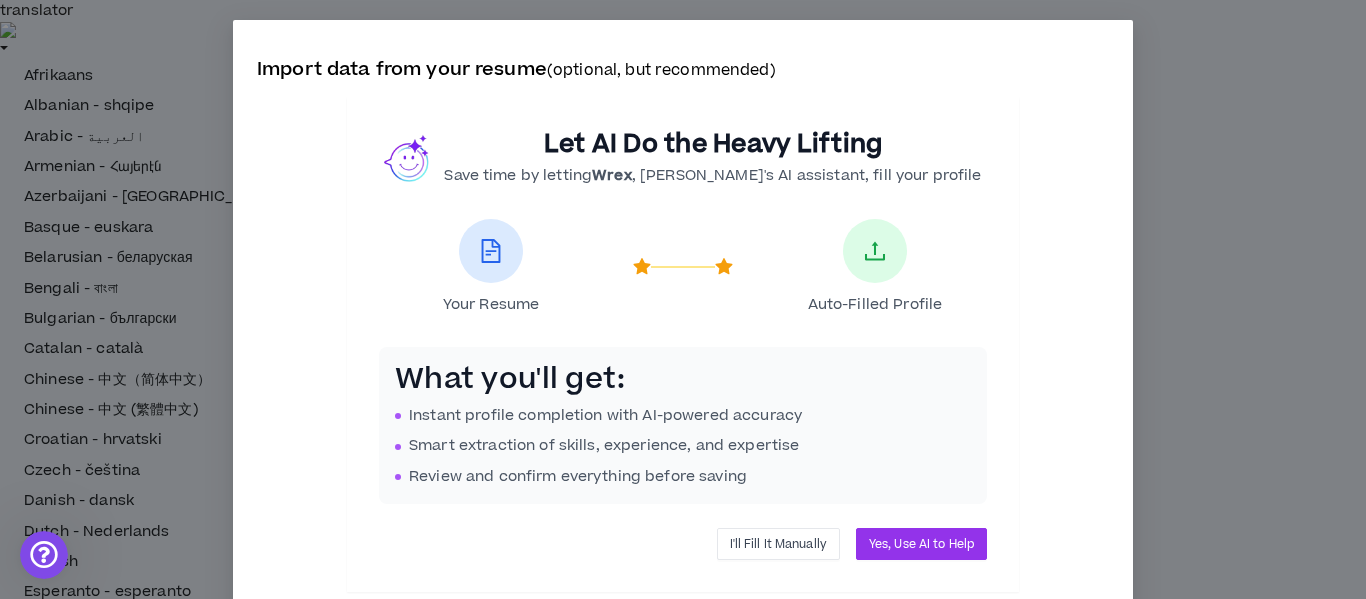 click on "I'll Fill It Manually" at bounding box center [778, 544] 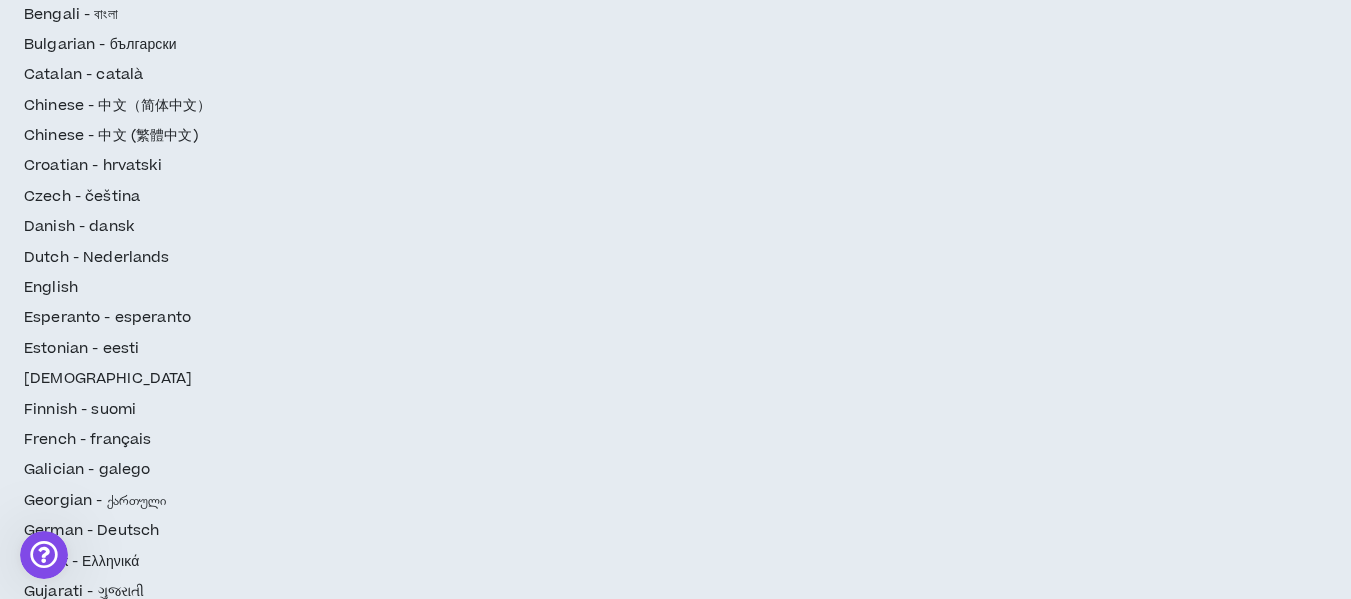scroll, scrollTop: 158, scrollLeft: 0, axis: vertical 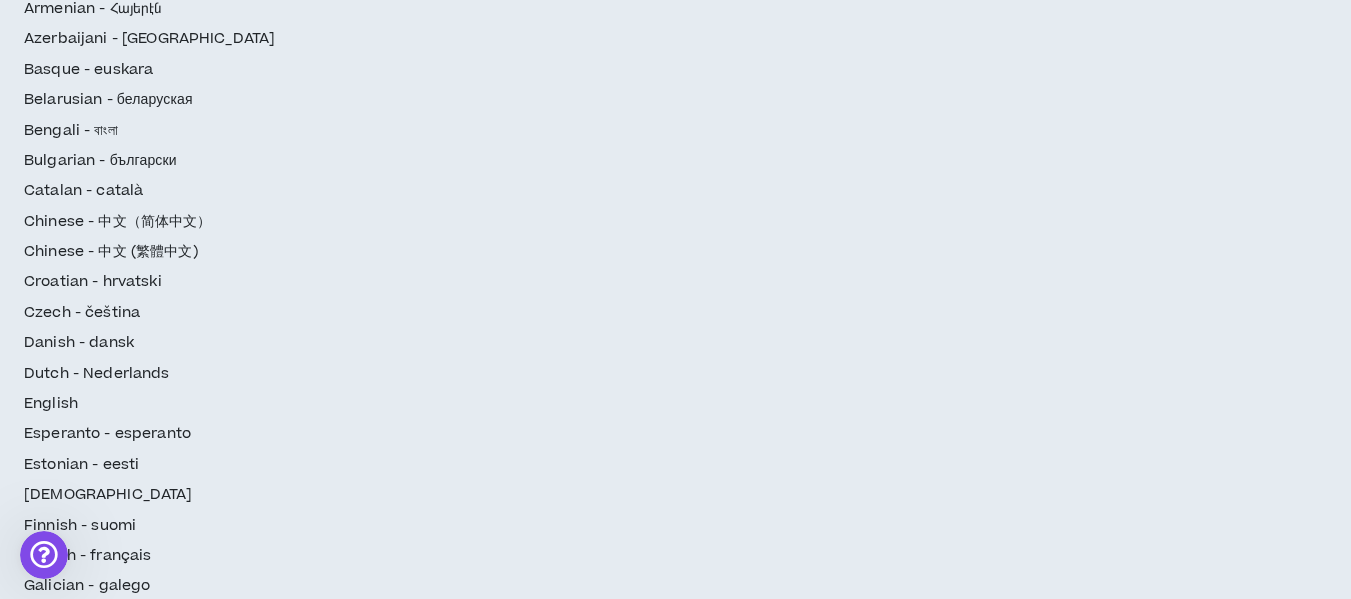 click on "Title I call myself  *" at bounding box center [417, 2227] 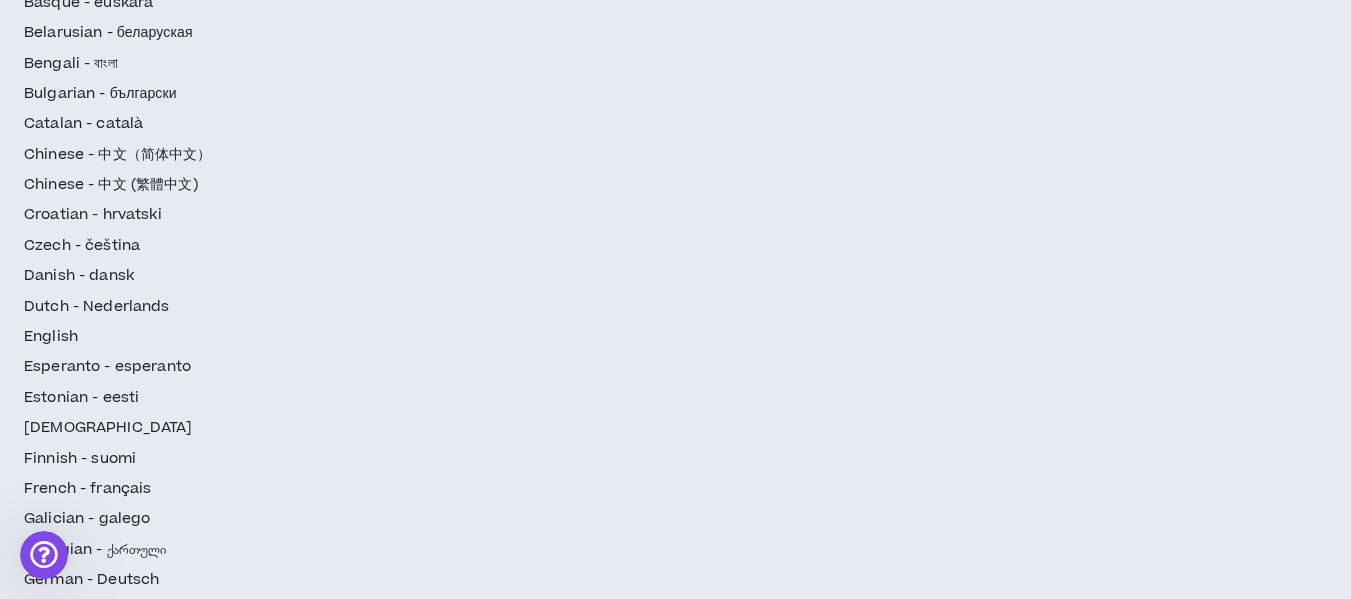 scroll, scrollTop: 258, scrollLeft: 0, axis: vertical 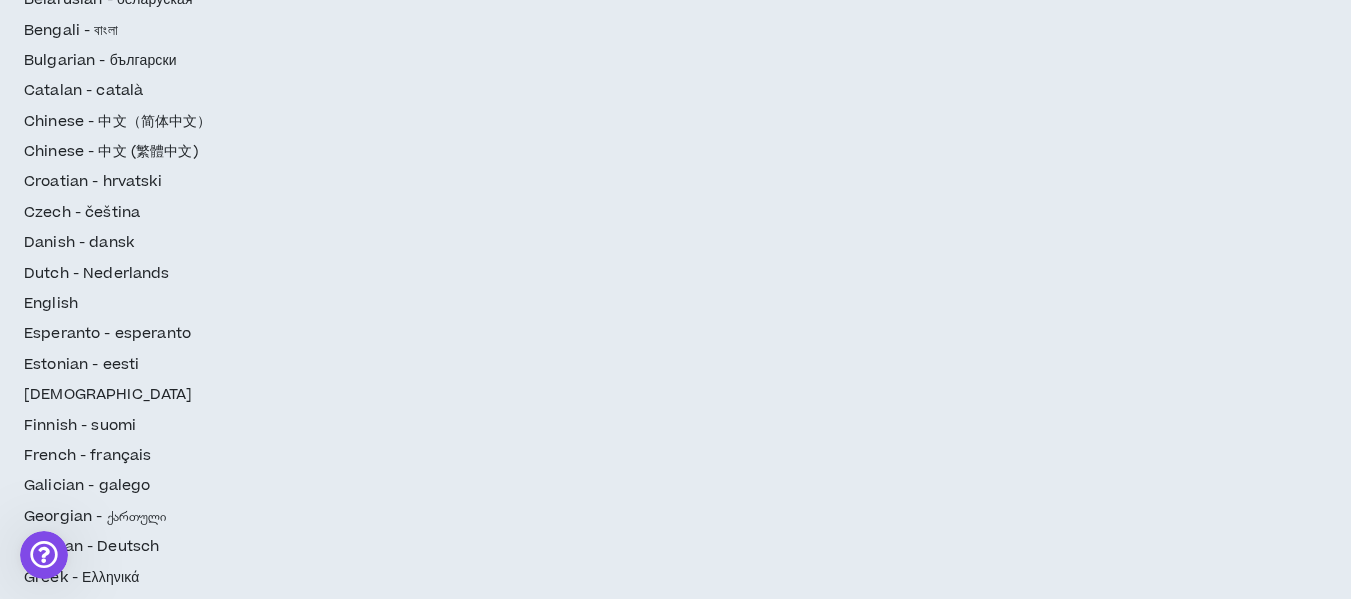 click at bounding box center (350, 2394) 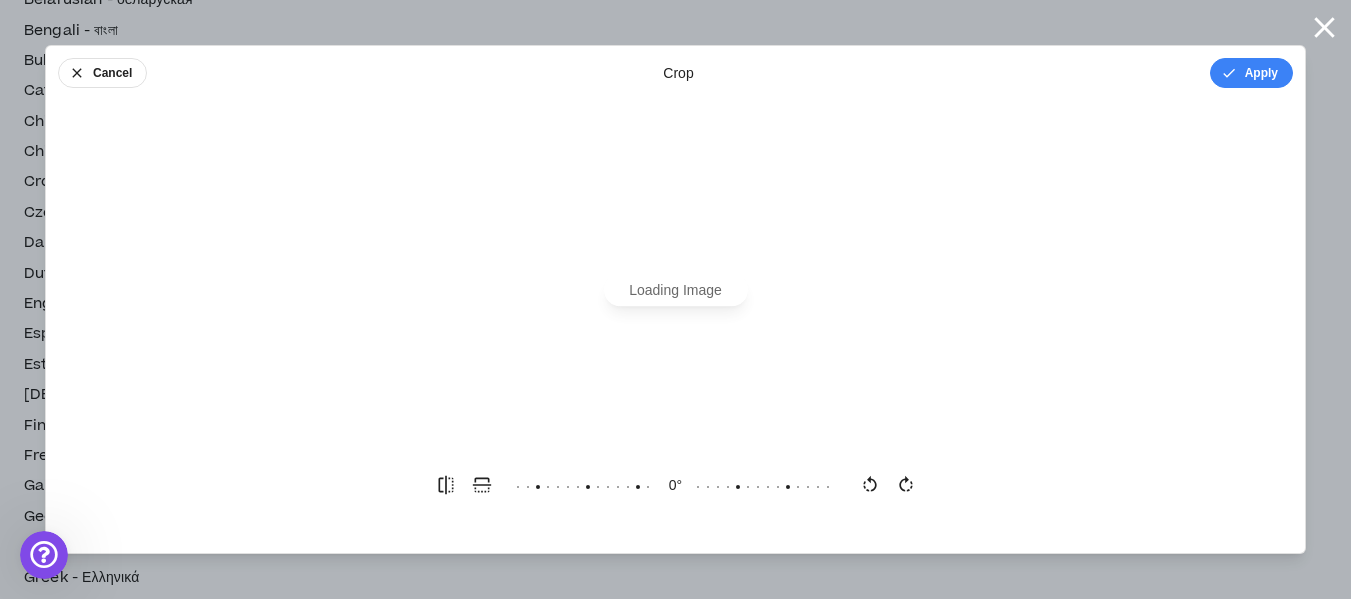 scroll, scrollTop: 0, scrollLeft: 0, axis: both 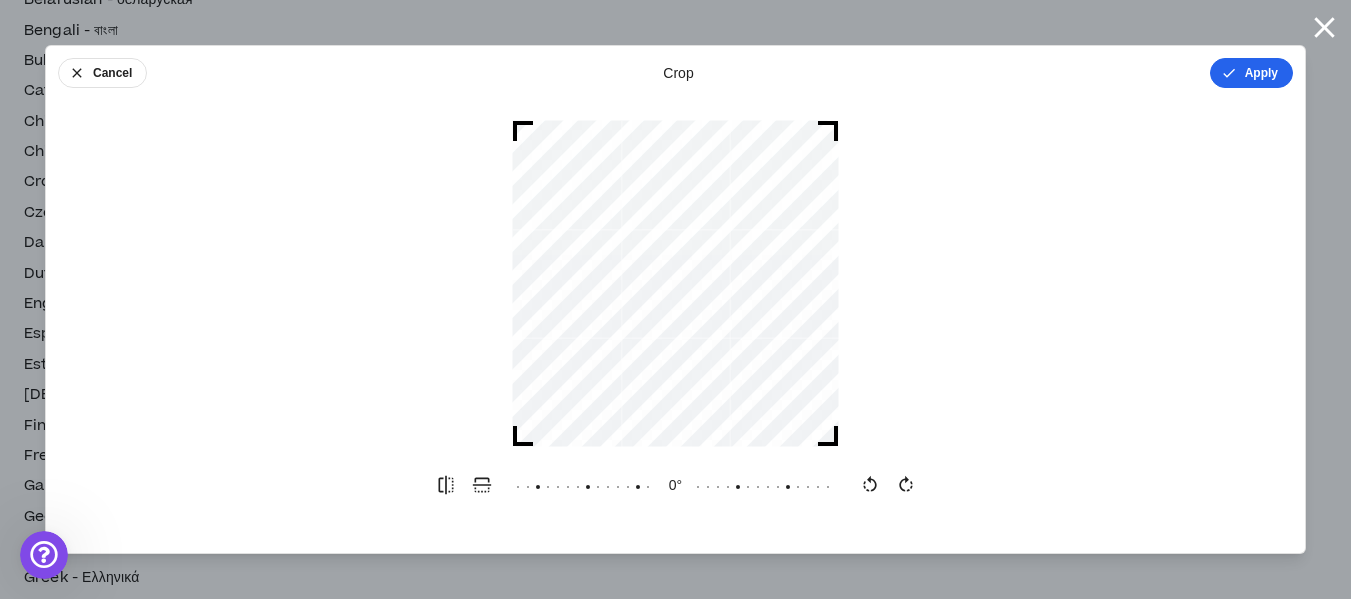click on "Apply" at bounding box center (1251, 73) 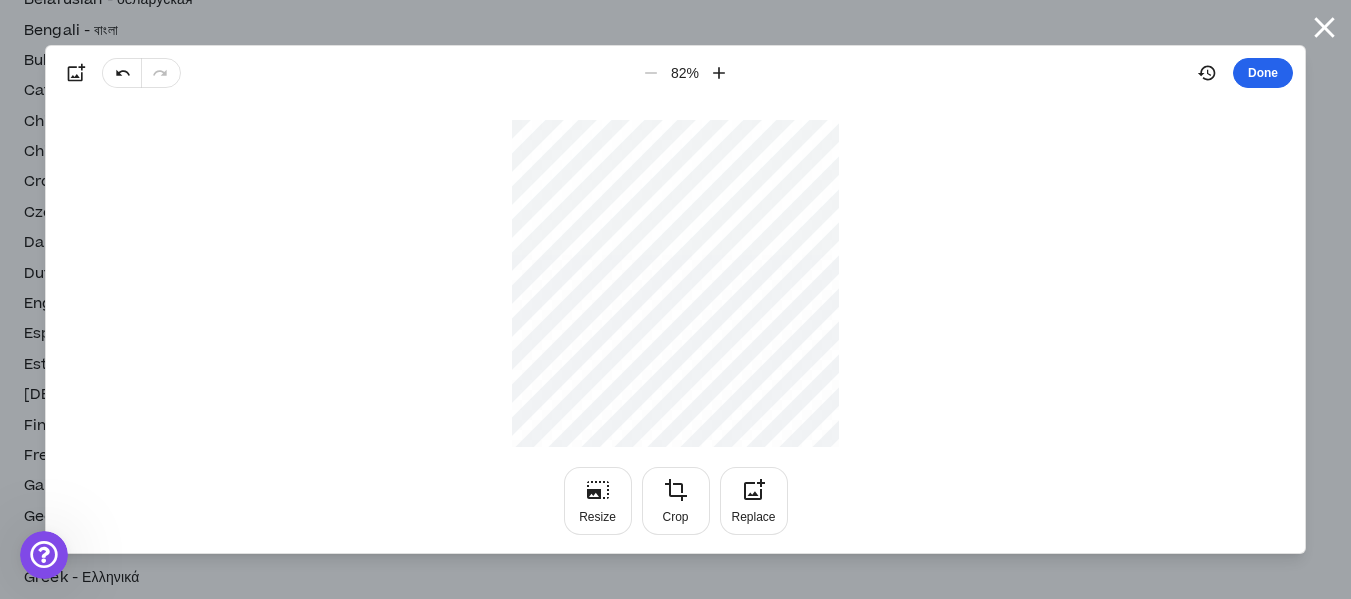 click on "Done" at bounding box center (1263, 73) 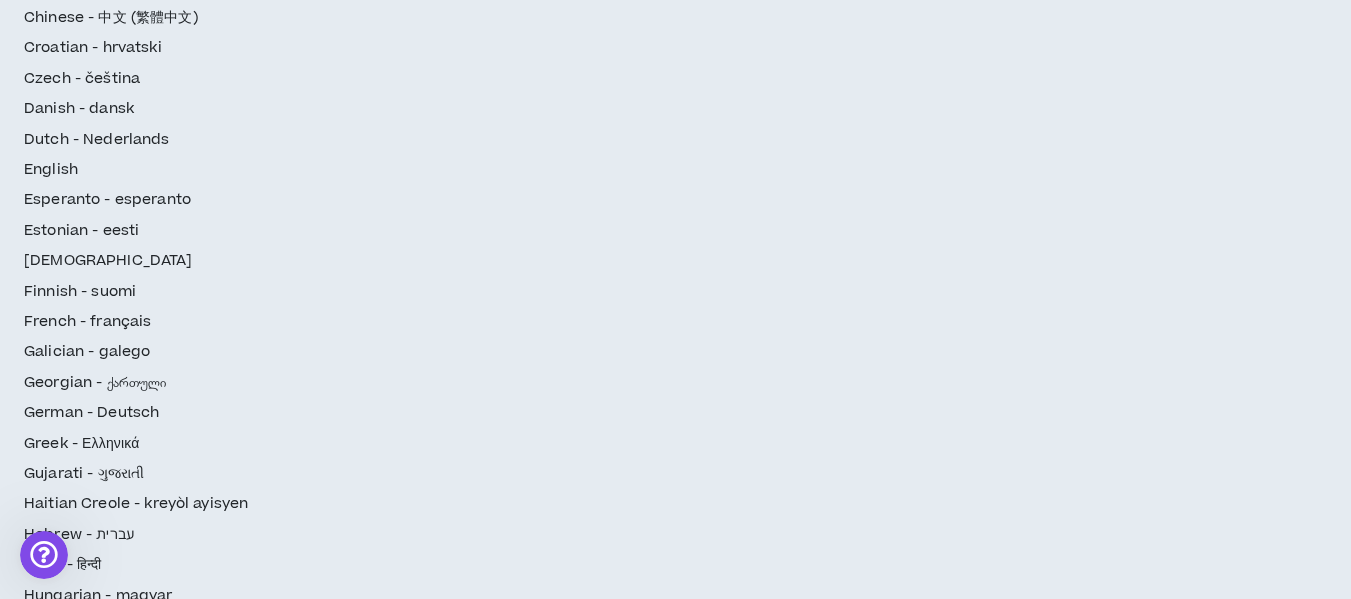 scroll, scrollTop: 558, scrollLeft: 0, axis: vertical 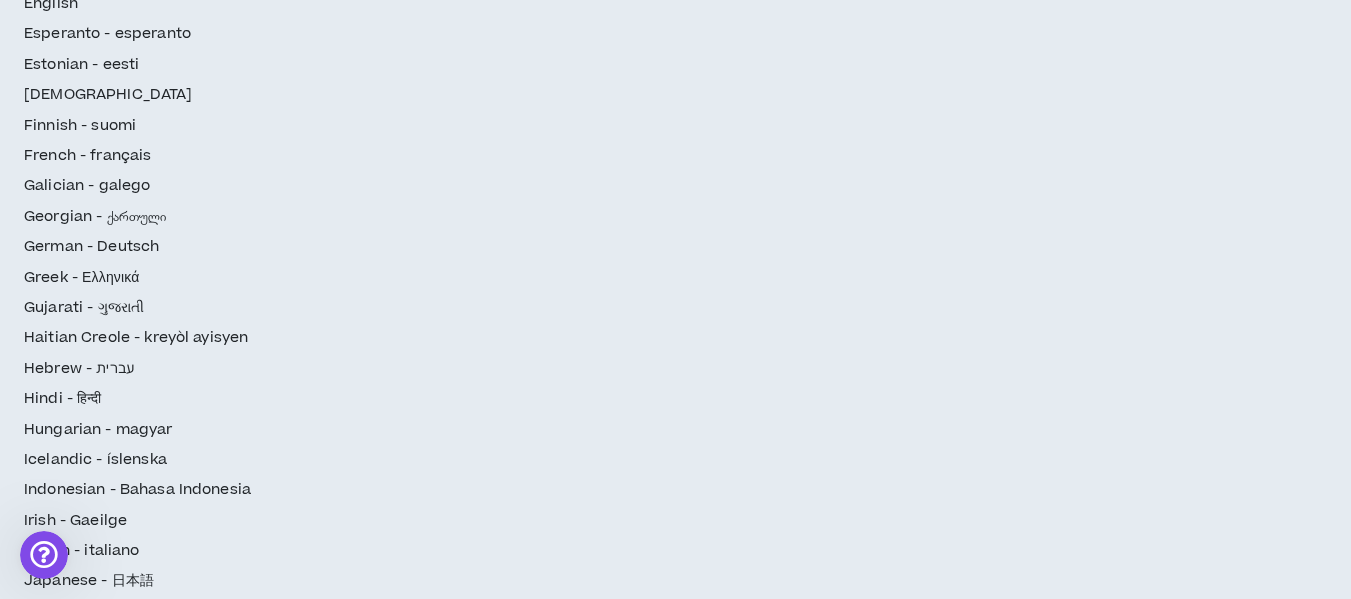 paste on "**********" 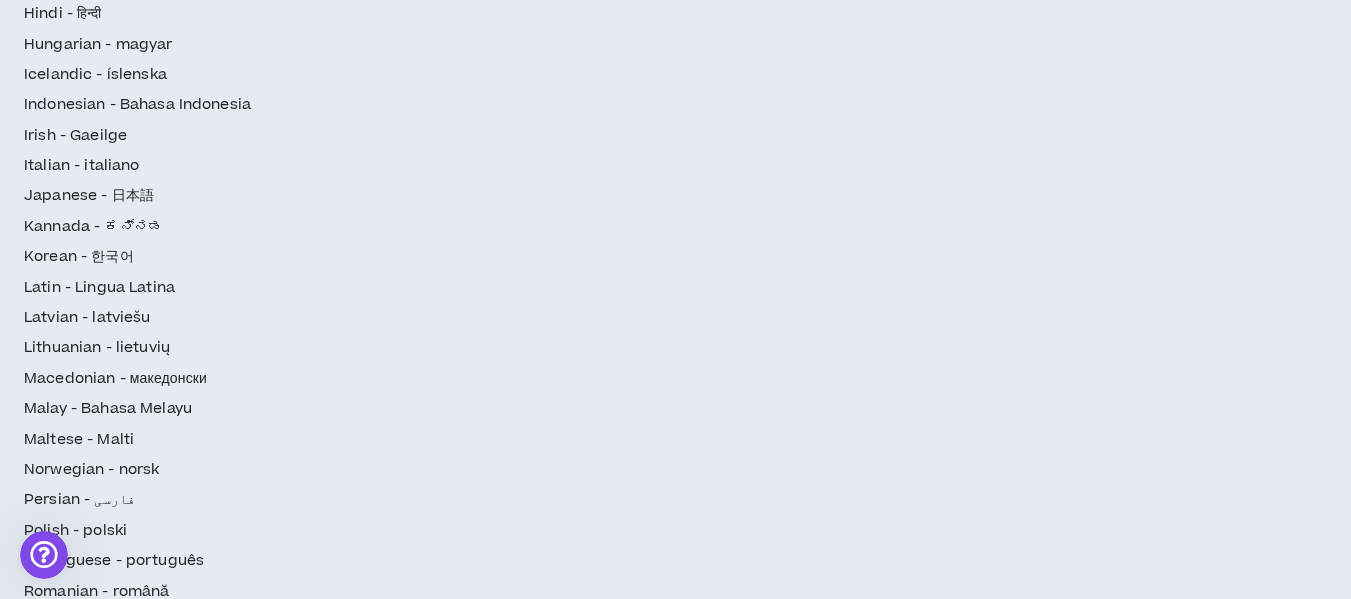 scroll, scrollTop: 958, scrollLeft: 0, axis: vertical 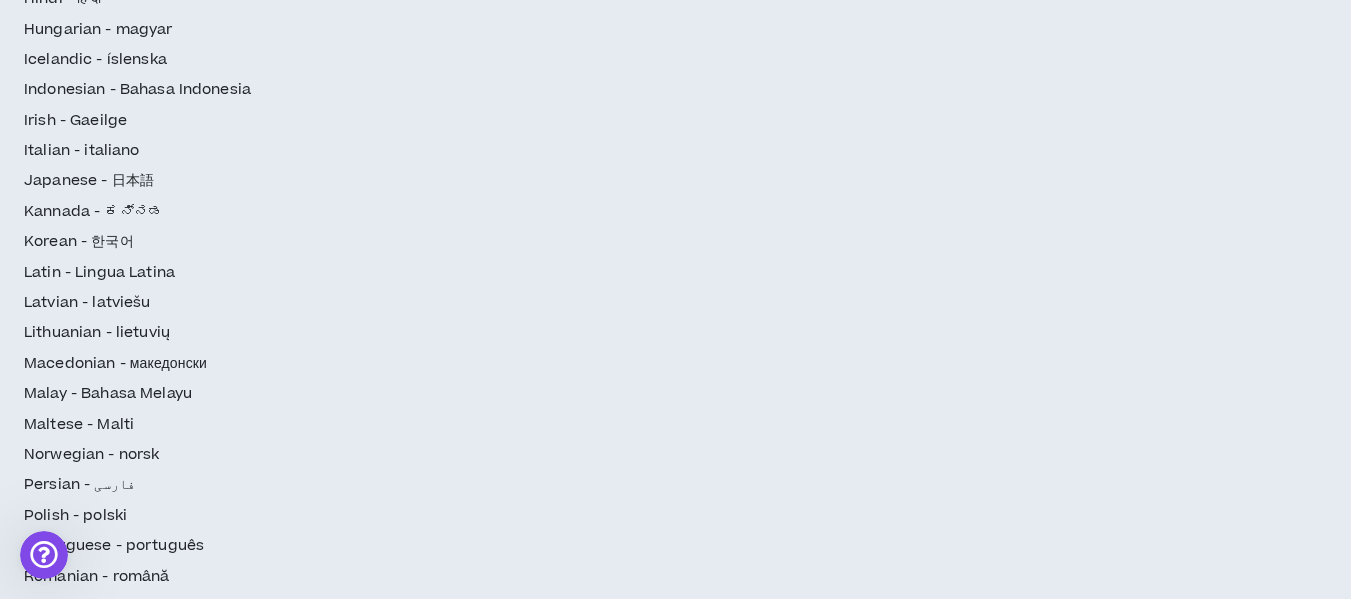 type on "**********" 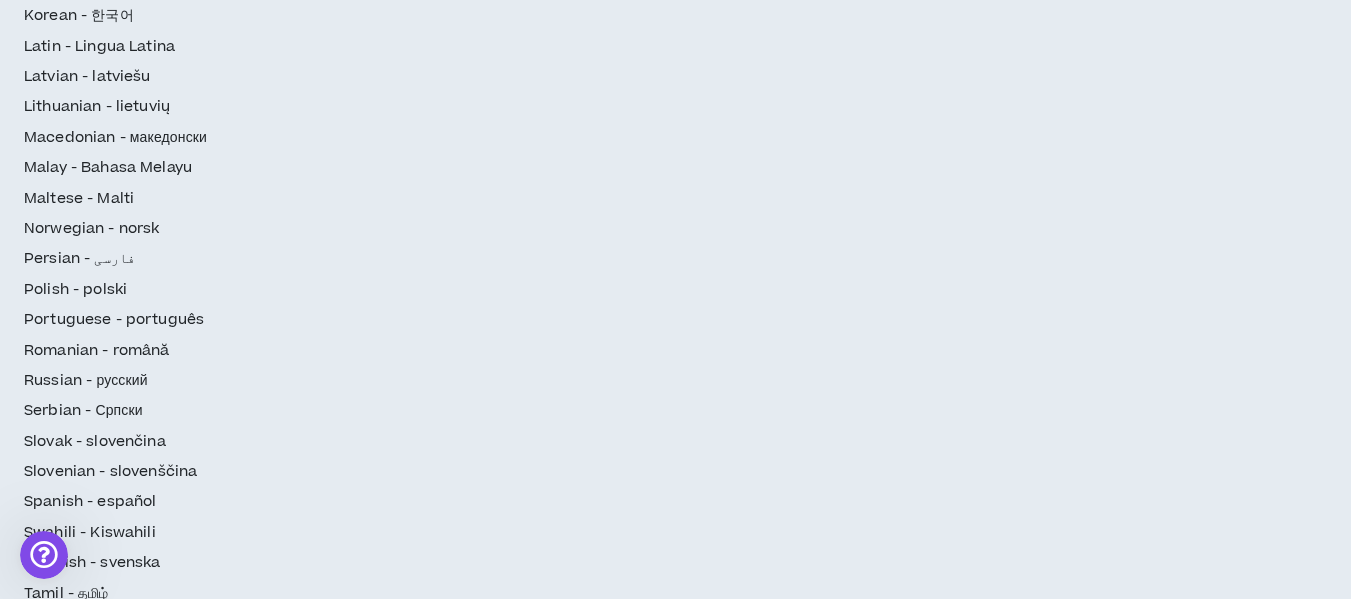 scroll, scrollTop: 1186, scrollLeft: 0, axis: vertical 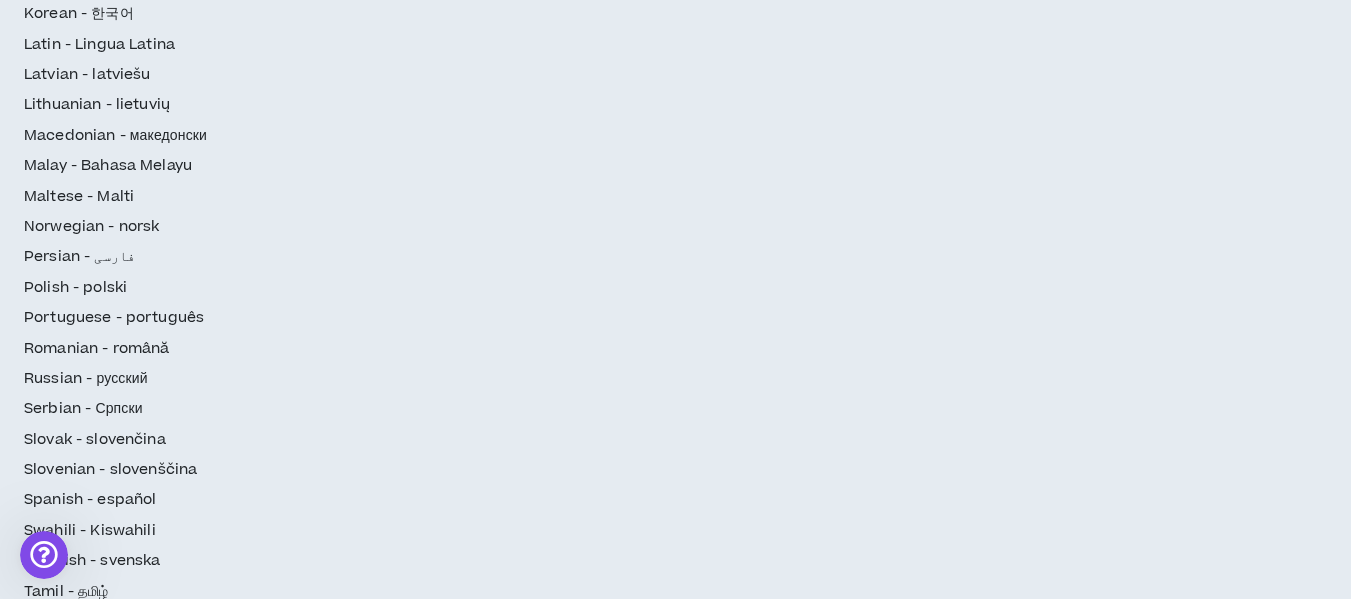 click on "Continue" at bounding box center (1265, 2654) 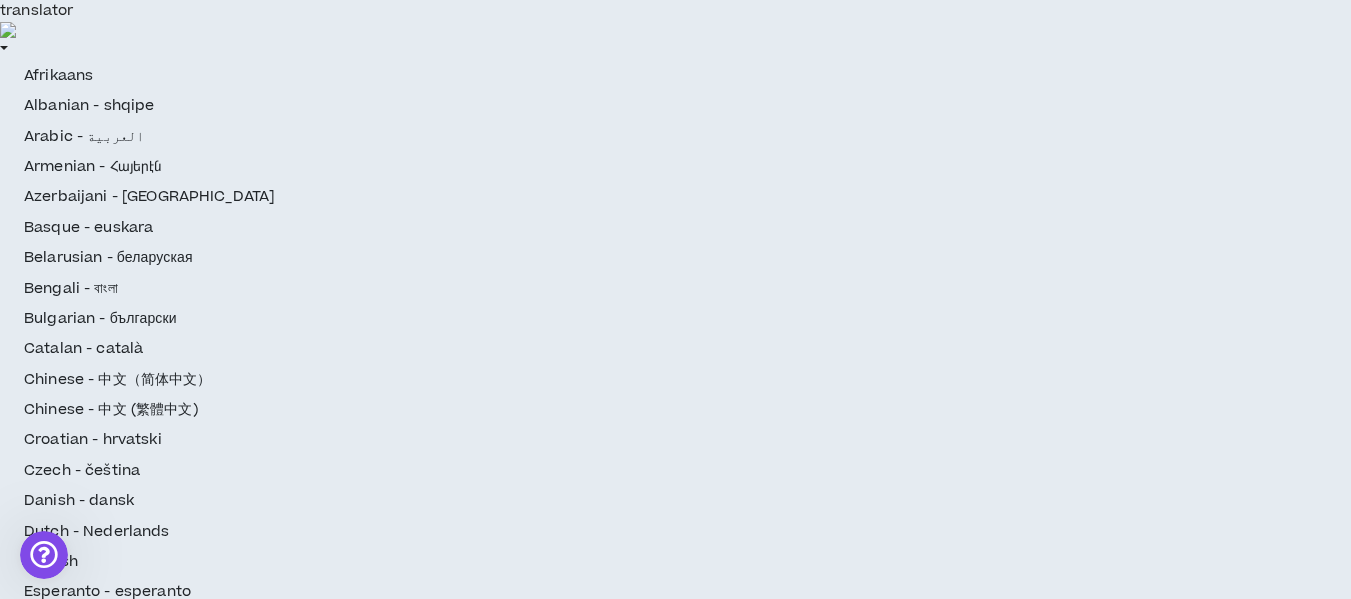 scroll, scrollTop: 38, scrollLeft: 0, axis: vertical 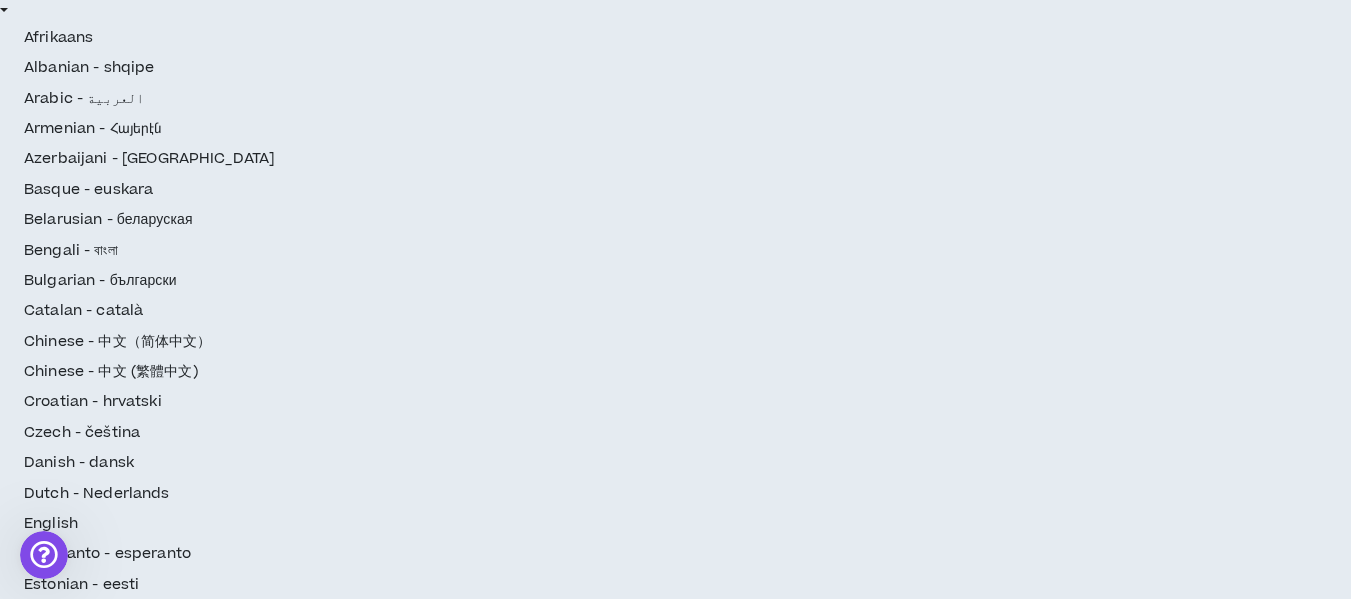 click at bounding box center (392, 2403) 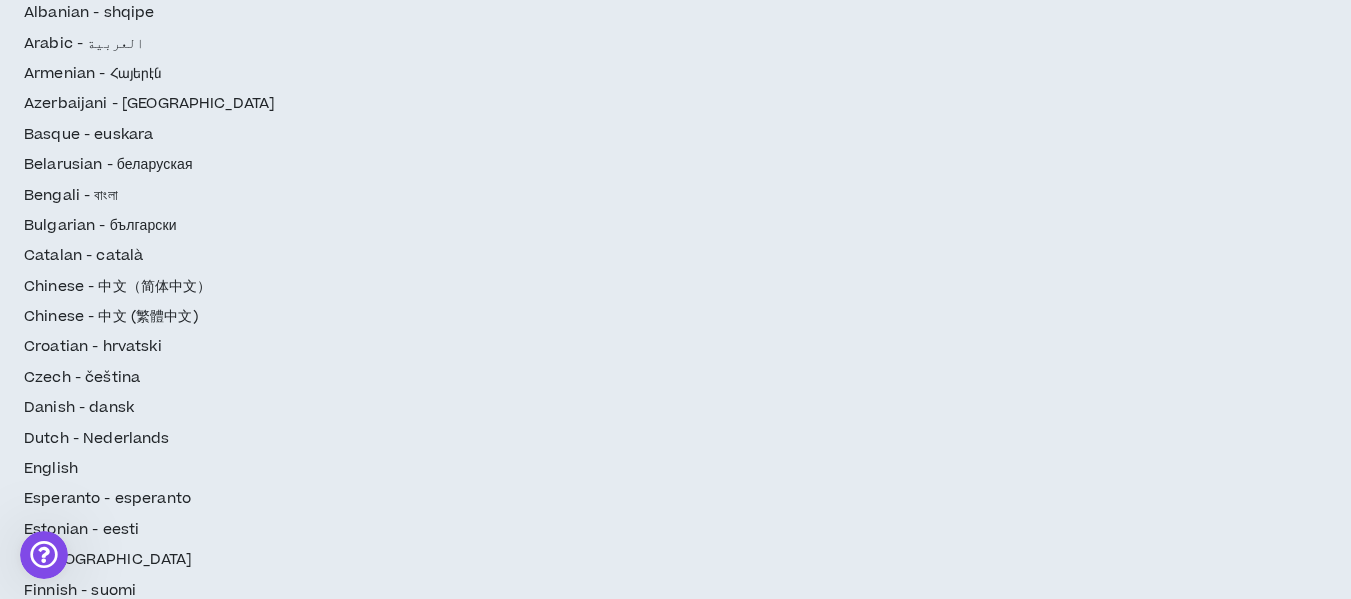 scroll, scrollTop: 138, scrollLeft: 0, axis: vertical 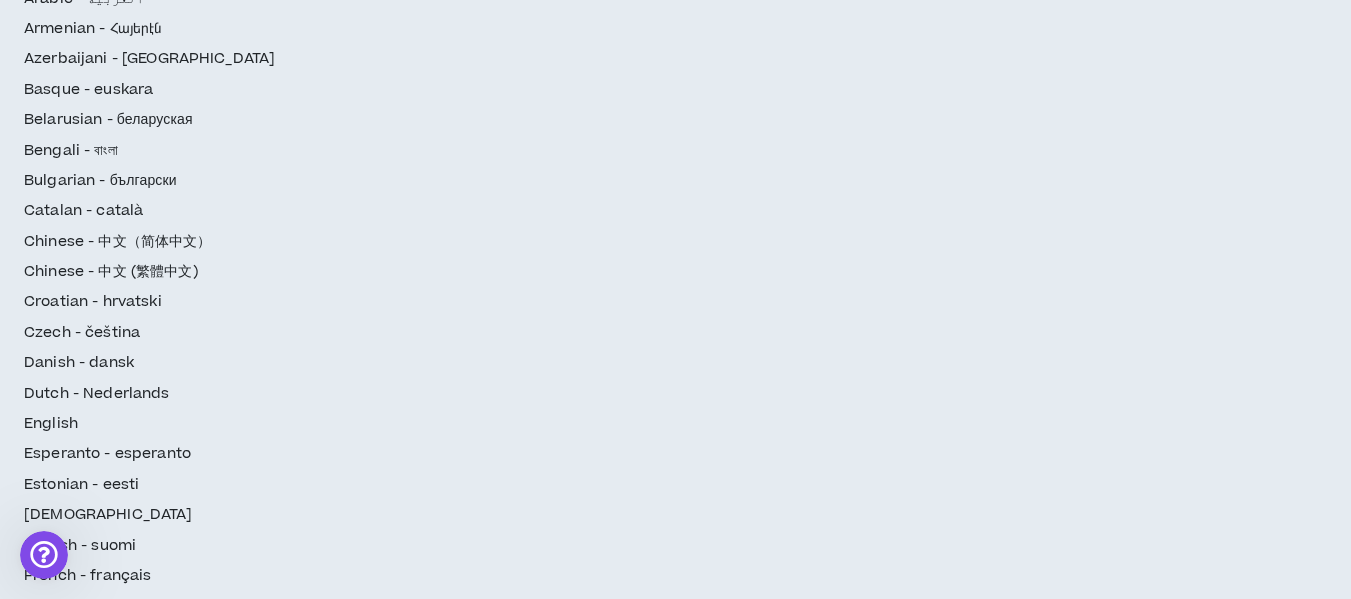 click on "First Name  *" at bounding box center [447, 2365] 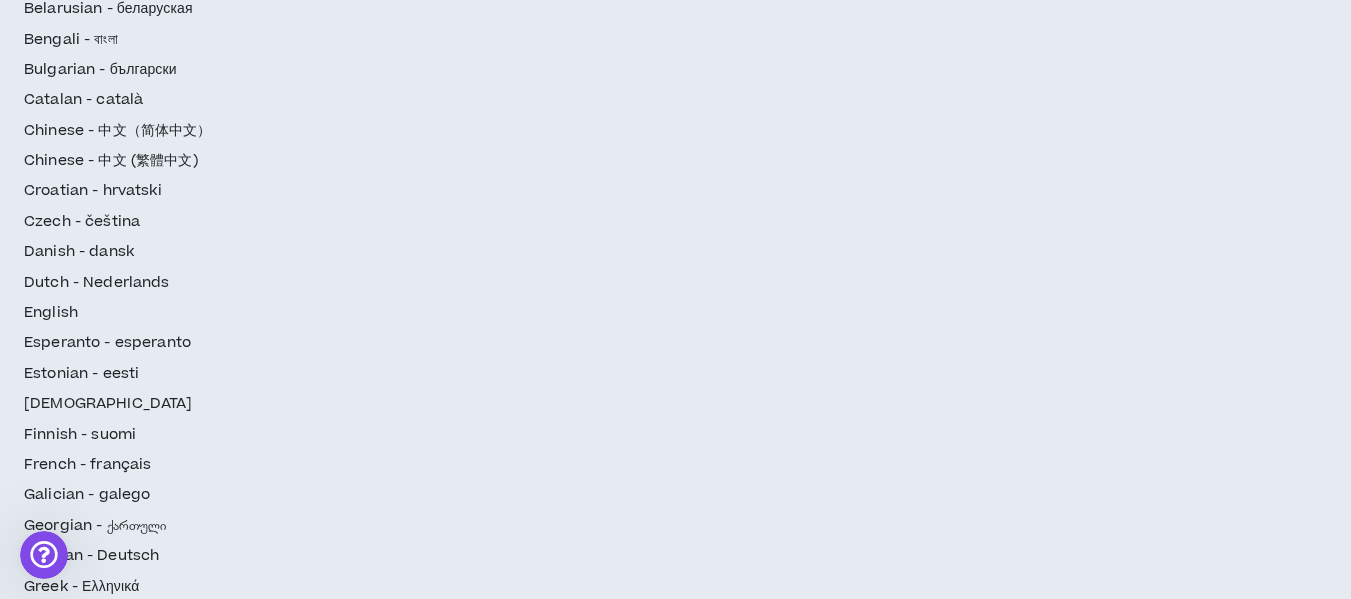 scroll, scrollTop: 314, scrollLeft: 0, axis: vertical 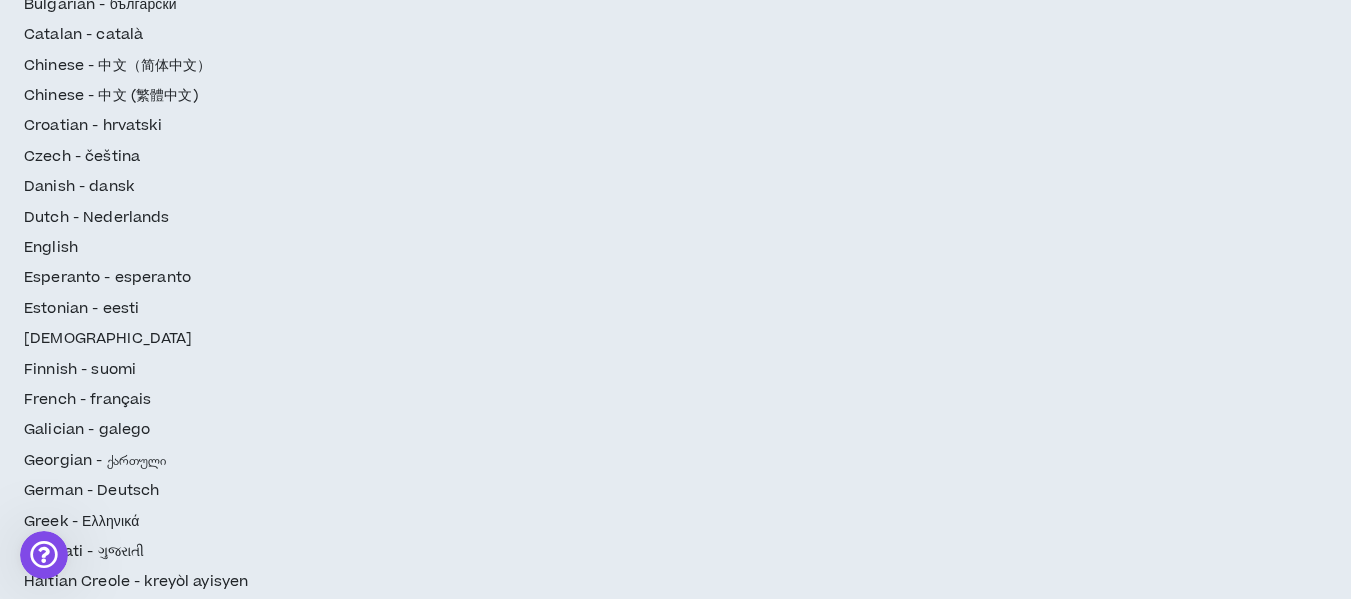 click on "LinkedIn URL (Include https://)  *" at bounding box center (813, 2279) 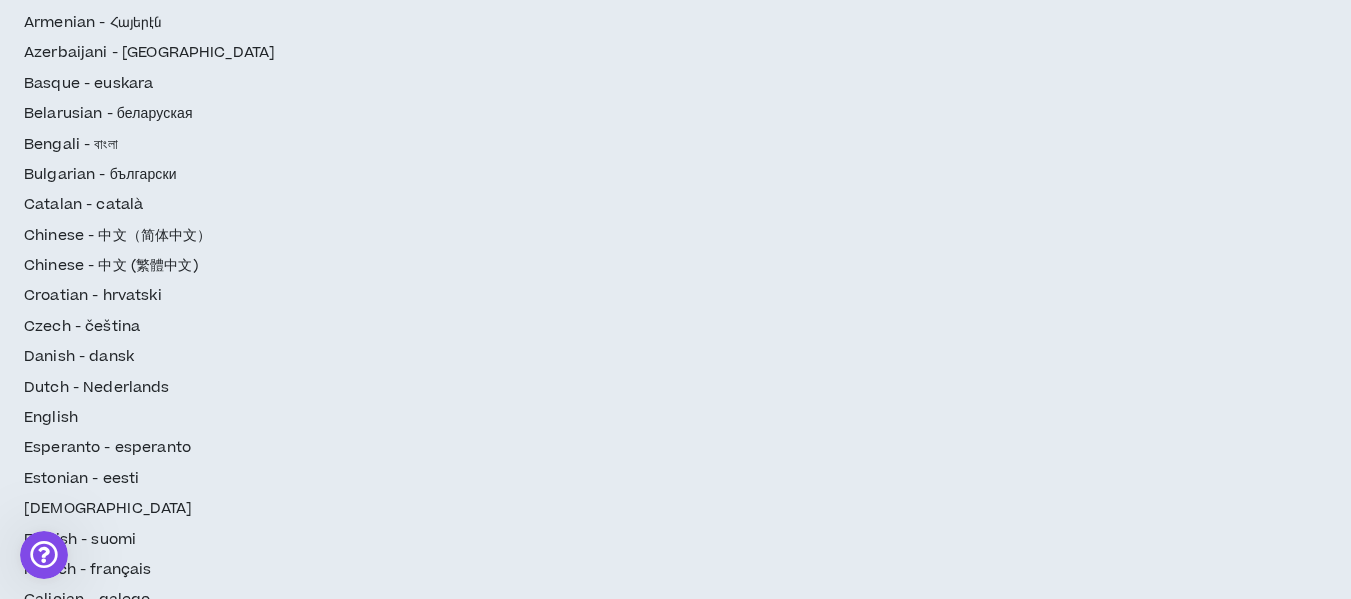 scroll, scrollTop: 312, scrollLeft: 0, axis: vertical 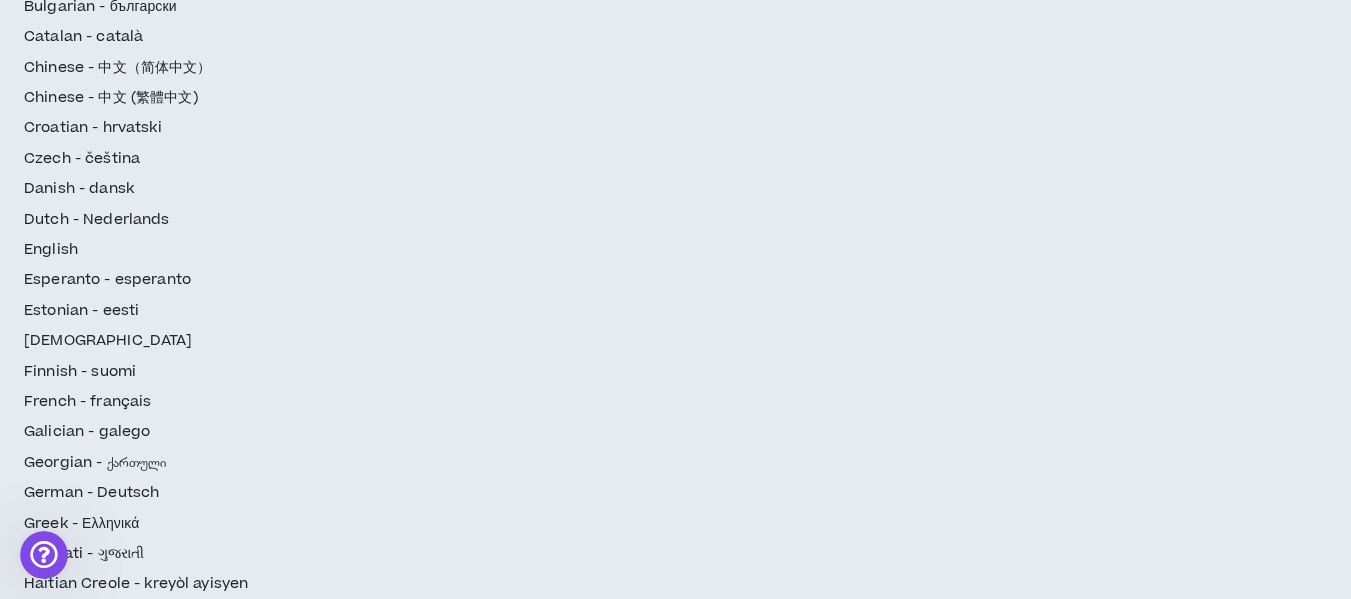 click on "Continue" at bounding box center (1265, 2654) 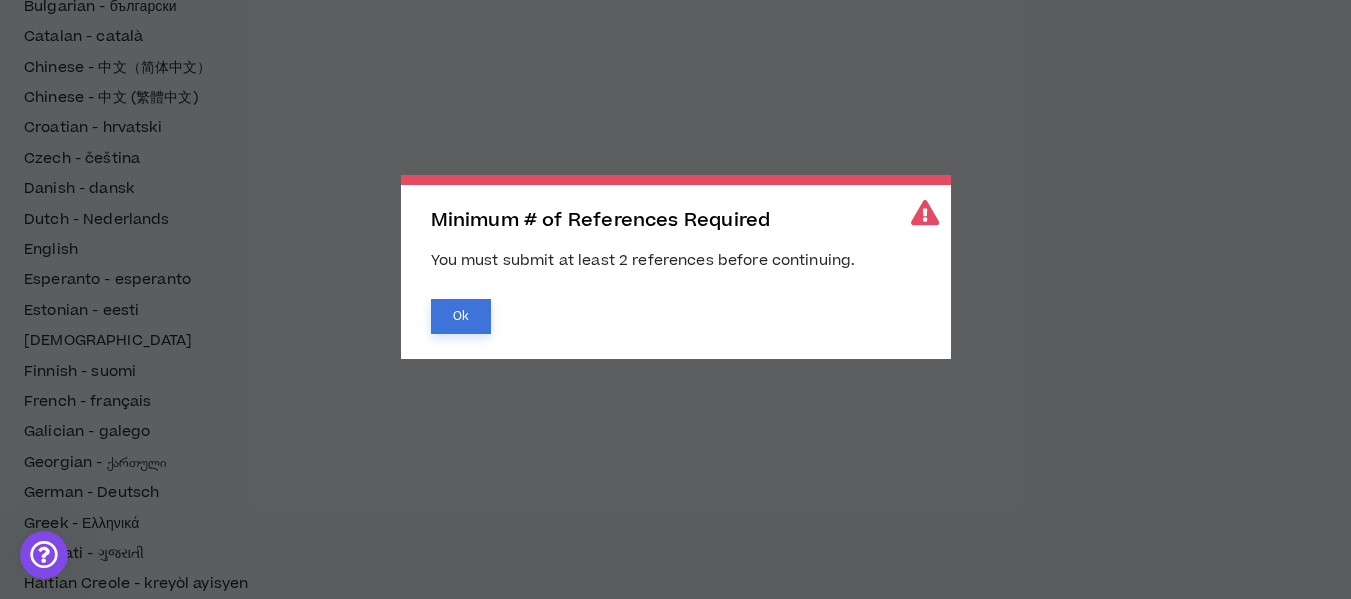 click on "Ok" at bounding box center (461, 316) 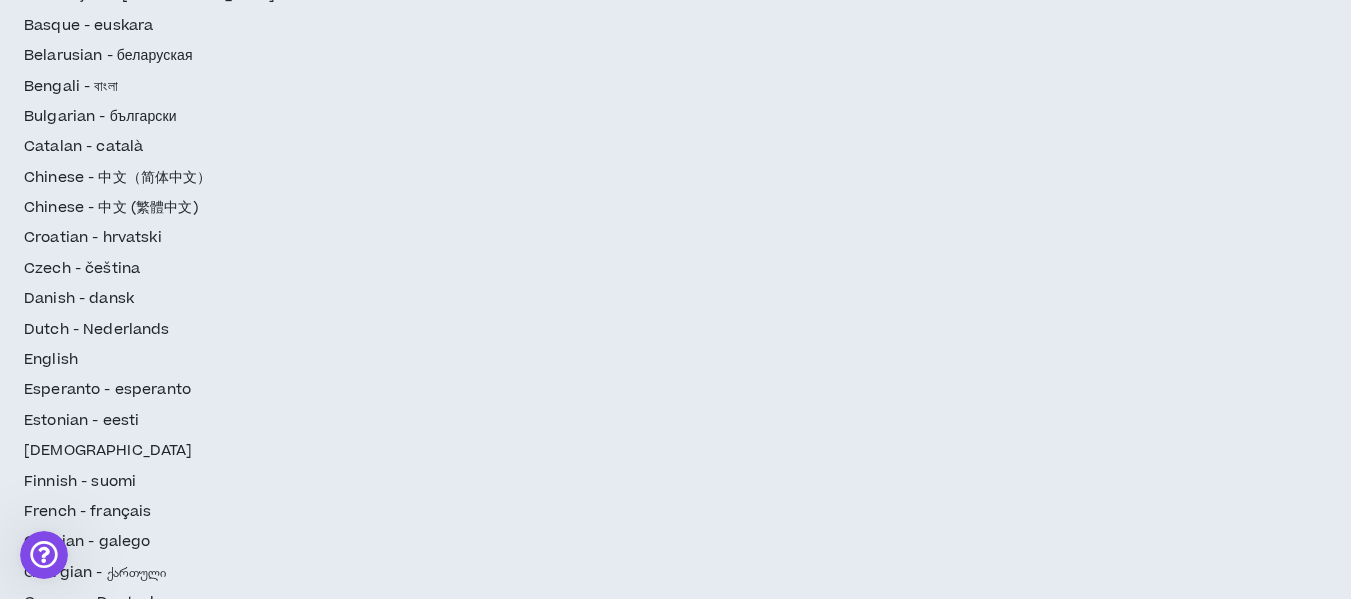 scroll, scrollTop: 312, scrollLeft: 0, axis: vertical 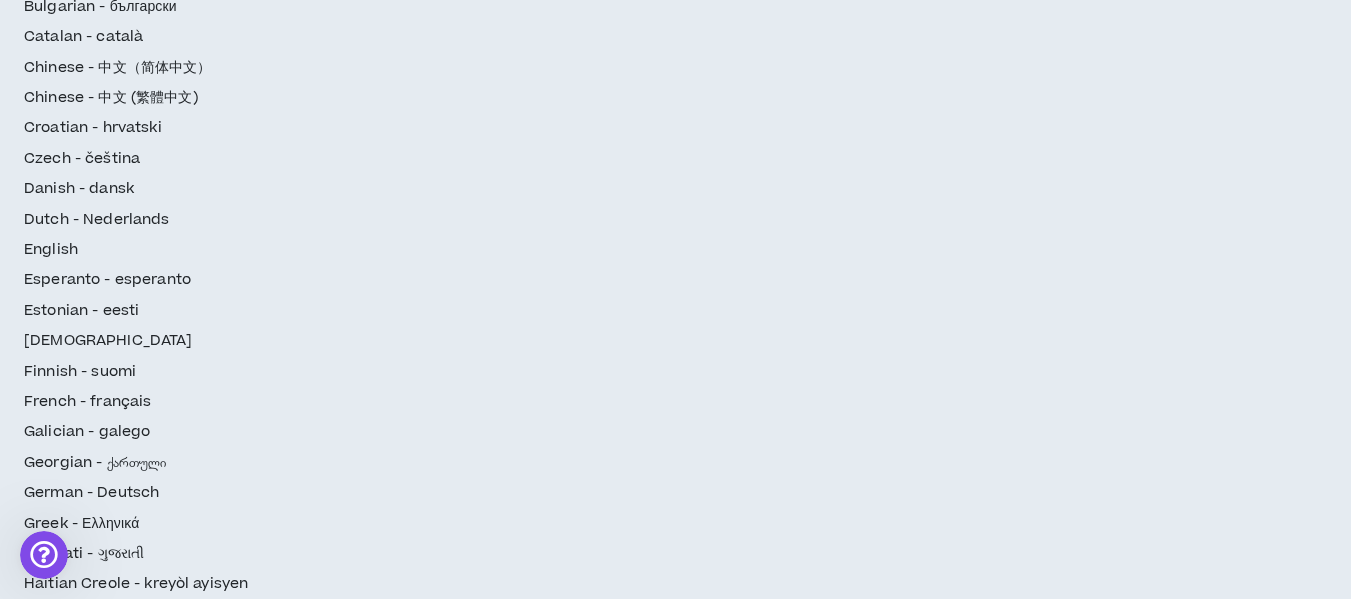 click at bounding box center (407, 2467) 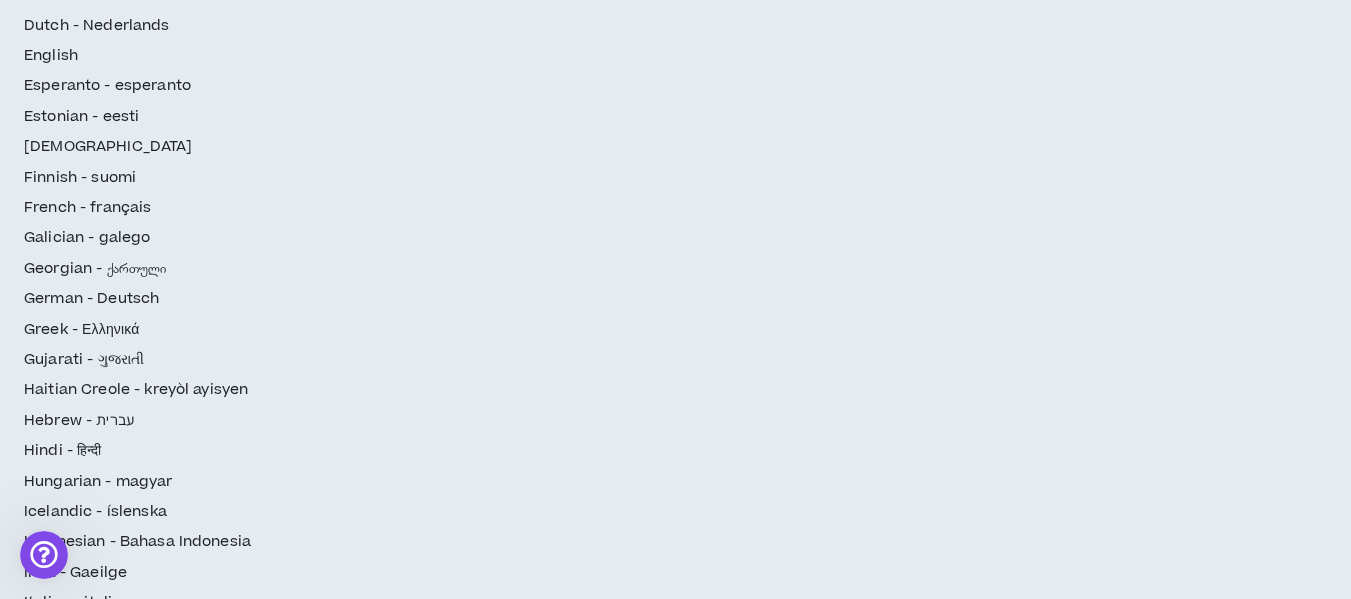 scroll, scrollTop: 512, scrollLeft: 0, axis: vertical 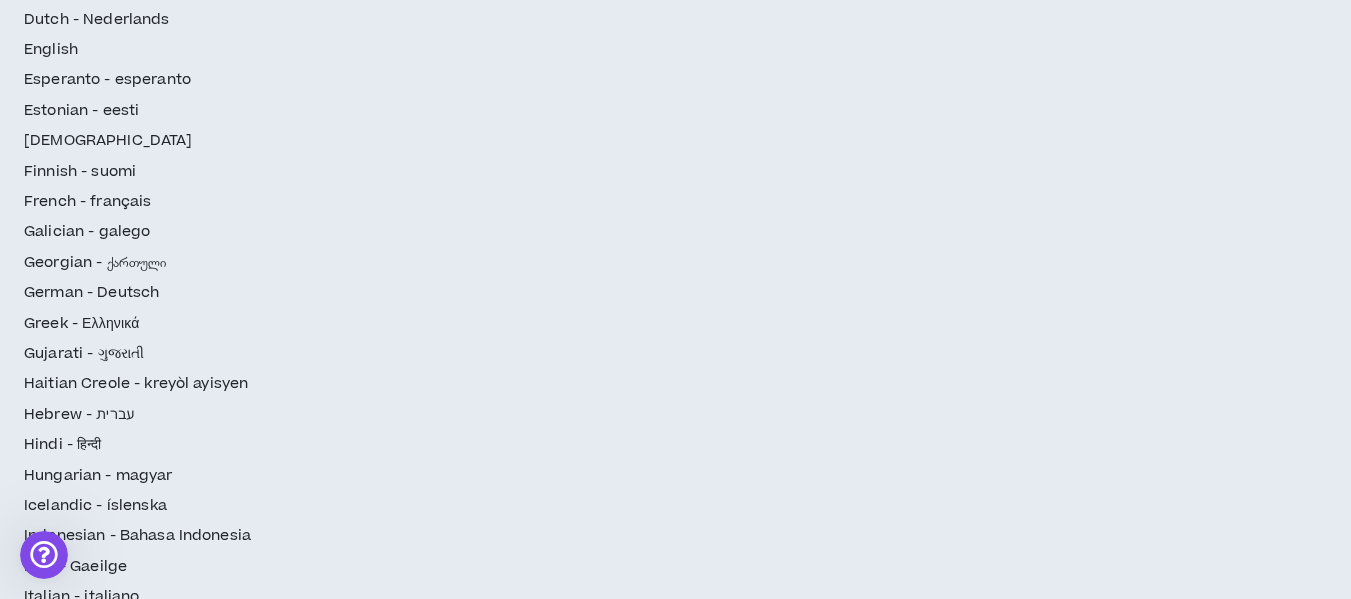click on "First Name  *" at bounding box center [447, 2329] 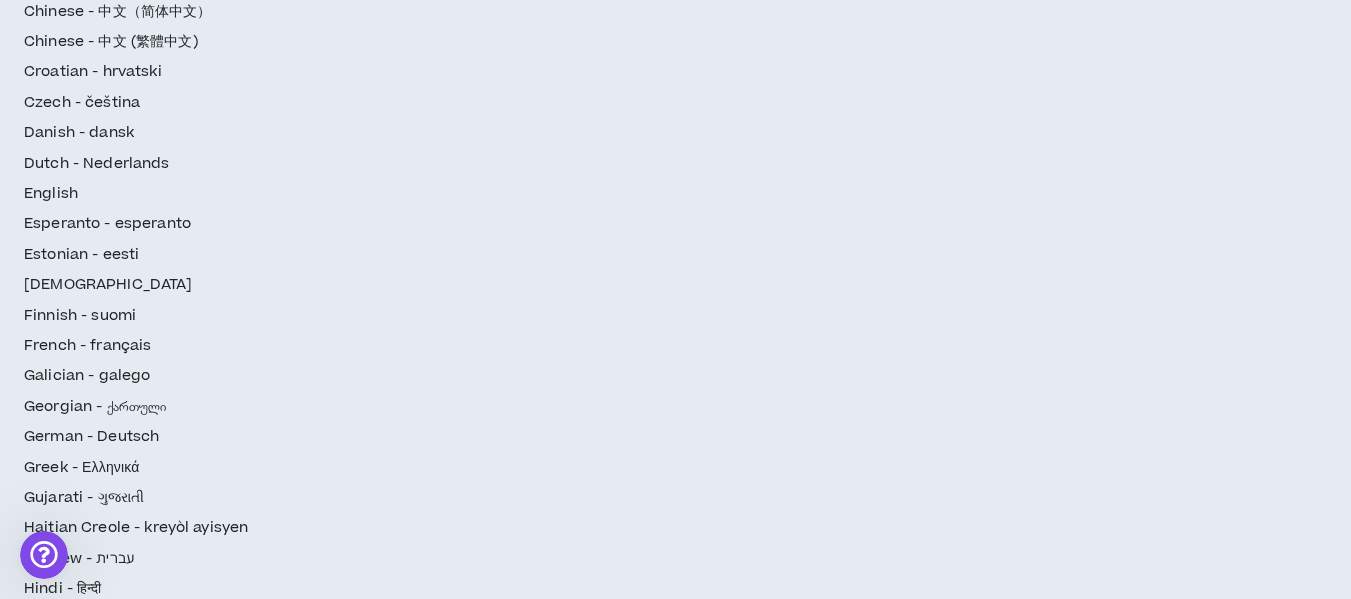 scroll, scrollTop: 412, scrollLeft: 0, axis: vertical 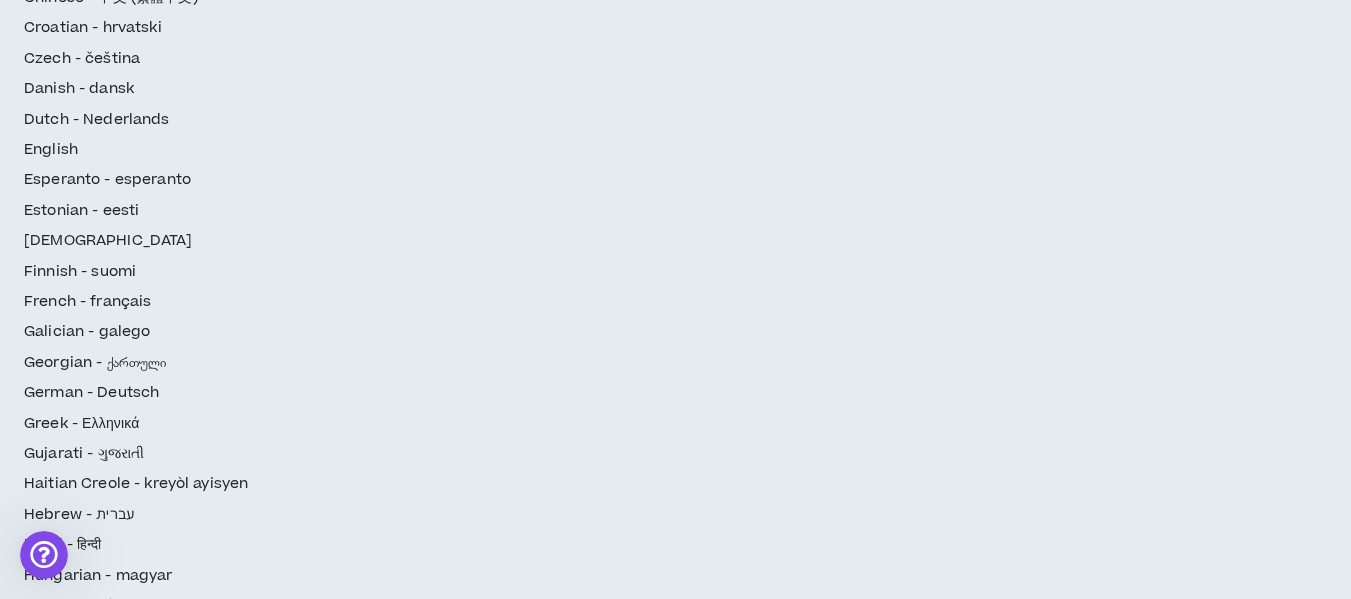 paste on "[EMAIL_ADDRESS][DOMAIN_NAME]" 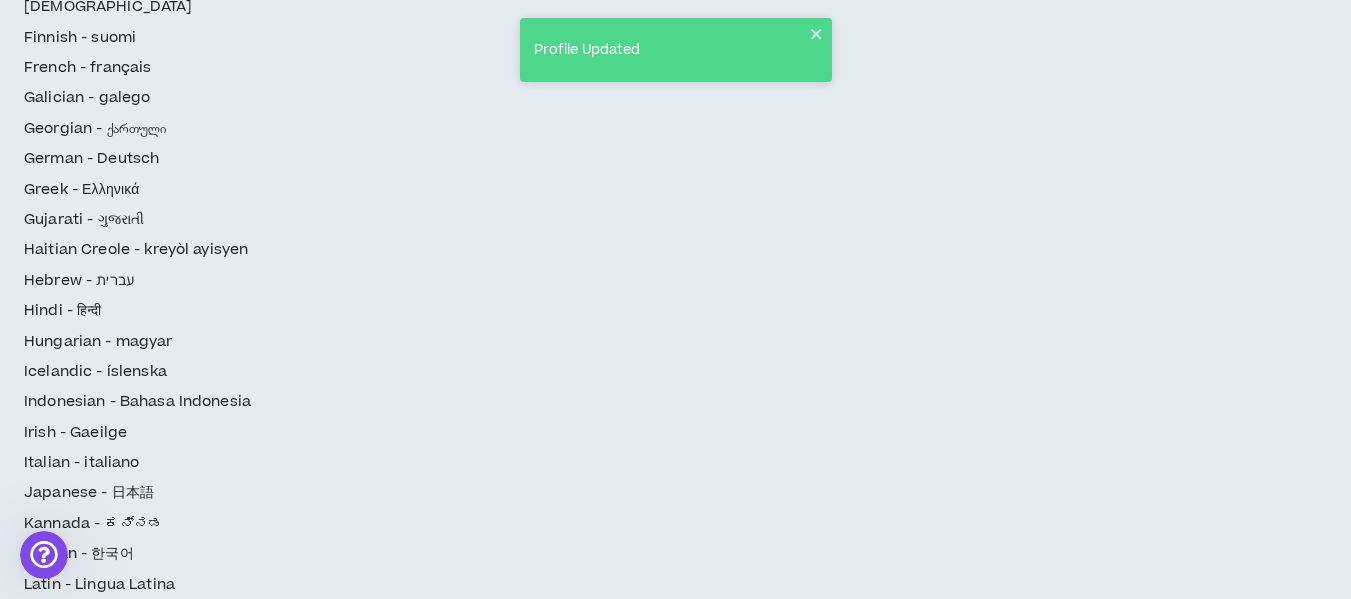 scroll, scrollTop: 651, scrollLeft: 0, axis: vertical 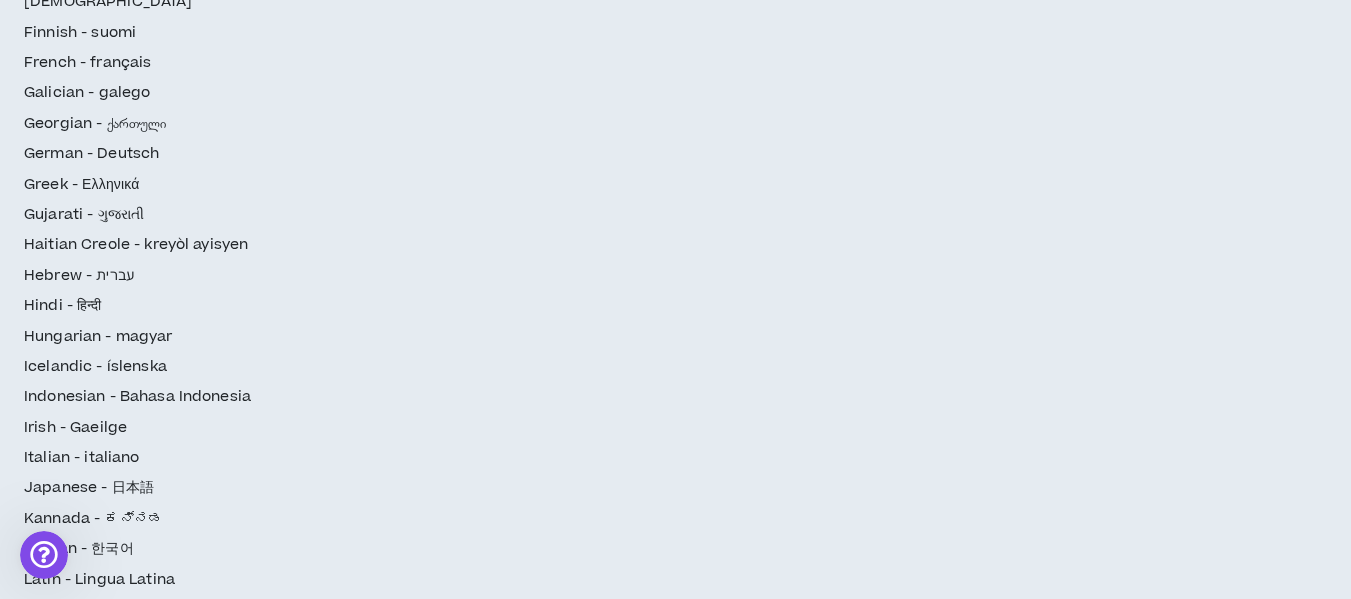 click on "Continue" at bounding box center [1265, 2654] 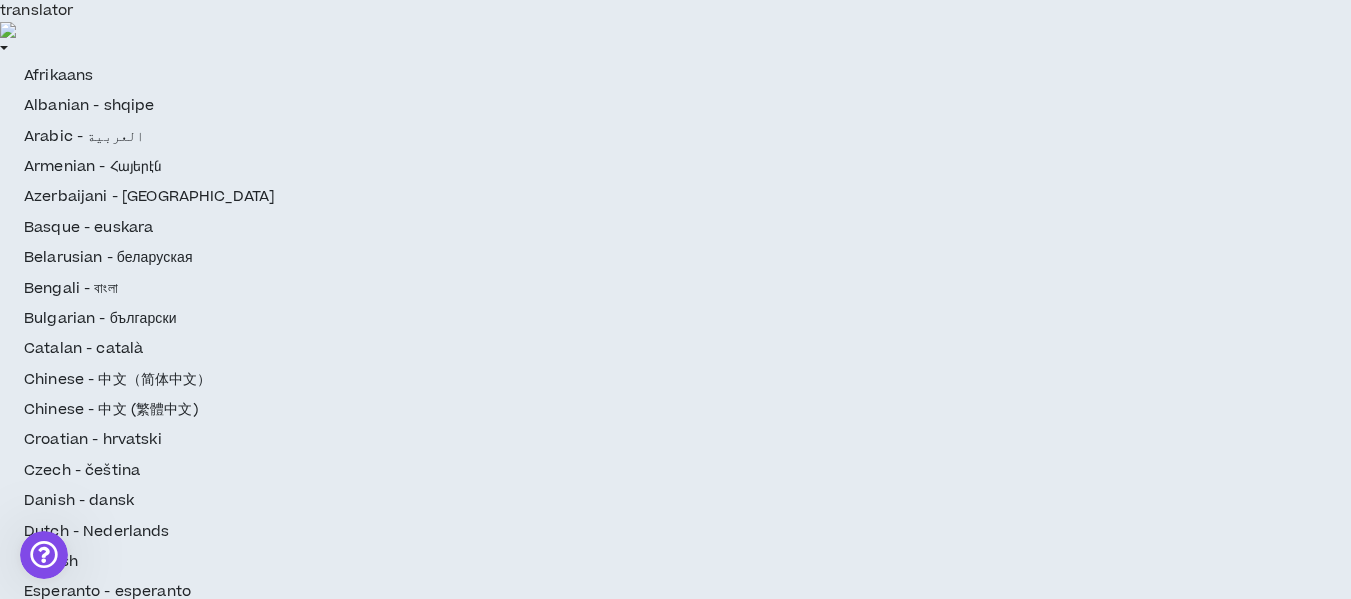 click on "Add  Role" at bounding box center (330, 2417) 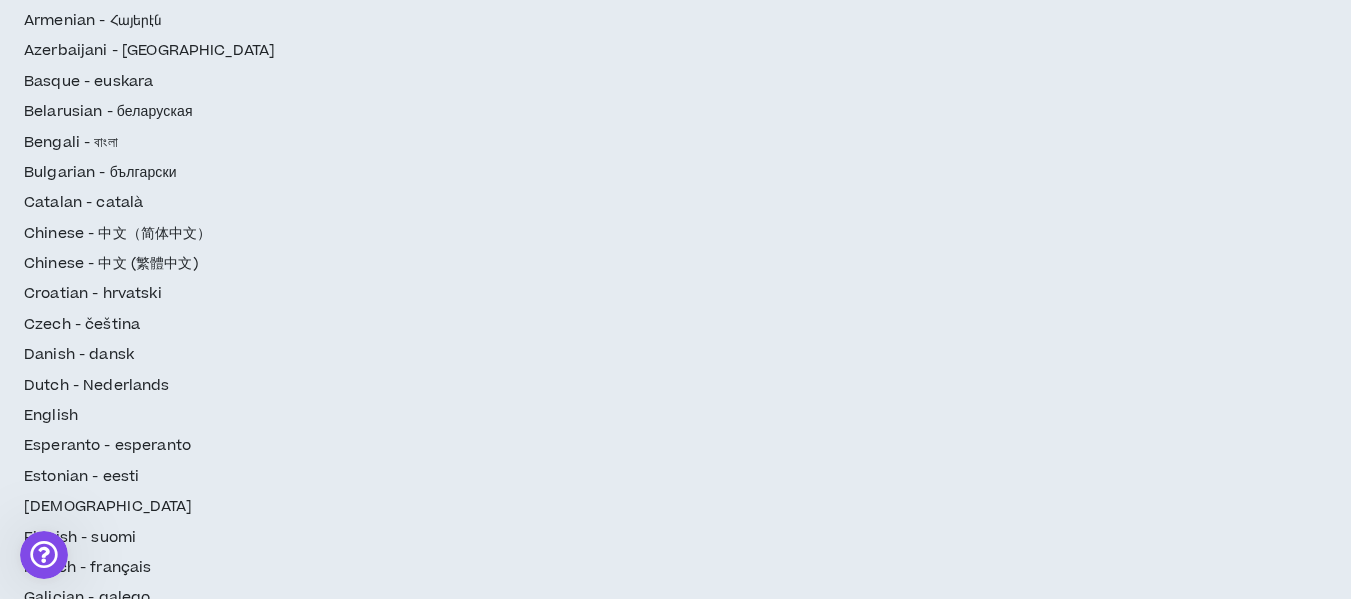 scroll, scrollTop: 100, scrollLeft: 0, axis: vertical 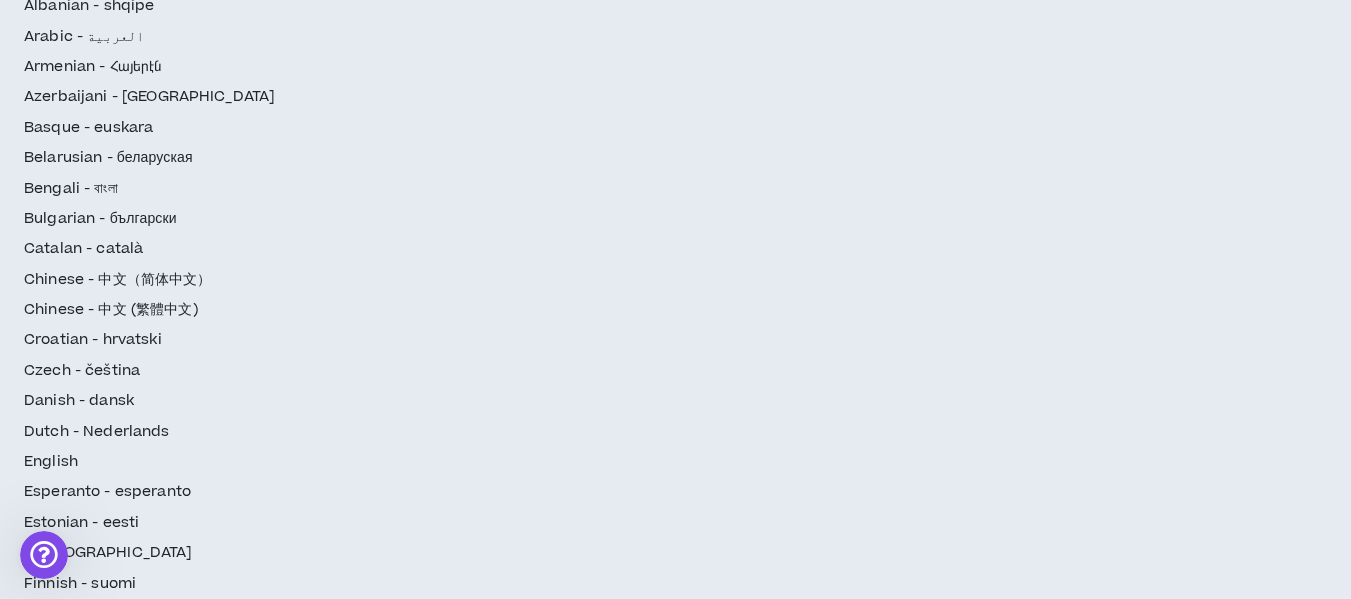 click on "6" at bounding box center [915, 2374] 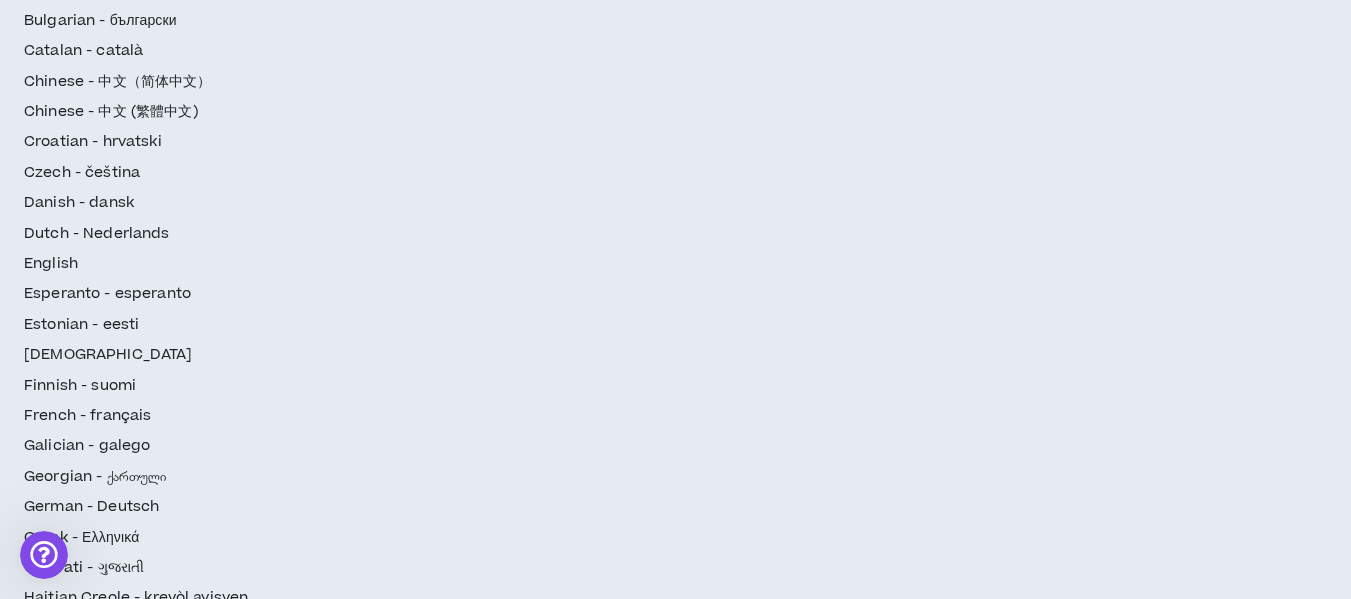 scroll, scrollTop: 300, scrollLeft: 0, axis: vertical 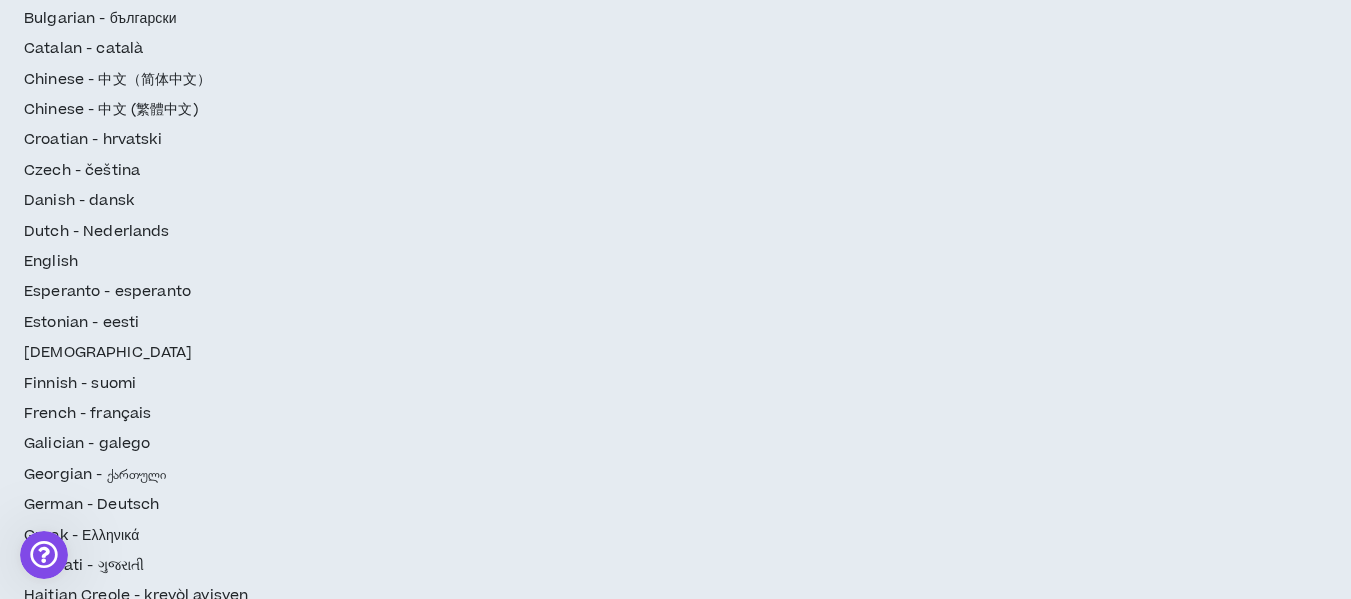 click on "Keyword Research" at bounding box center [513, 2372] 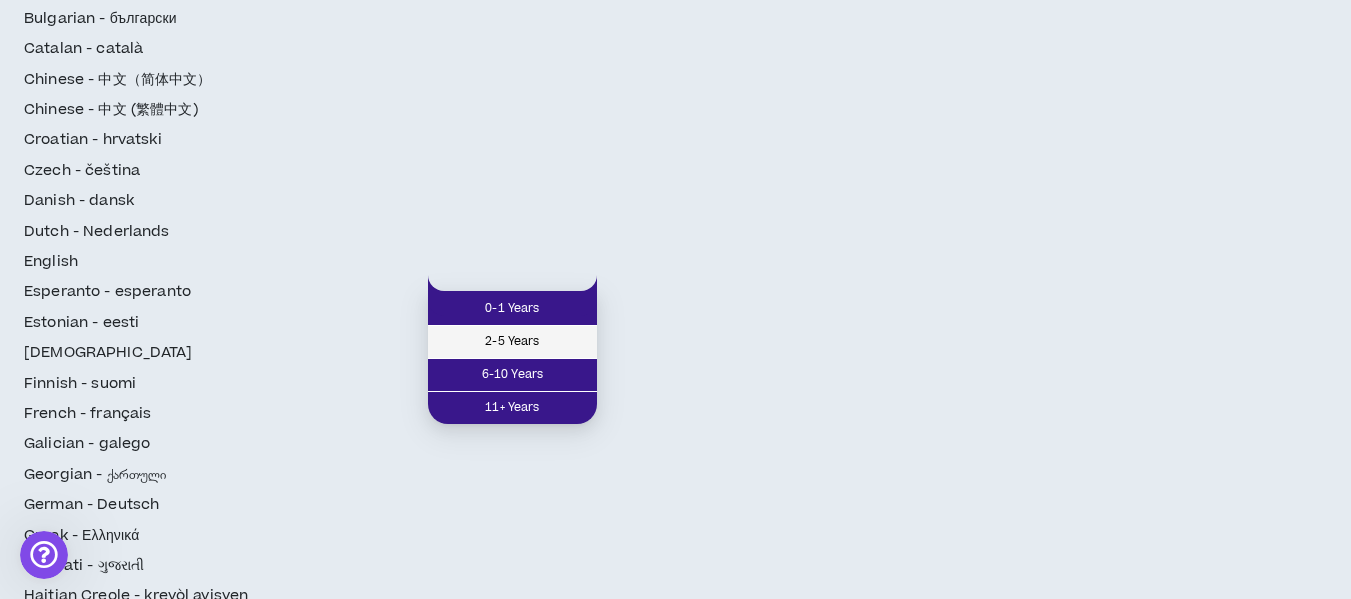 click on "2-5 Years" at bounding box center (512, 342) 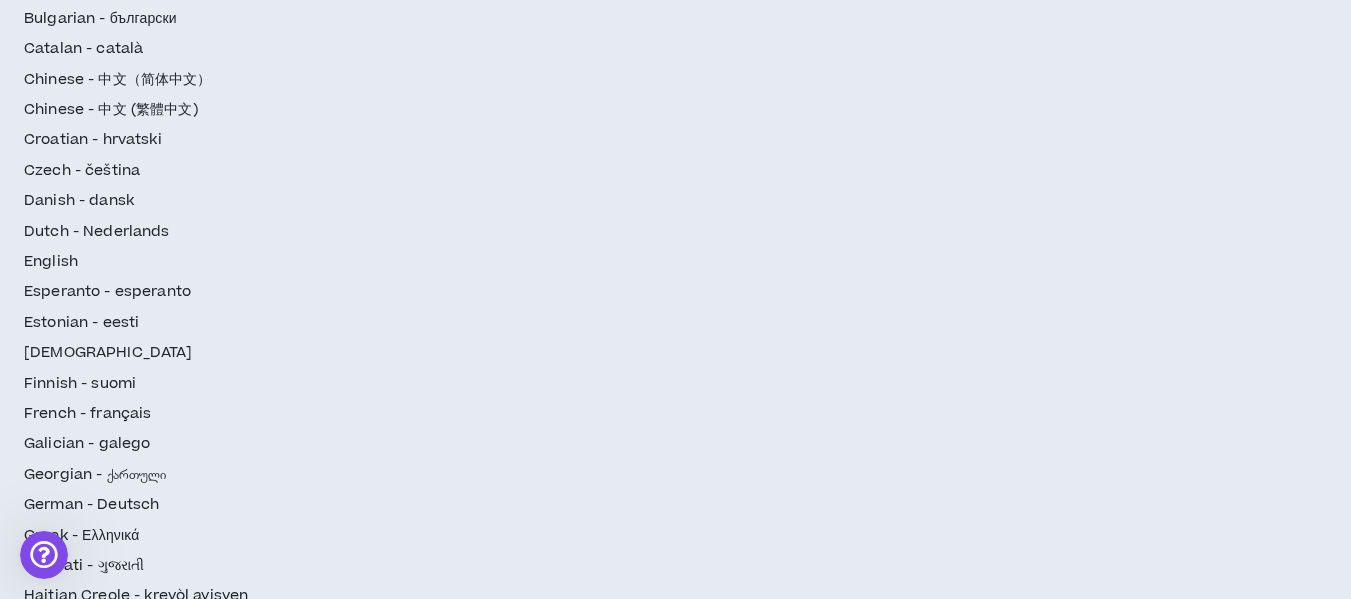 click on "Link Building" at bounding box center (515, 2372) 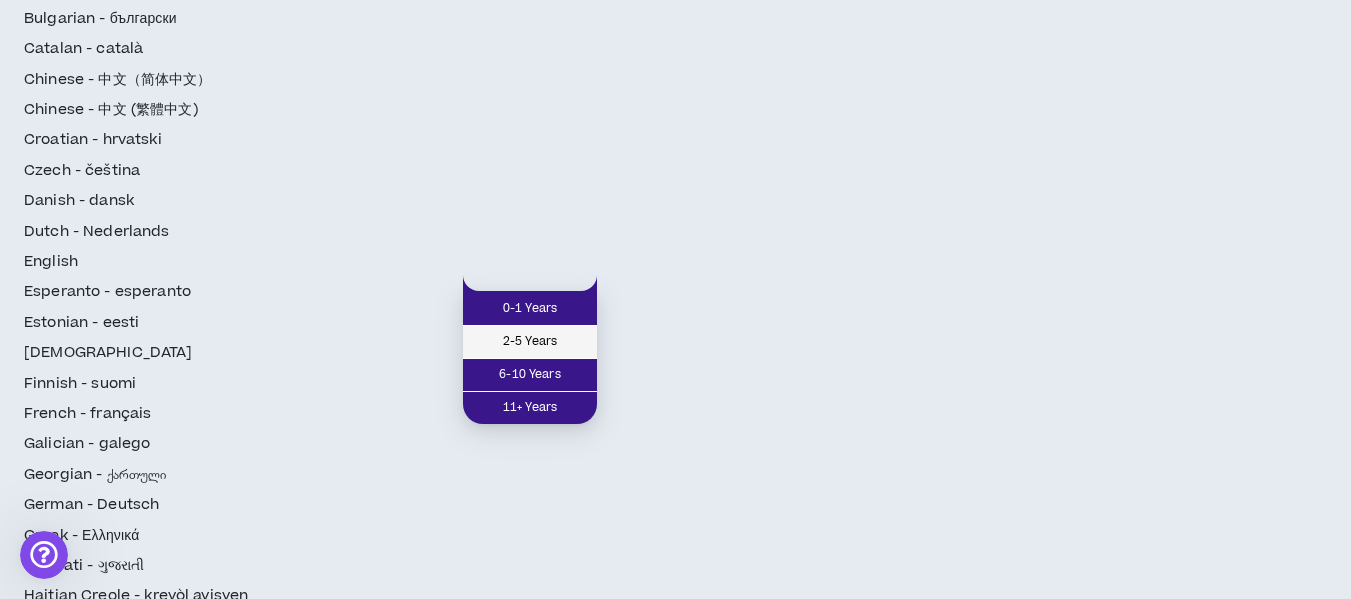 click on "2-5 Years" at bounding box center (530, 342) 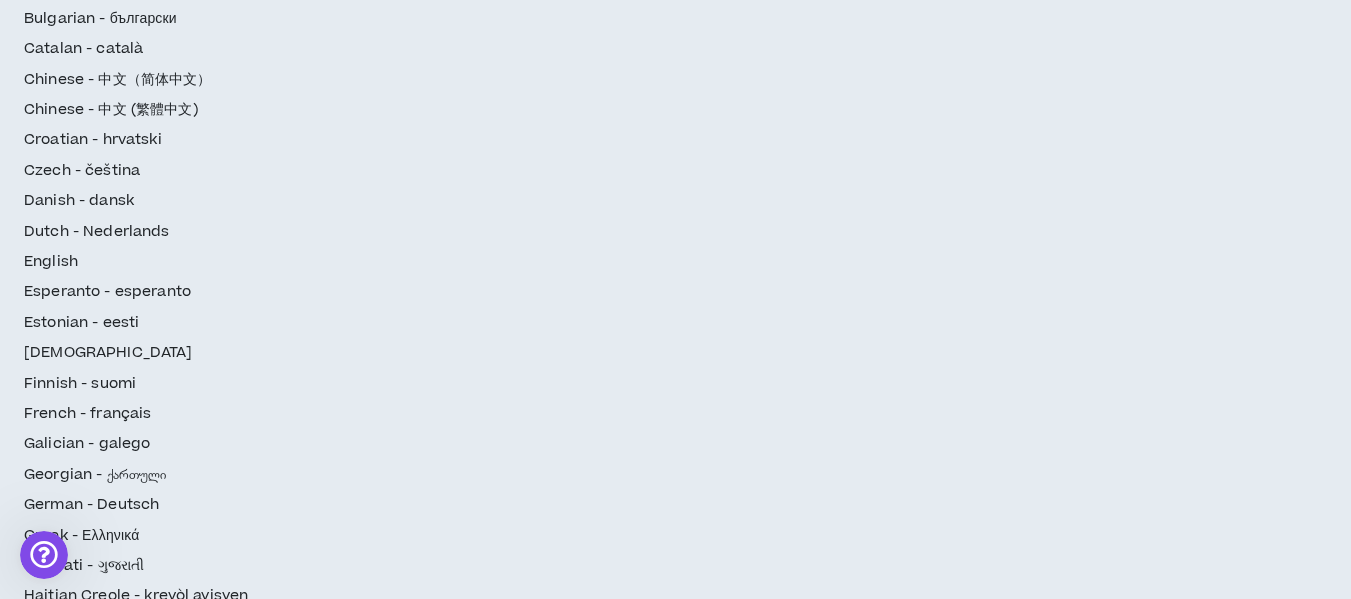 click on "Tech Audit" at bounding box center (656, 2372) 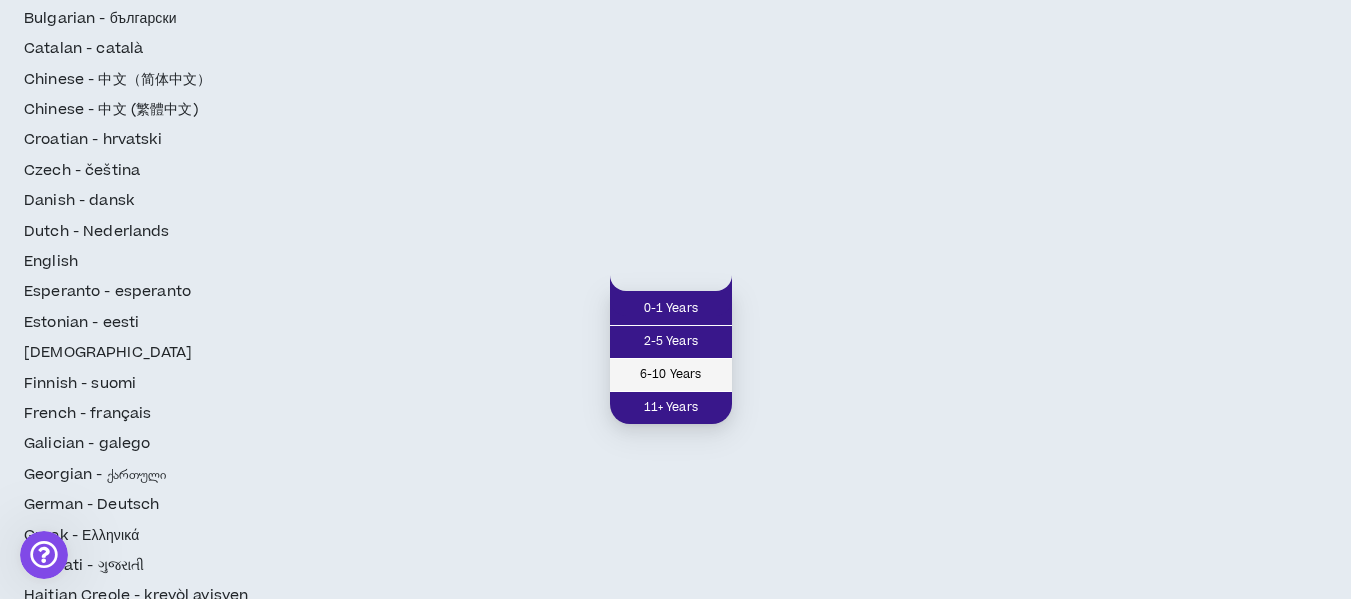 click on "6-10 Years" at bounding box center (671, 375) 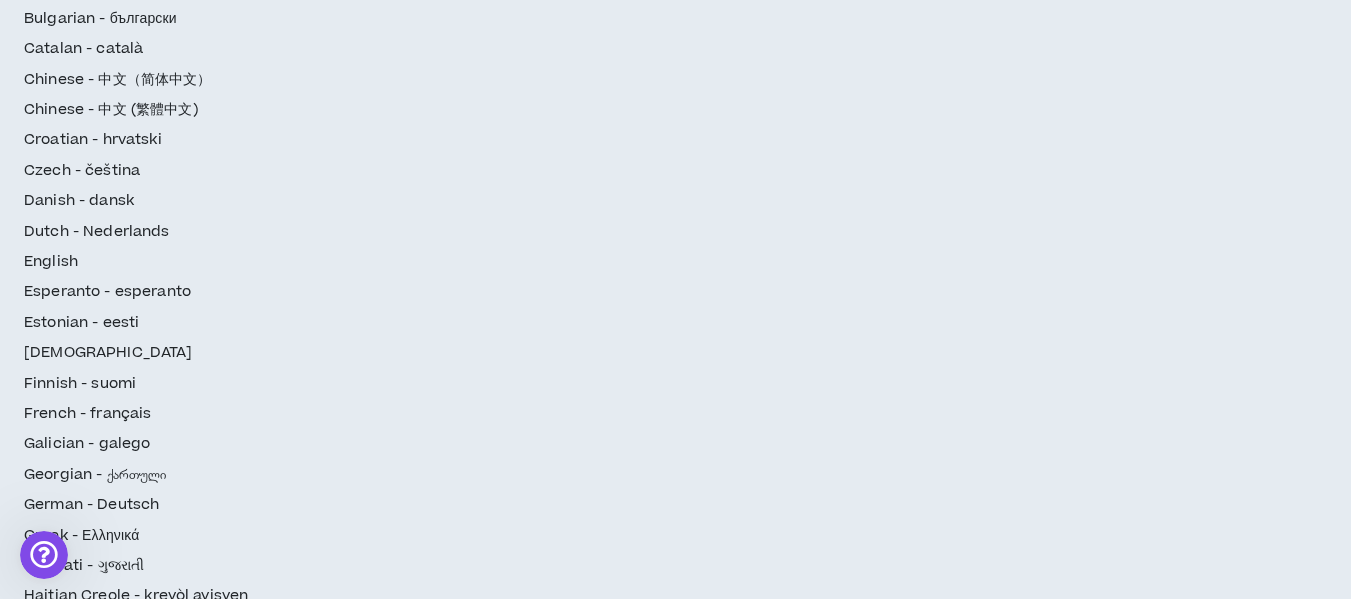 click on "SEO Competitive Analysis" at bounding box center (705, 2439) 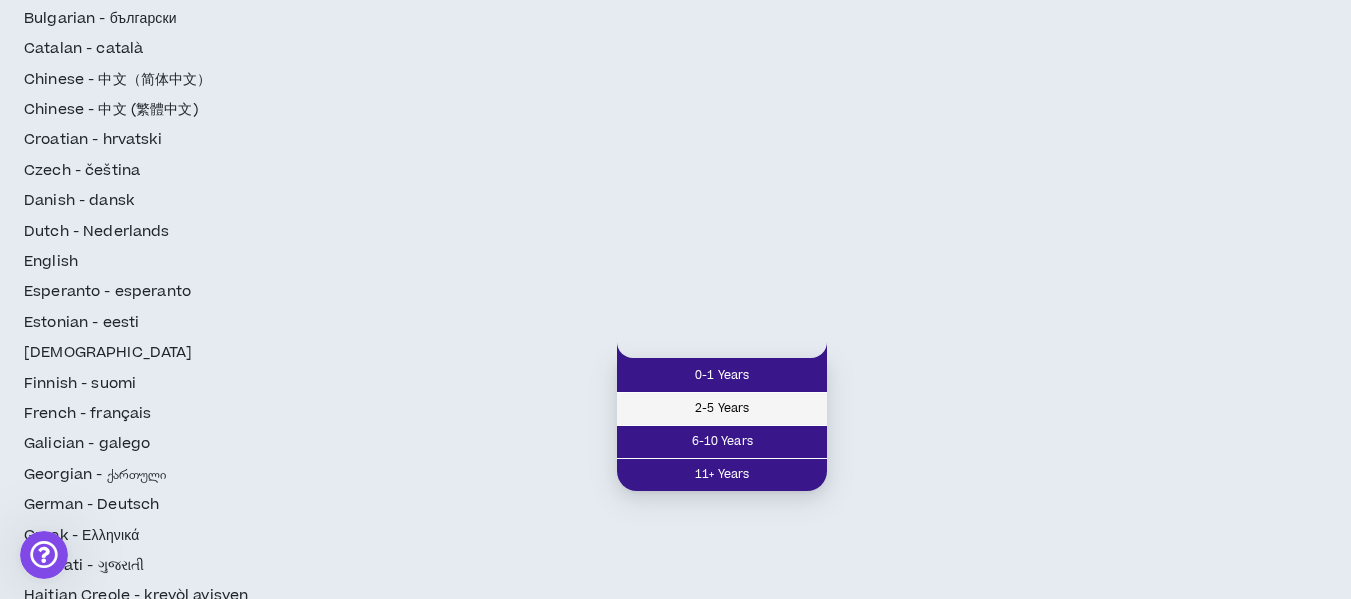 click on "2-5 Years" at bounding box center [722, 409] 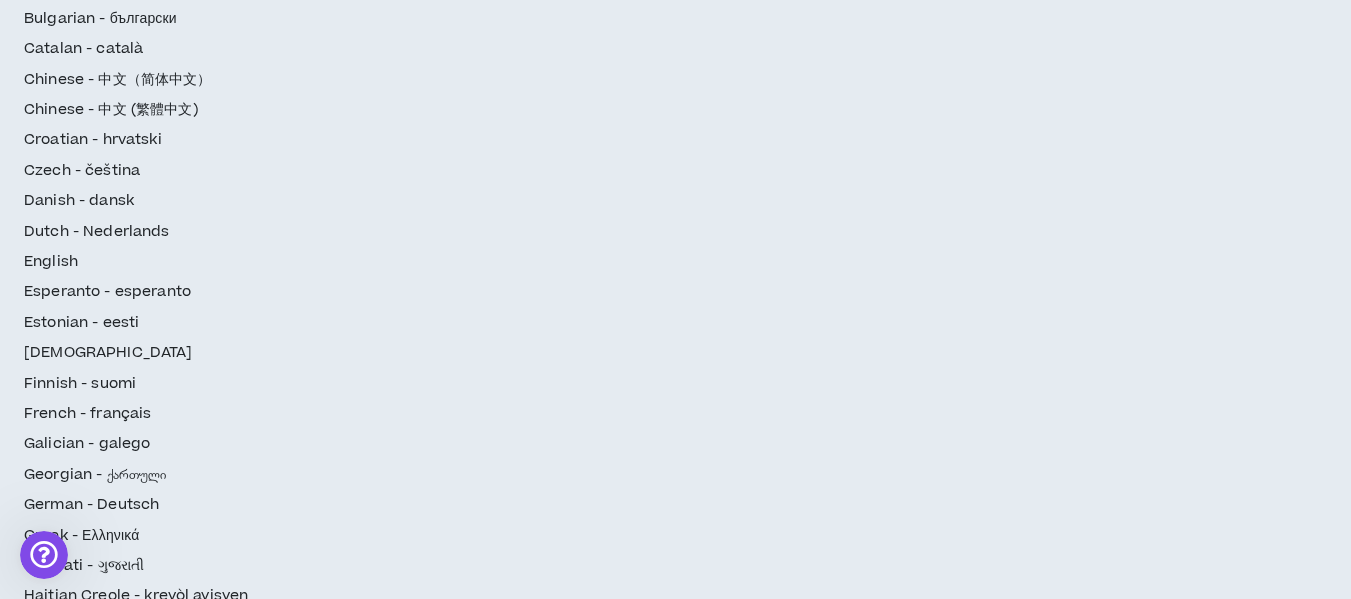 click on "SEO Reporting and Analytics" at bounding box center (819, 2439) 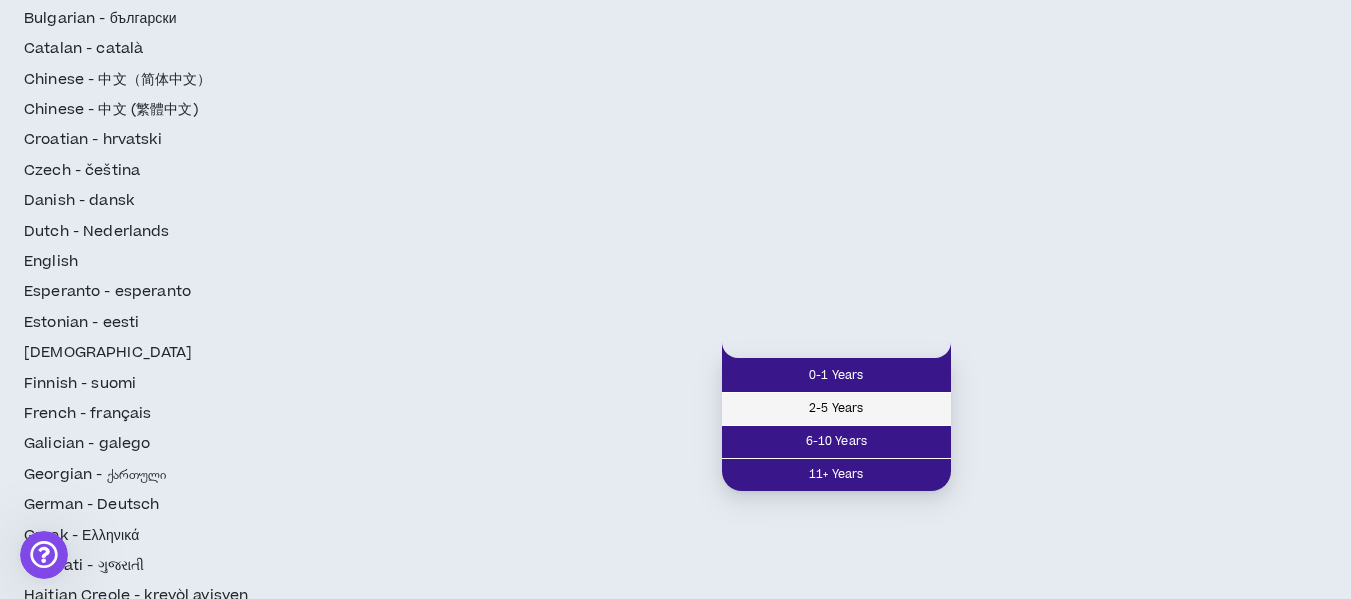 click on "2-5 Years" at bounding box center (836, 409) 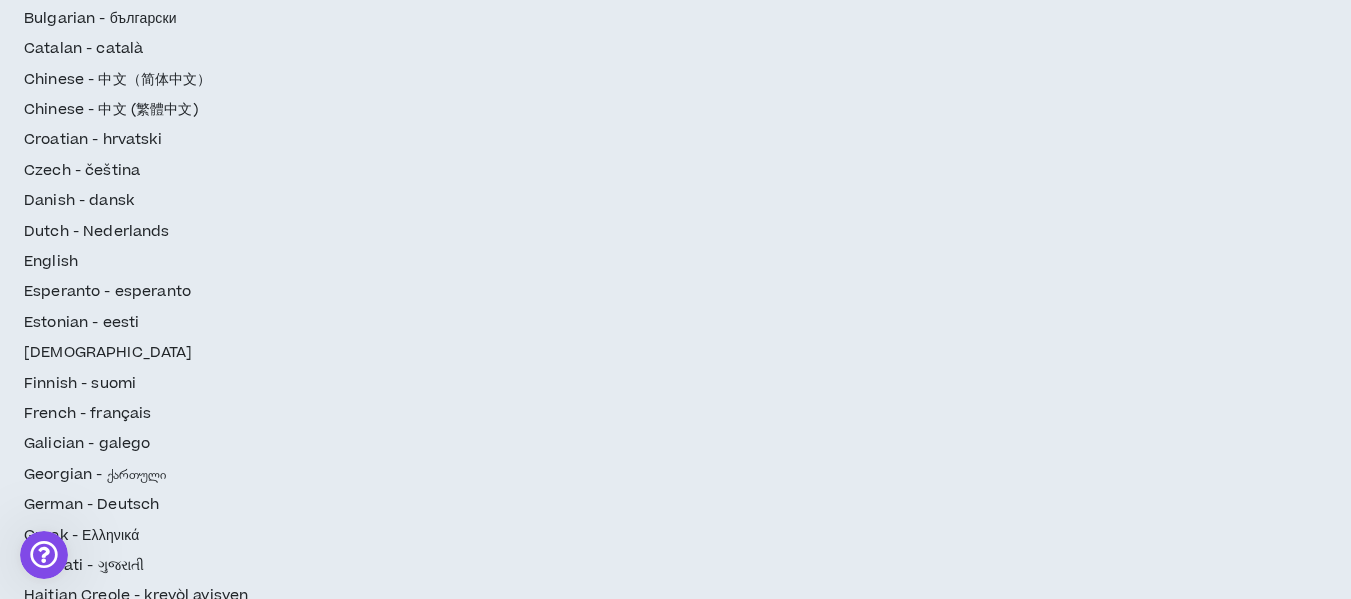click on "Google SC" at bounding box center (542, 2506) 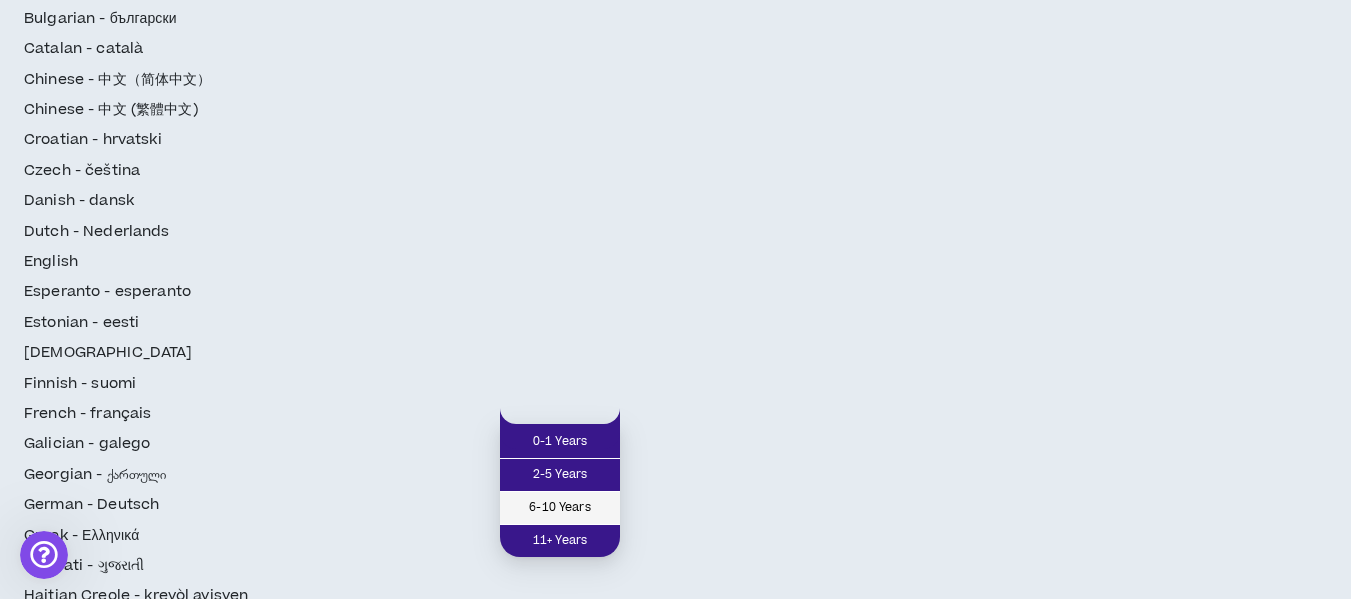 click on "6-10 Years" at bounding box center (560, 508) 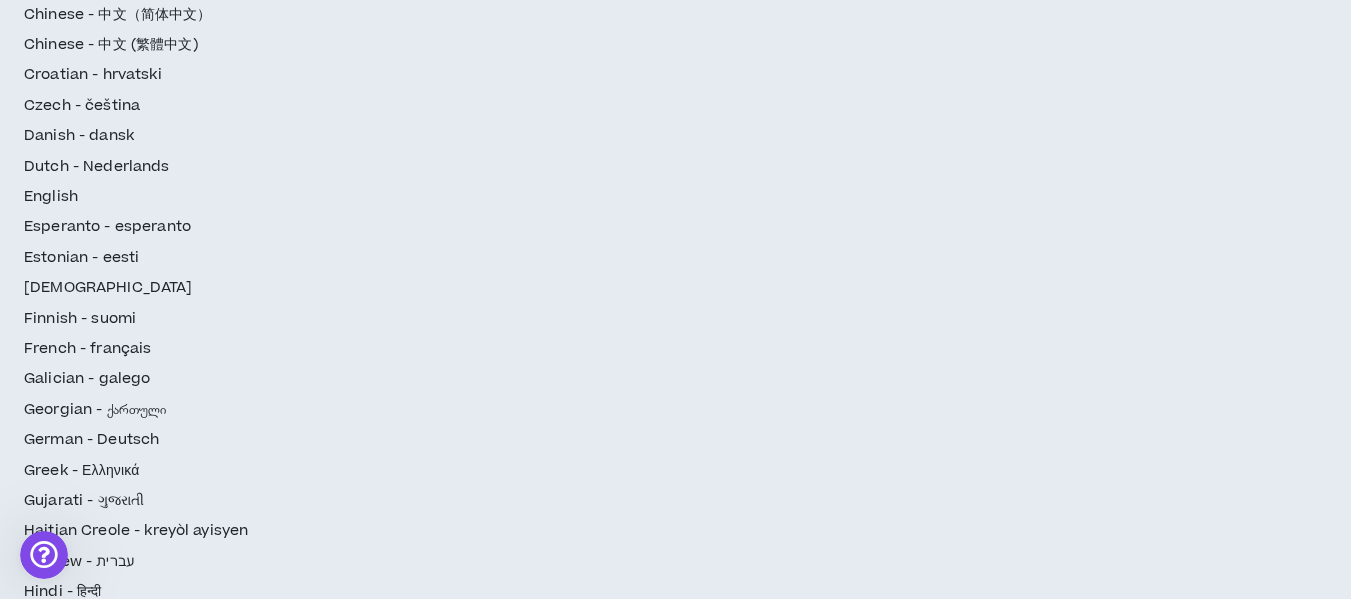 scroll, scrollTop: 400, scrollLeft: 0, axis: vertical 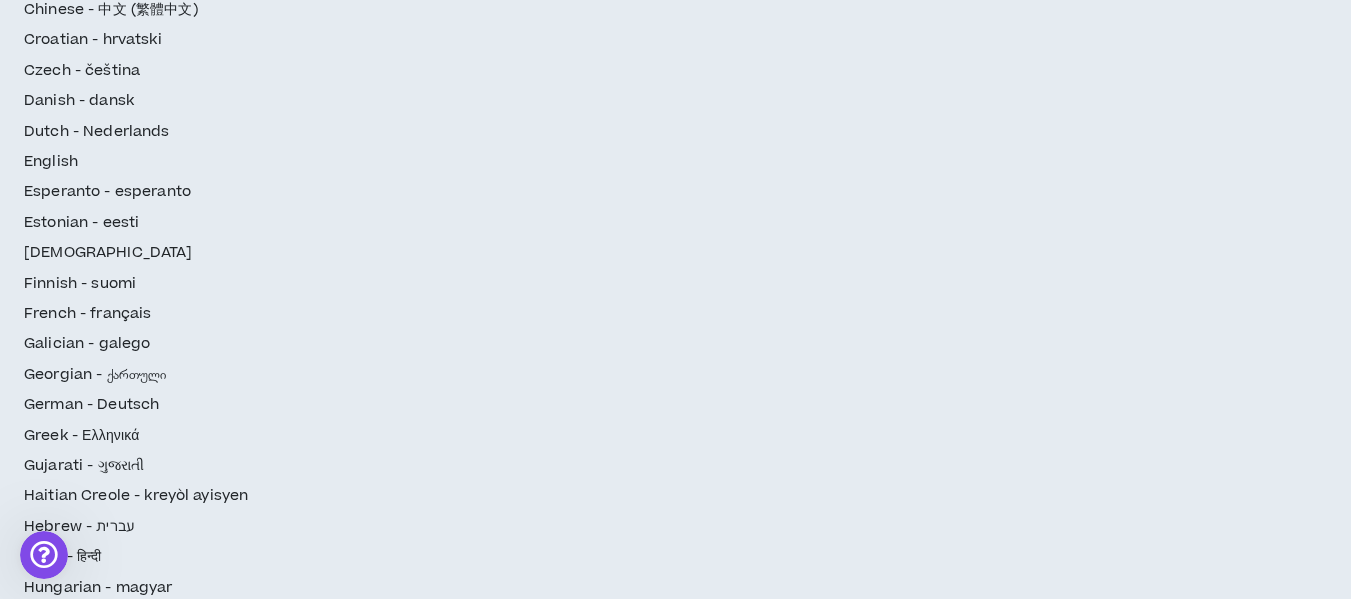 click on "[PERSON_NAME] SEO" at bounding box center (462, 2448) 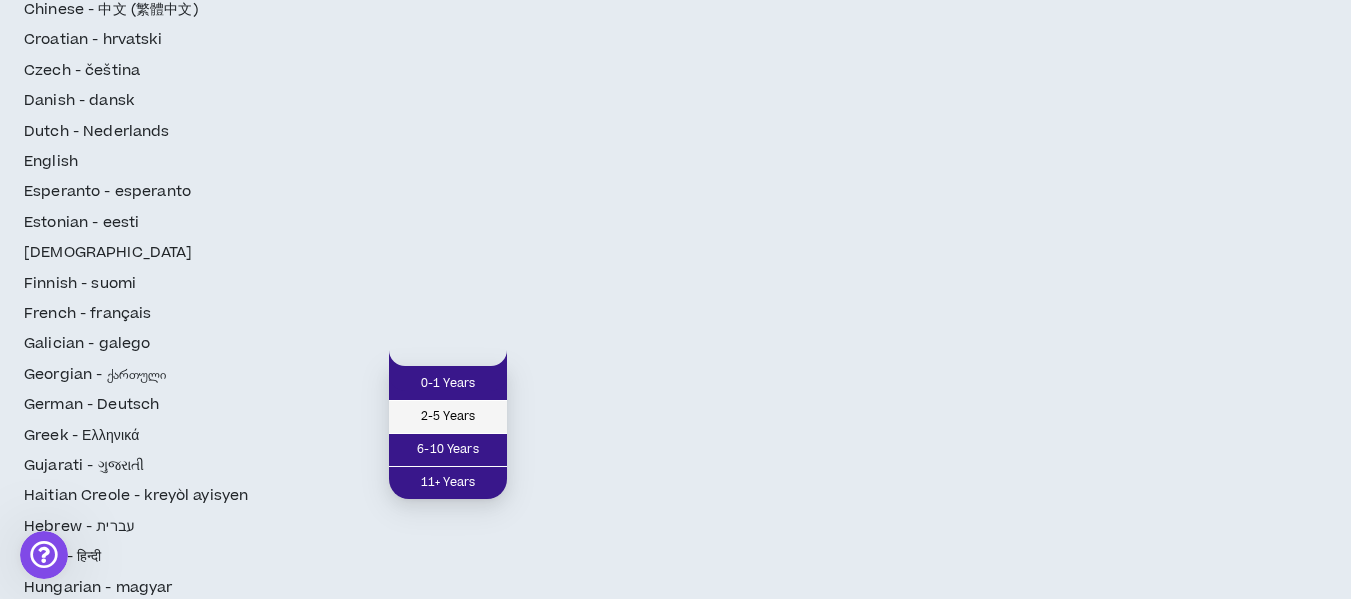 click on "2-5 Years" at bounding box center (448, 417) 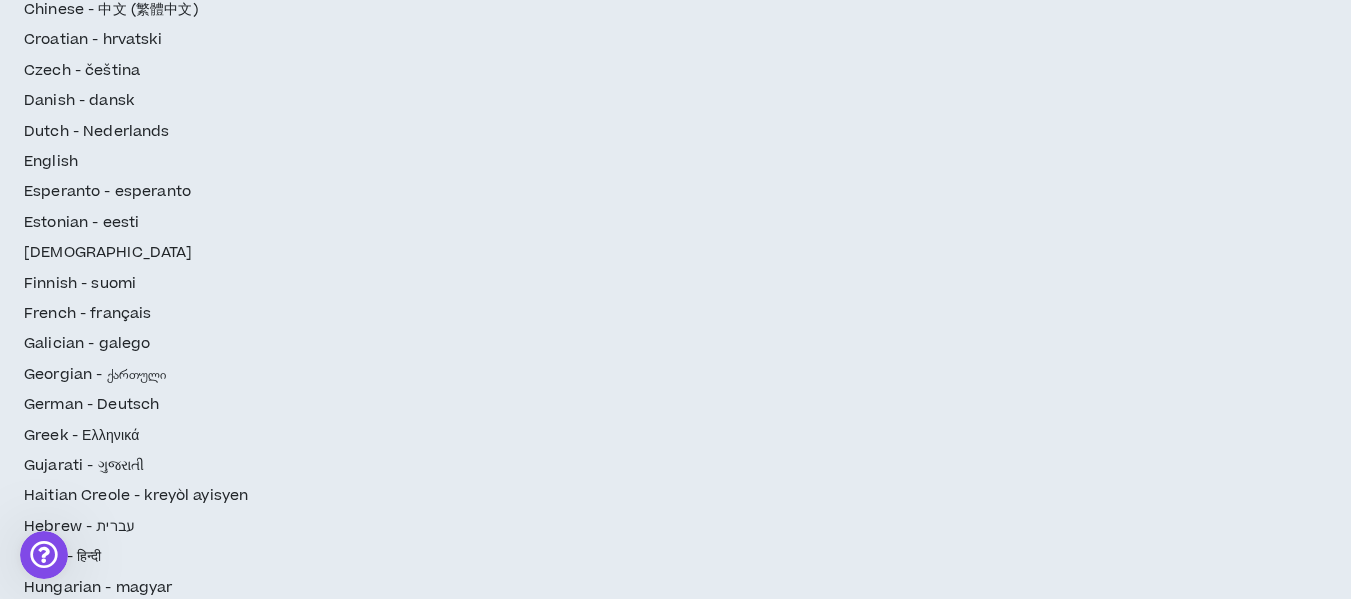 click on "SEMrush" at bounding box center (566, 2448) 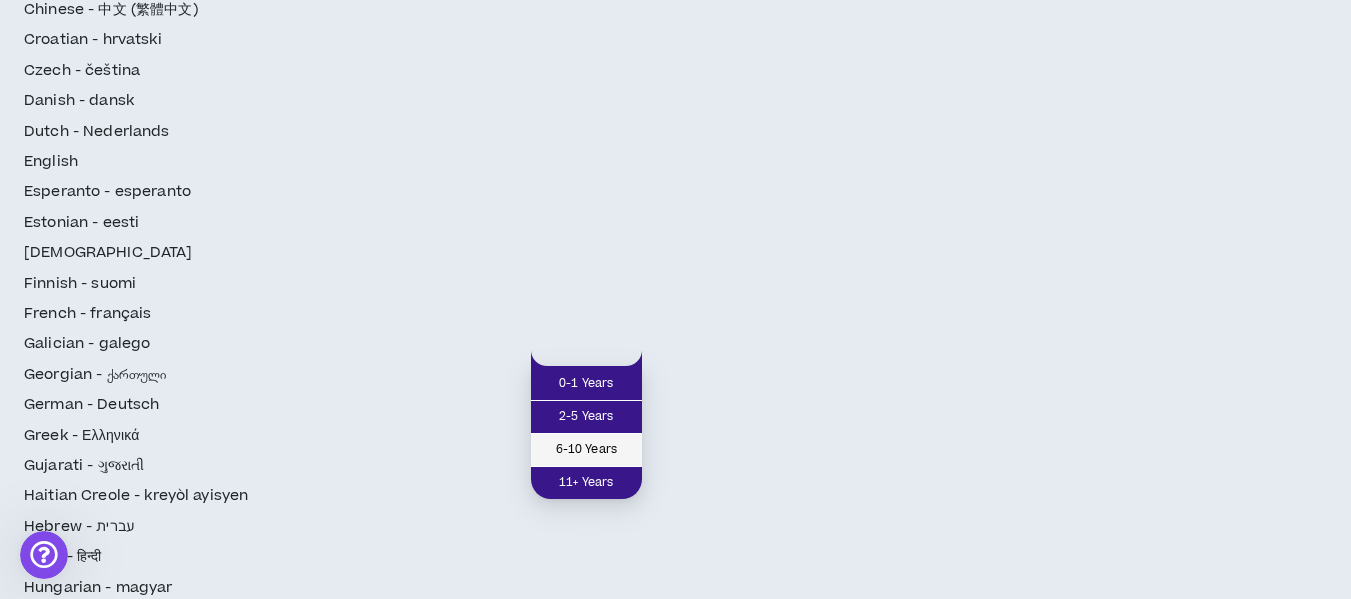 click on "6-10 Years" at bounding box center (586, 450) 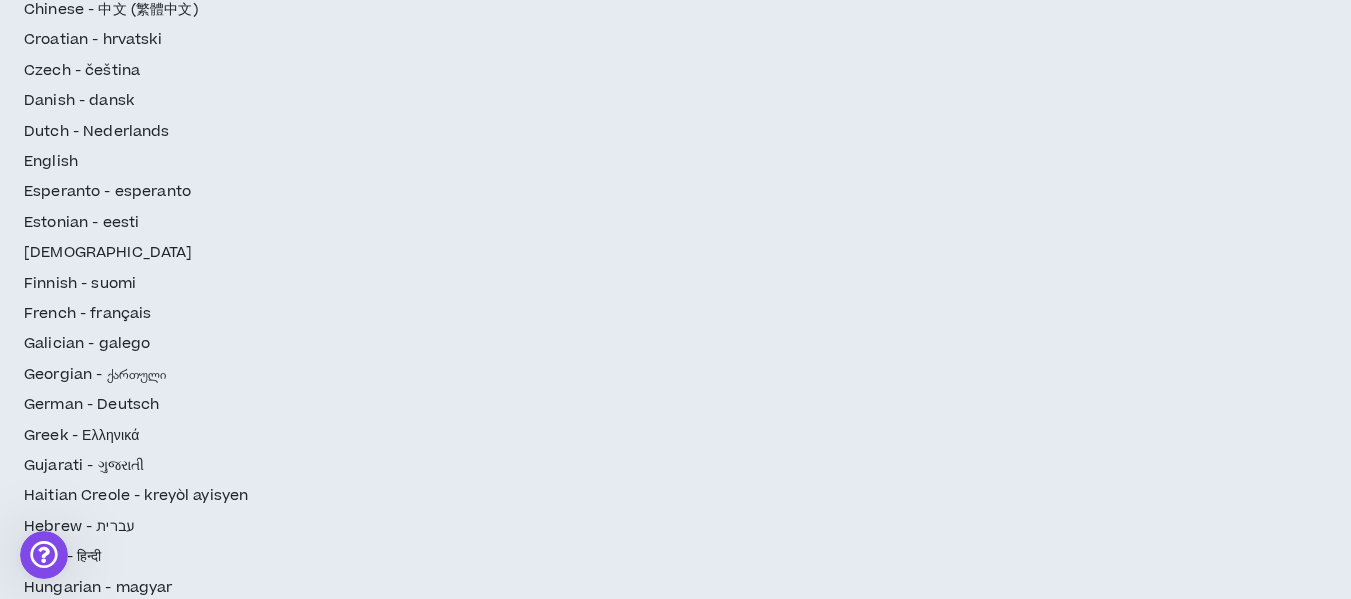 click on "SEO Spider" at bounding box center [705, 2448] 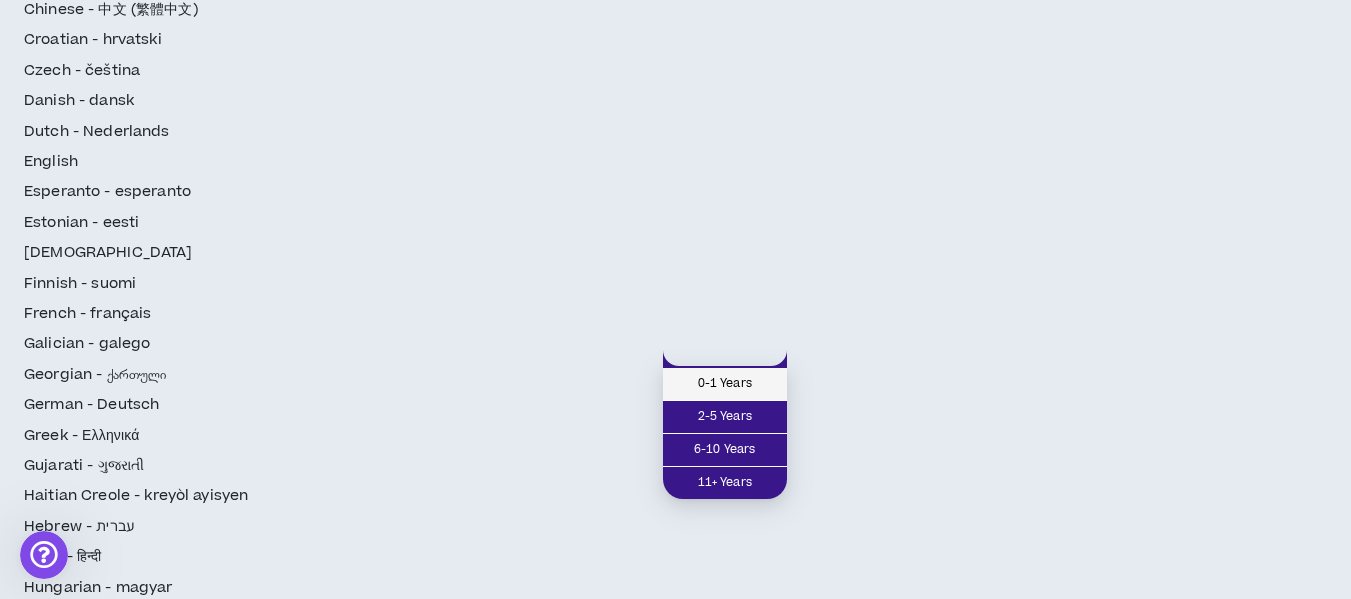 click on "0-1 Years" at bounding box center [725, 384] 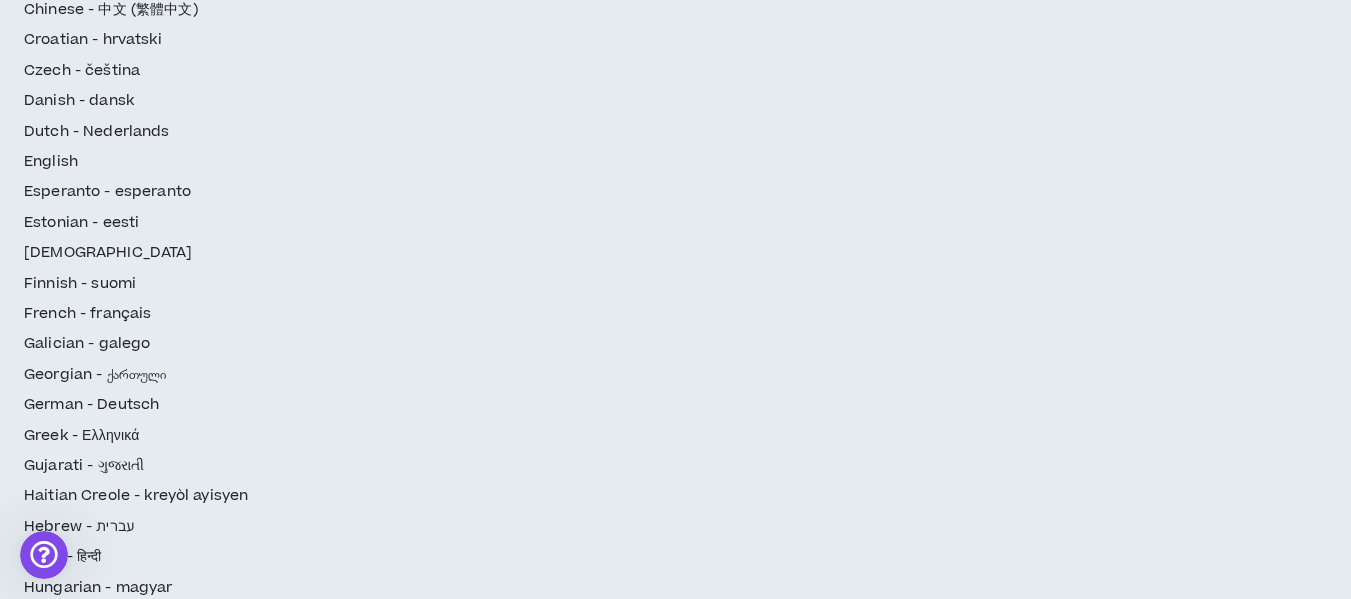 click on "MOZ" at bounding box center [904, 2473] 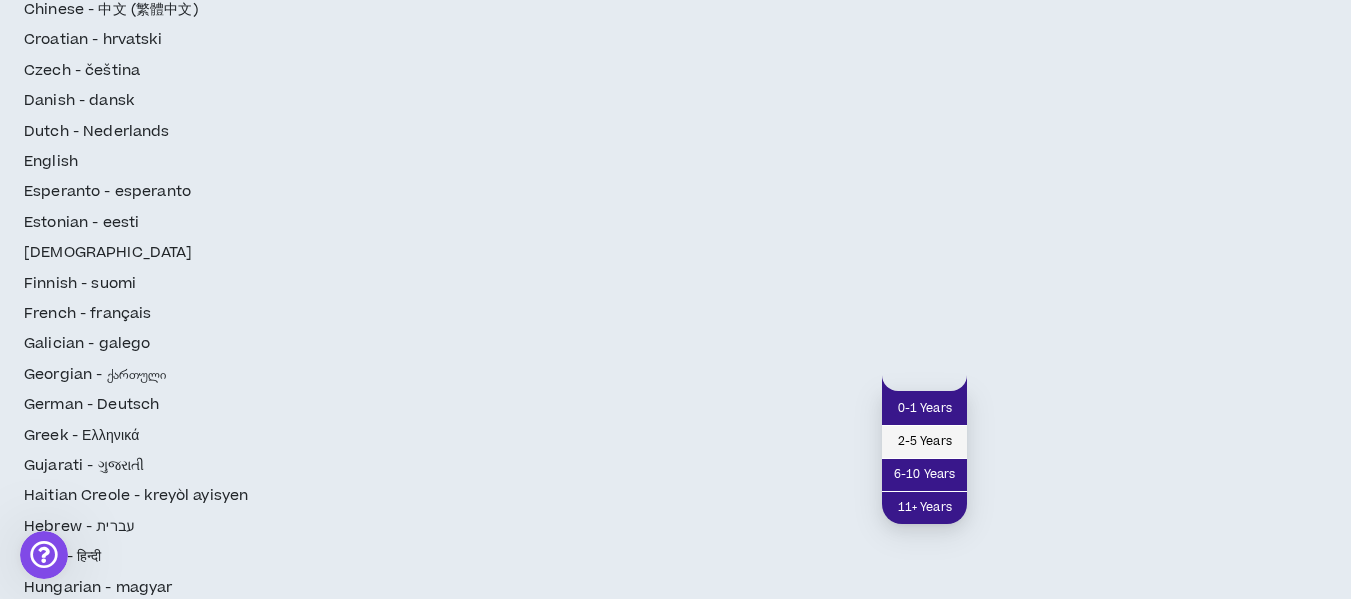 click on "2-5 Years" at bounding box center (924, 442) 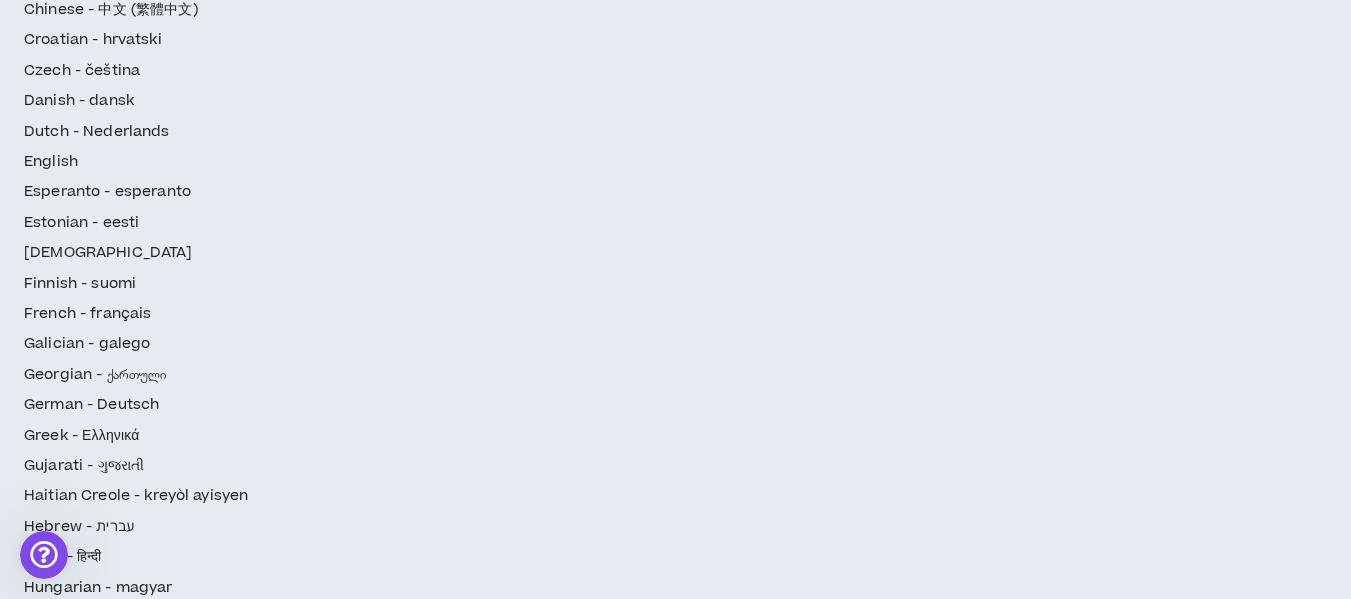 click on "SEO Strategy" at bounding box center [332, 2557] 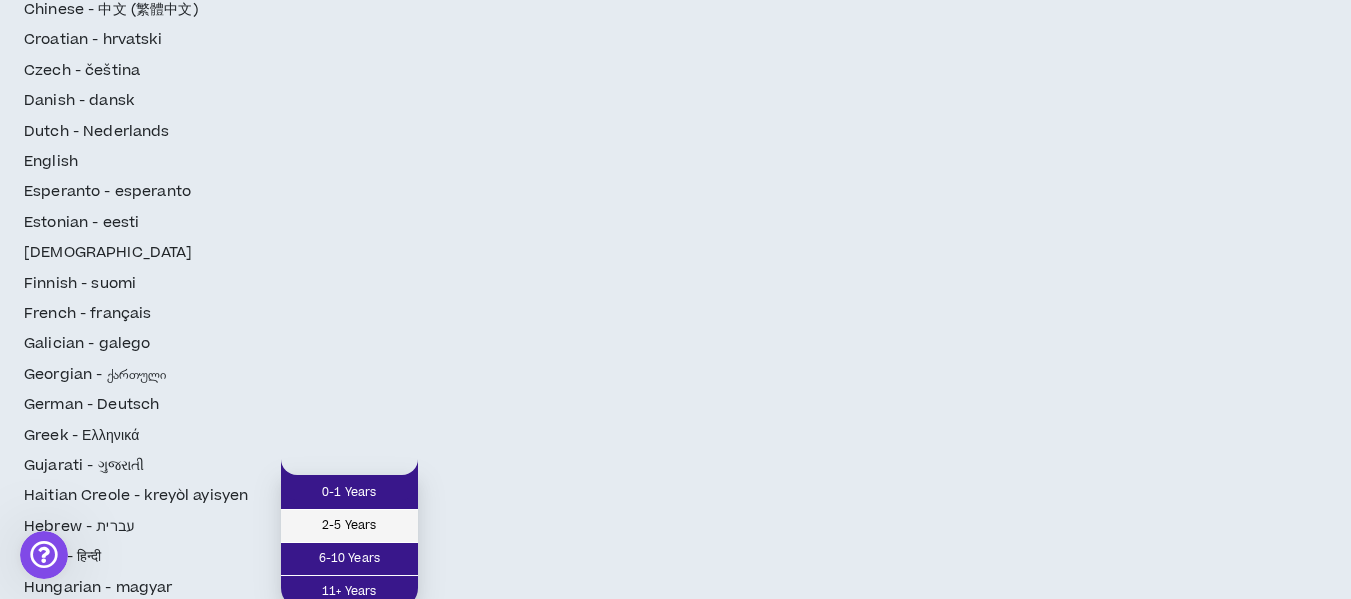 click on "2-5 Years" at bounding box center (349, 526) 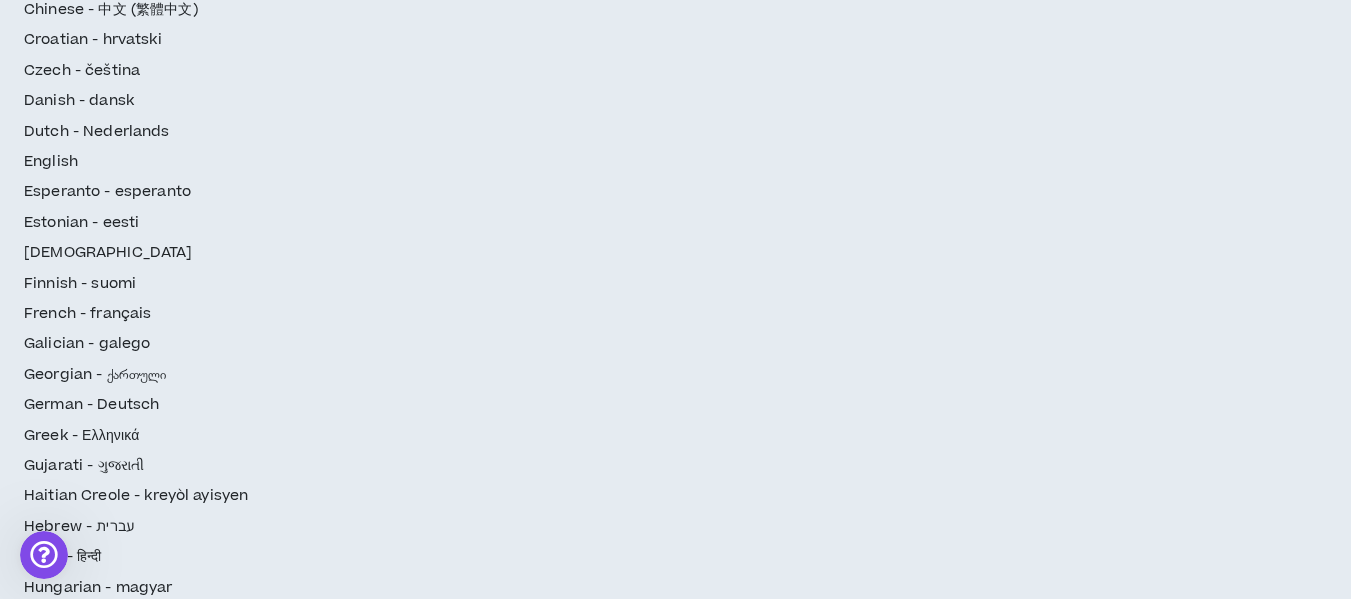 click on "Google Analytics" at bounding box center [509, 2557] 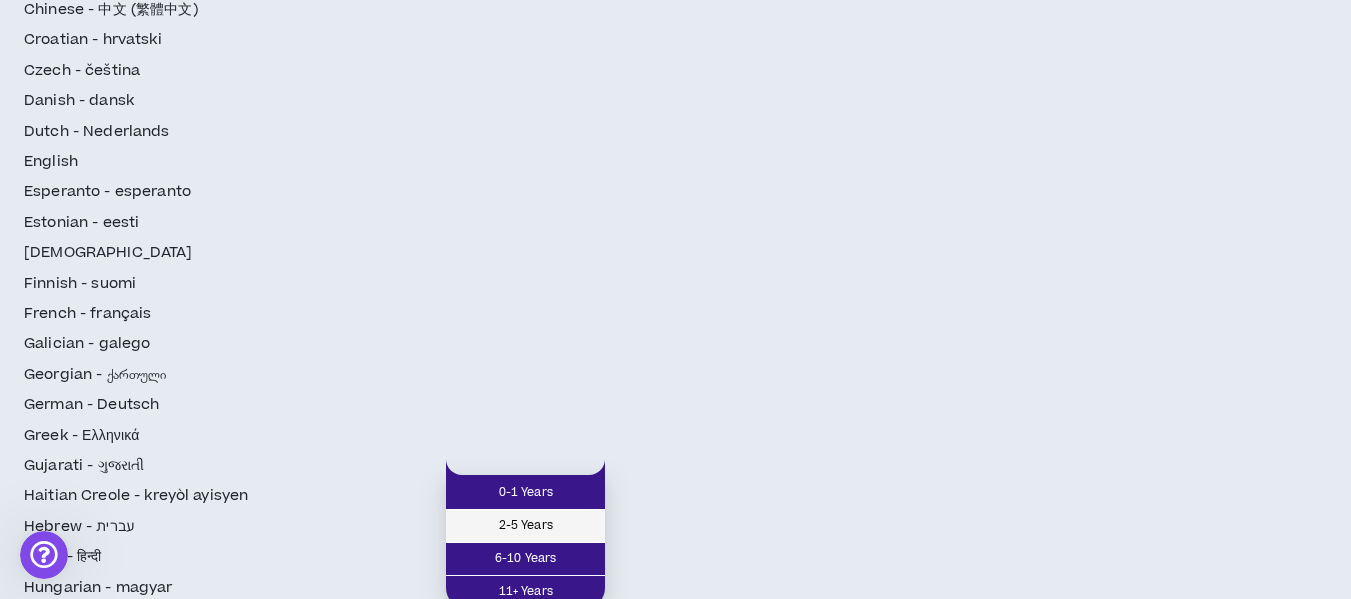click on "2-5 Years" at bounding box center (525, 526) 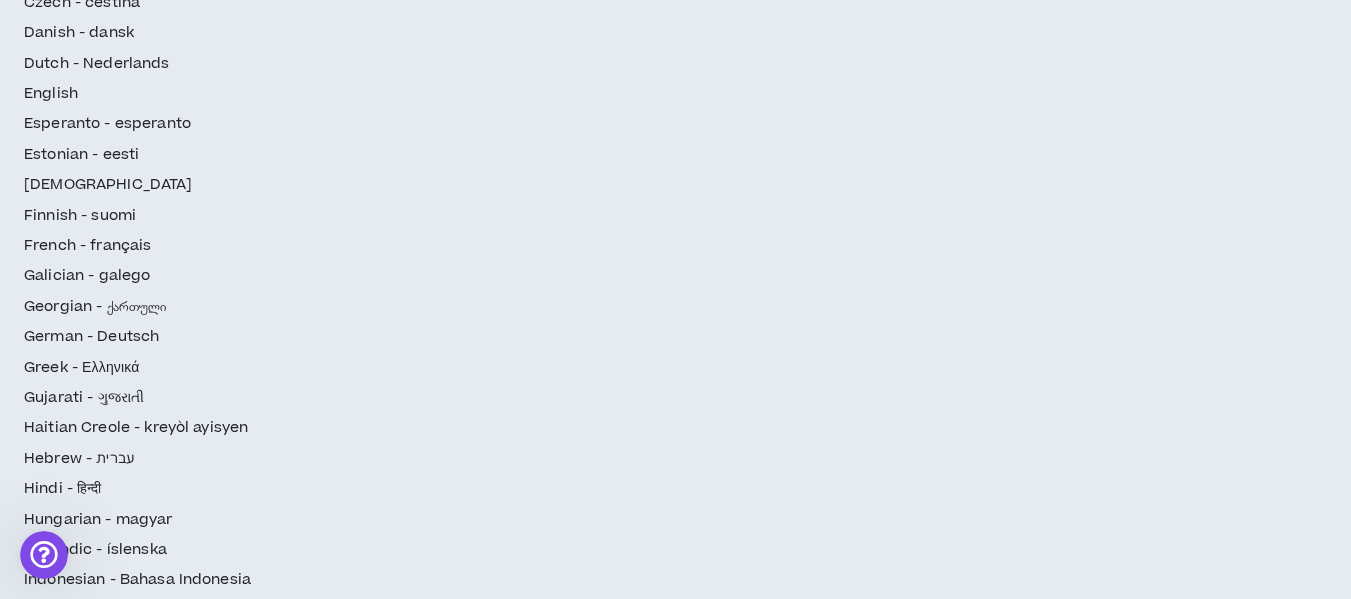 scroll, scrollTop: 500, scrollLeft: 0, axis: vertical 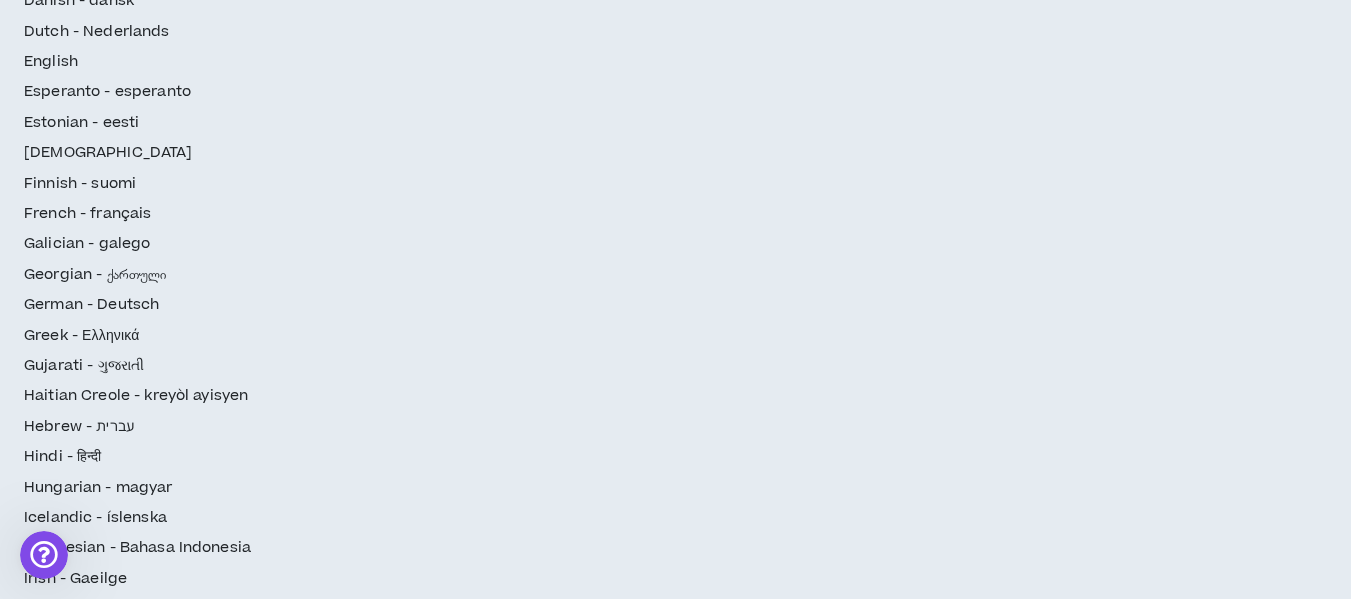 click on "Screaming Frog" at bounding box center [447, 2457] 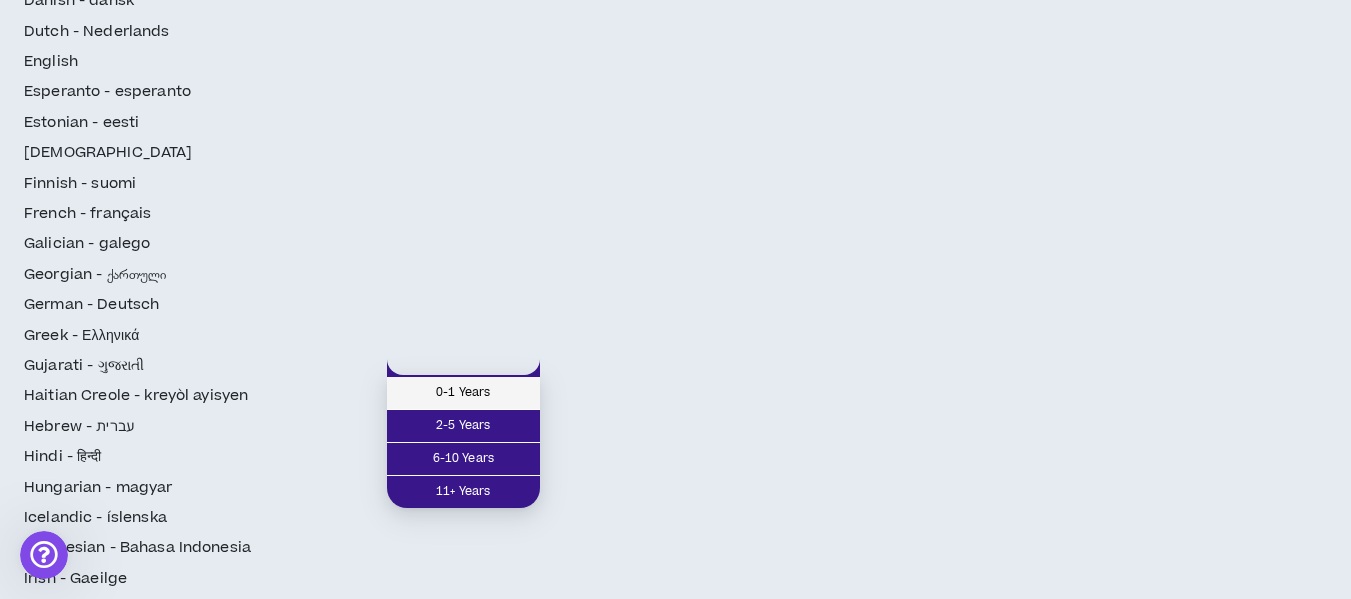click on "0-1 Years" at bounding box center [463, 393] 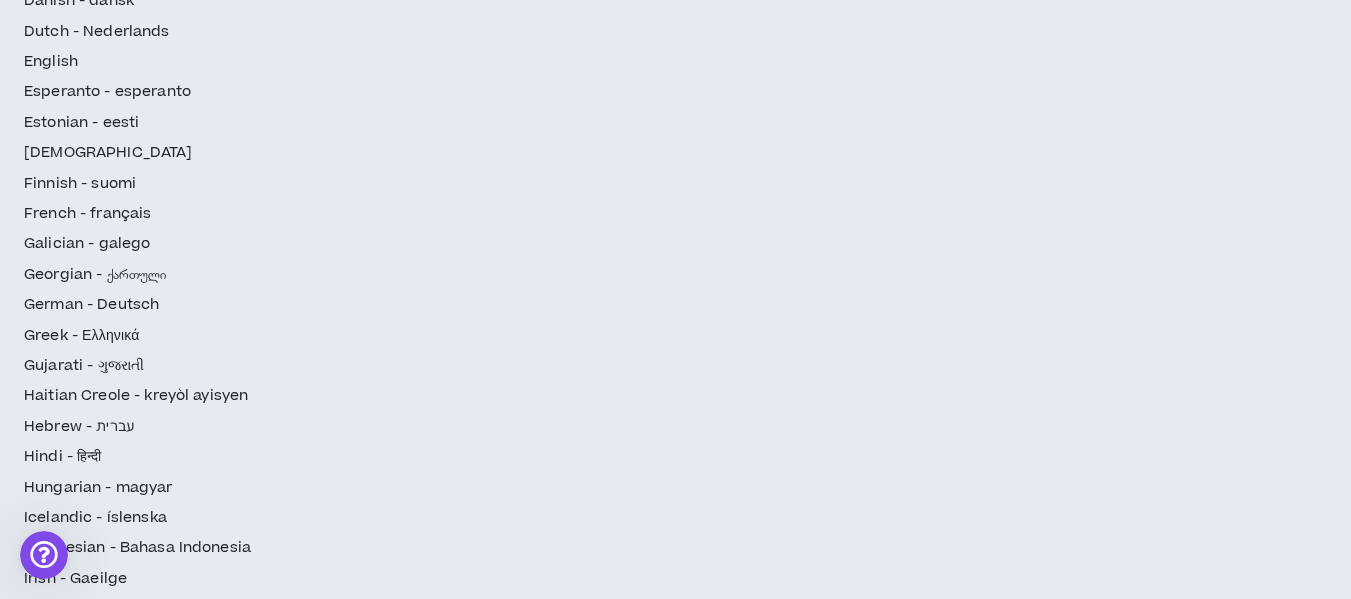 click on "KWFinder" at bounding box center [321, 2481] 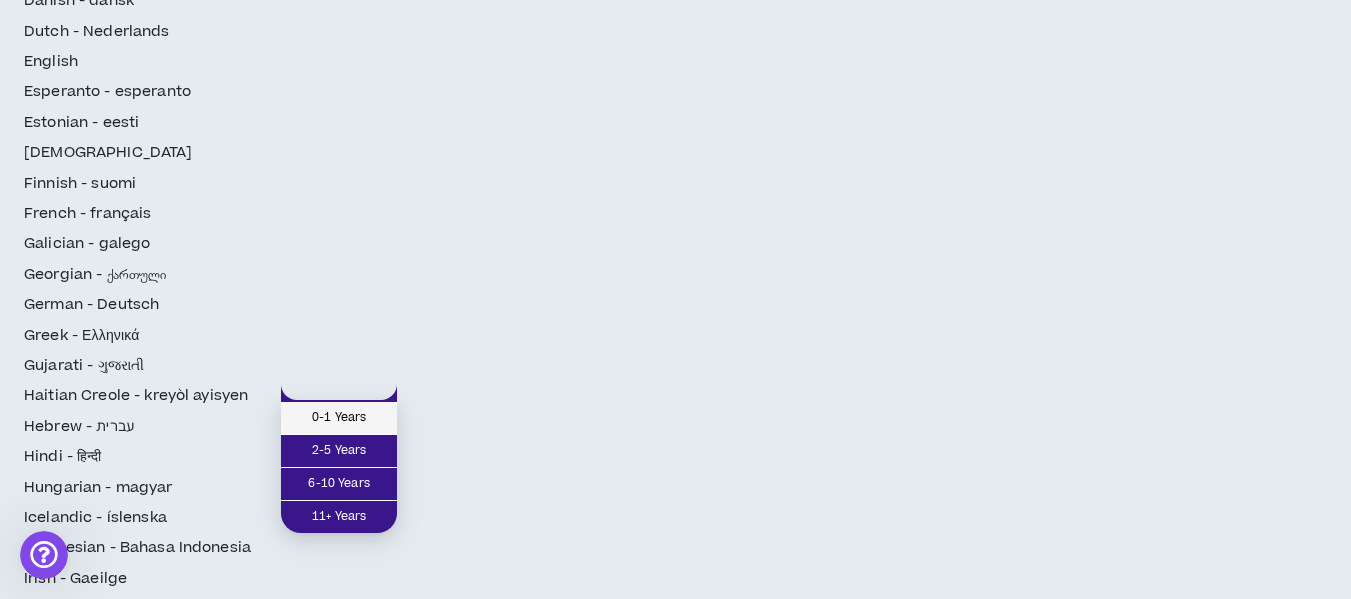click on "0-1 Years" at bounding box center (339, 418) 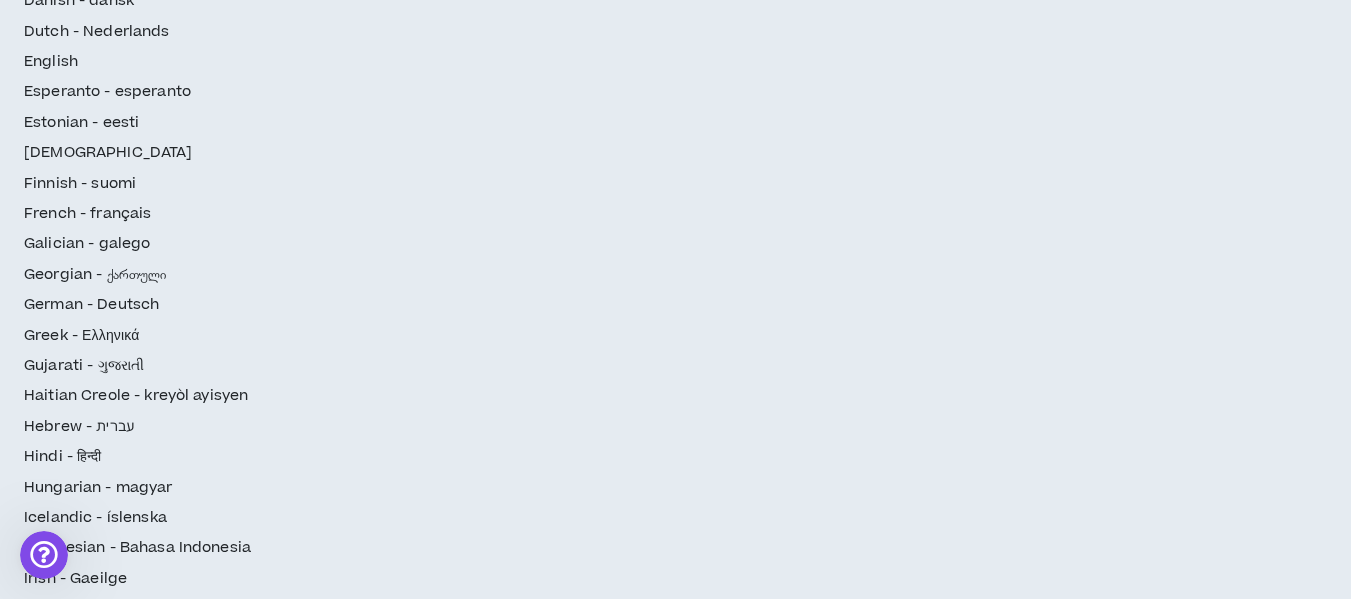 click on "ChatGPT" at bounding box center (862, 2481) 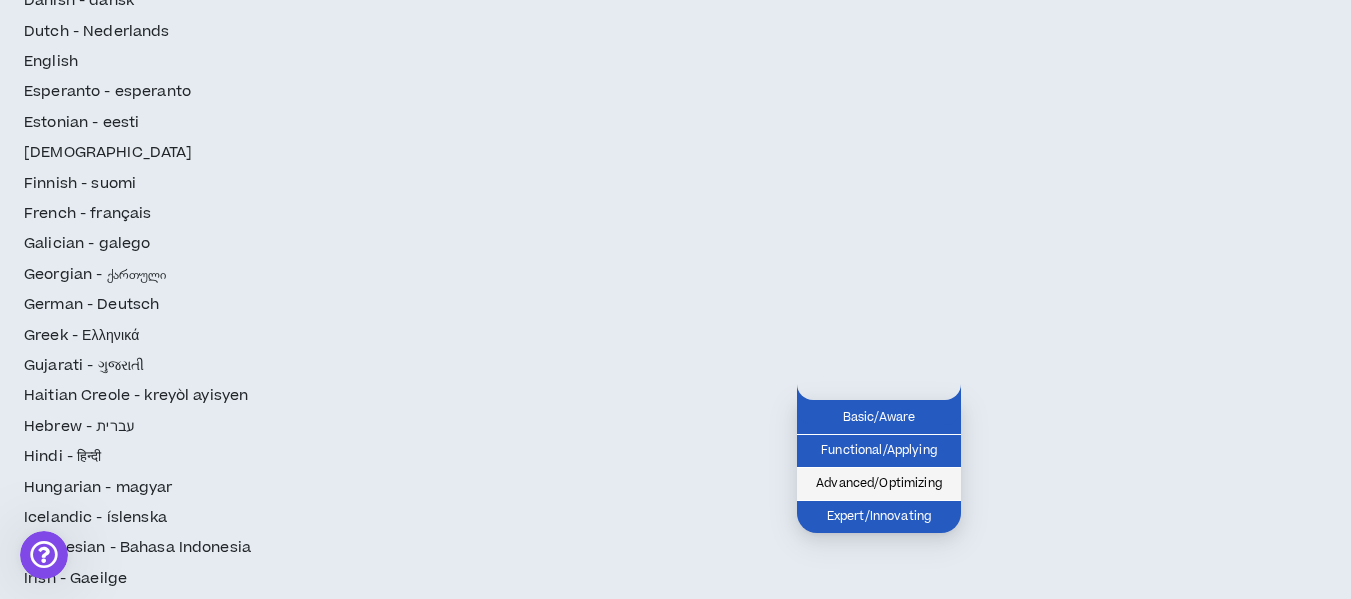 click on "Advanced/Optimizing" at bounding box center (879, 484) 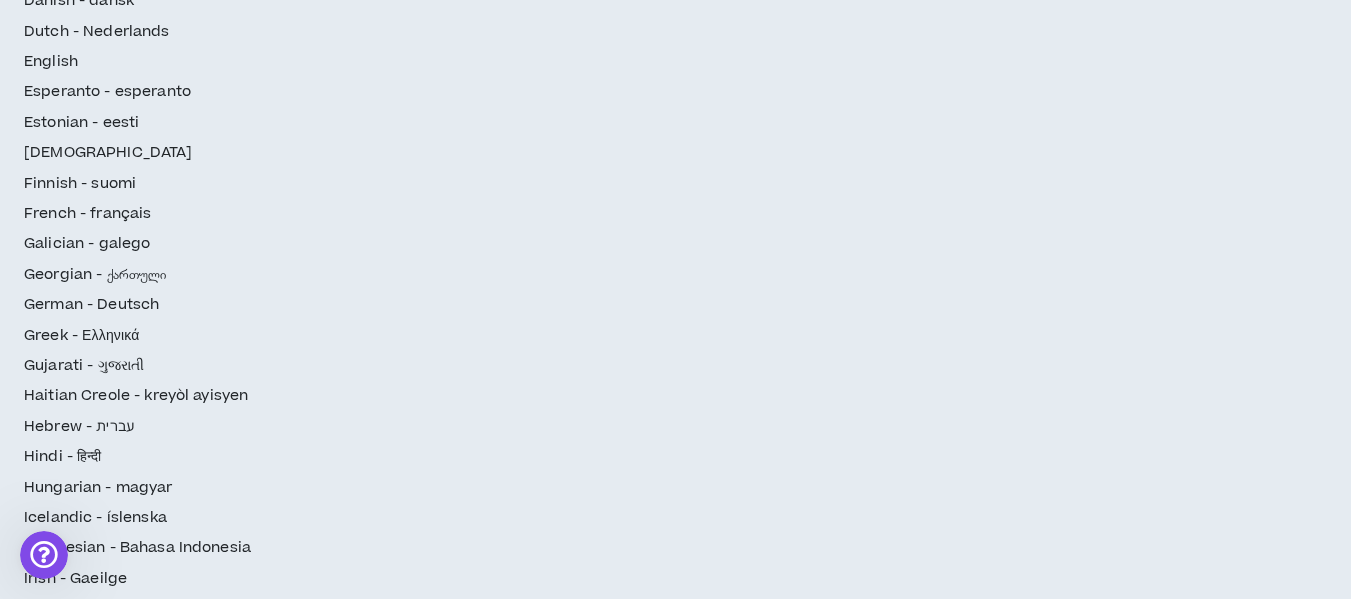 click on "Keyword Clustering" at bounding box center (382, 2572) 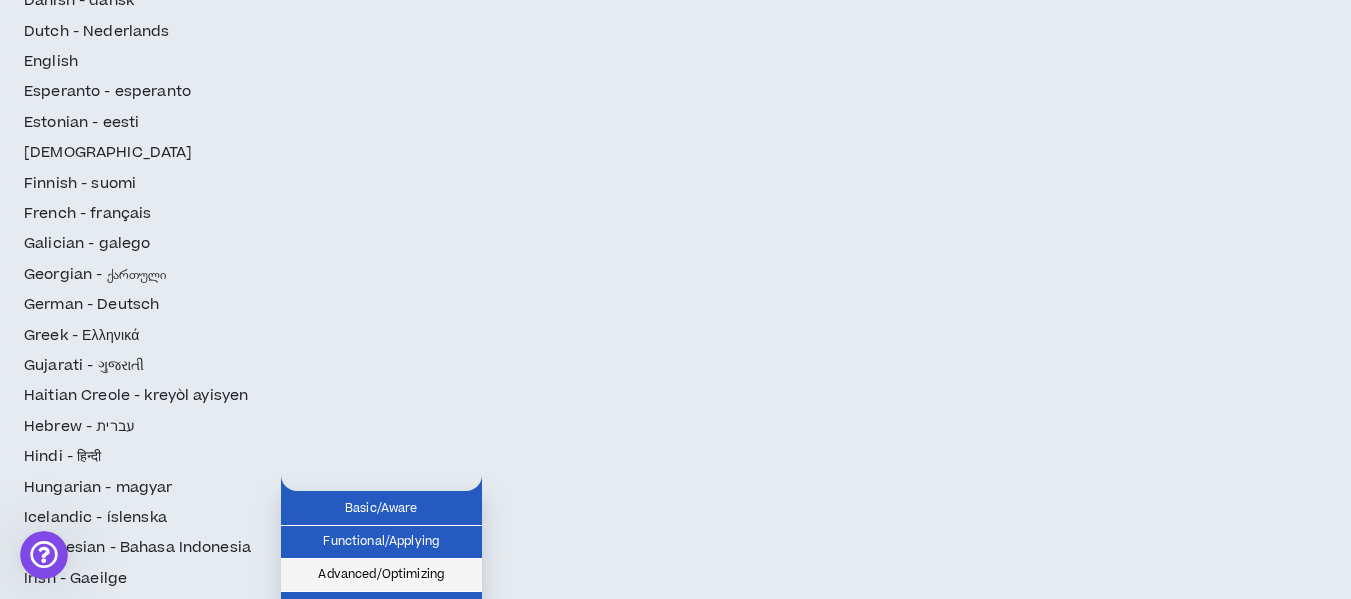 click on "Advanced/Optimizing" at bounding box center [381, 575] 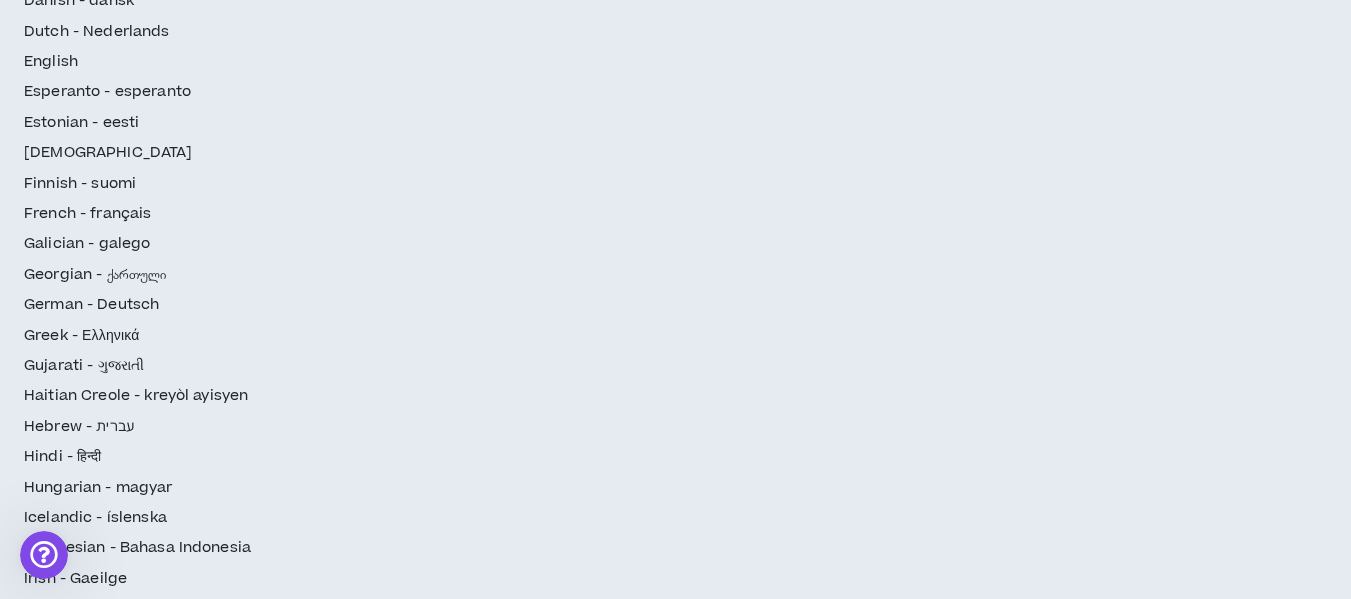 click on "AI Content Optimization" at bounding box center (376, 2569) 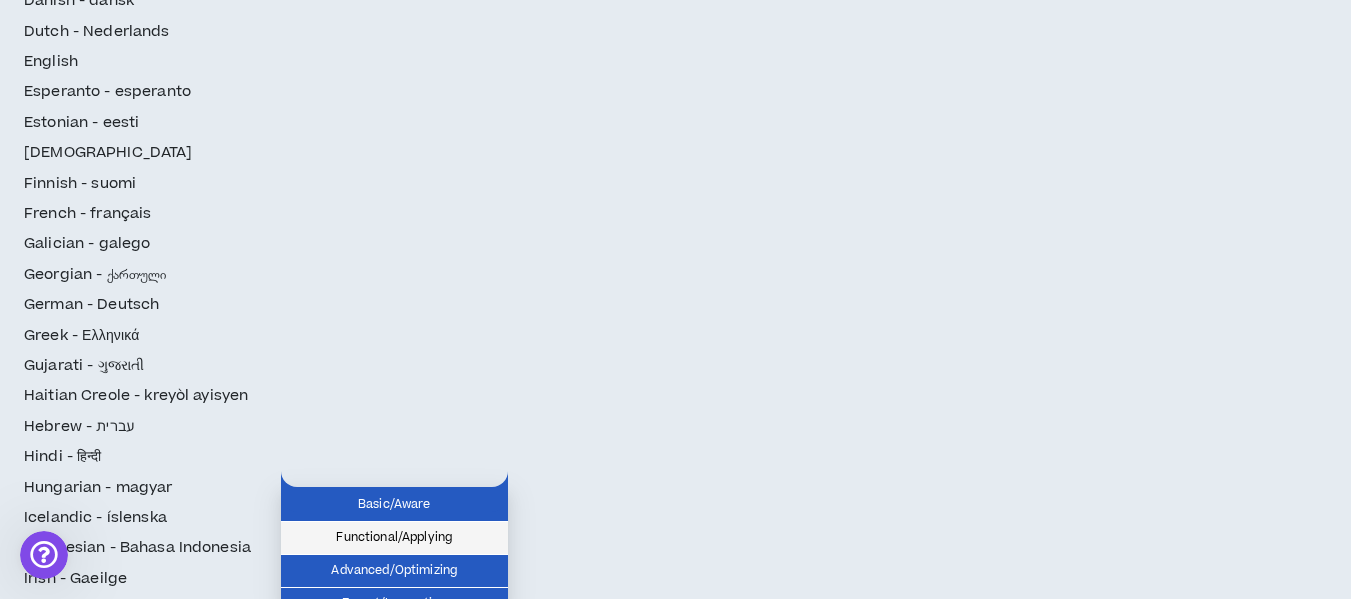 click on "Functional/Applying" at bounding box center (394, 538) 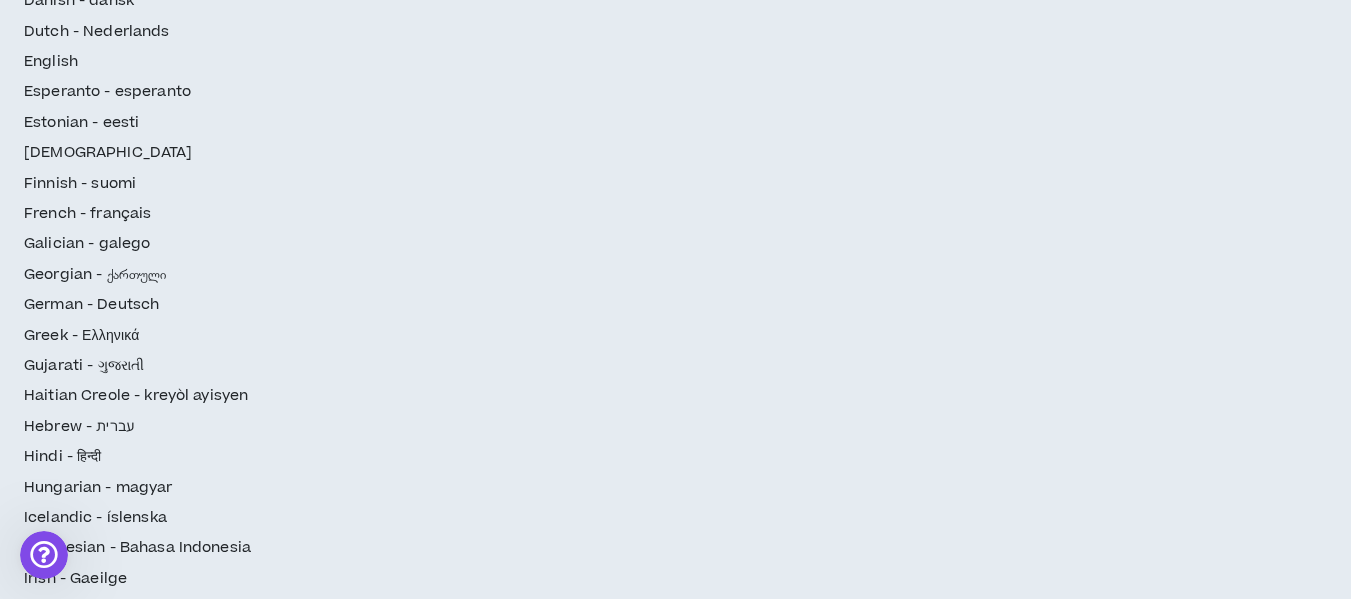 click 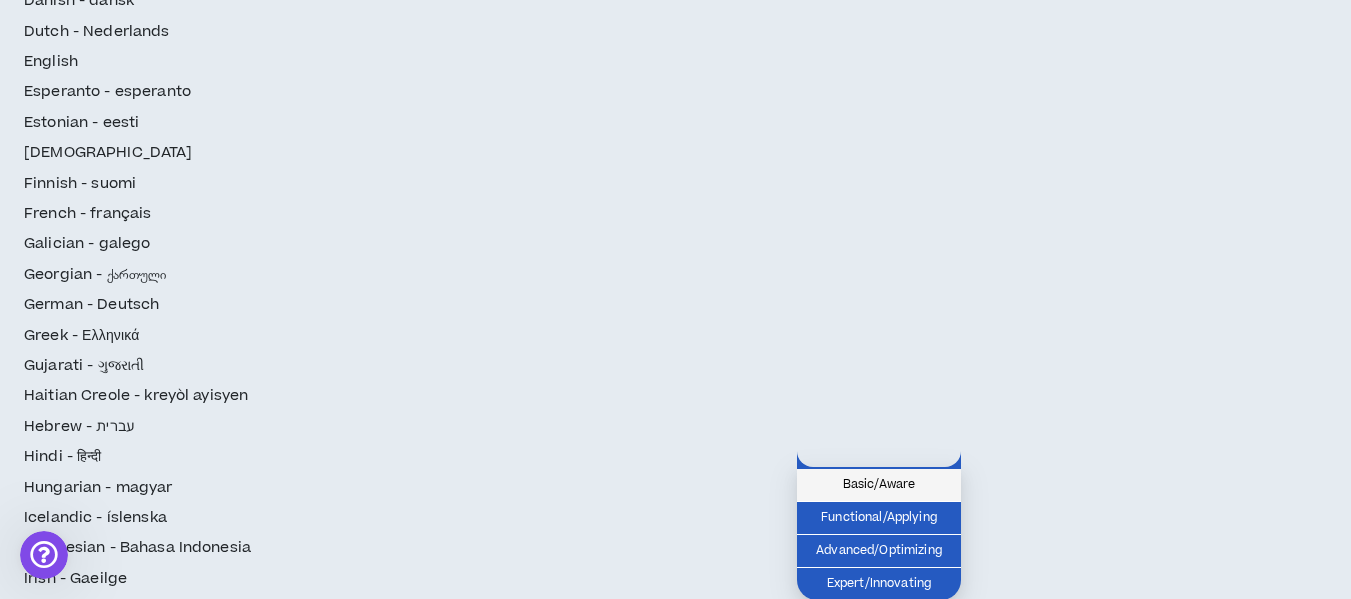 click on "Basic/Aware" at bounding box center (879, 485) 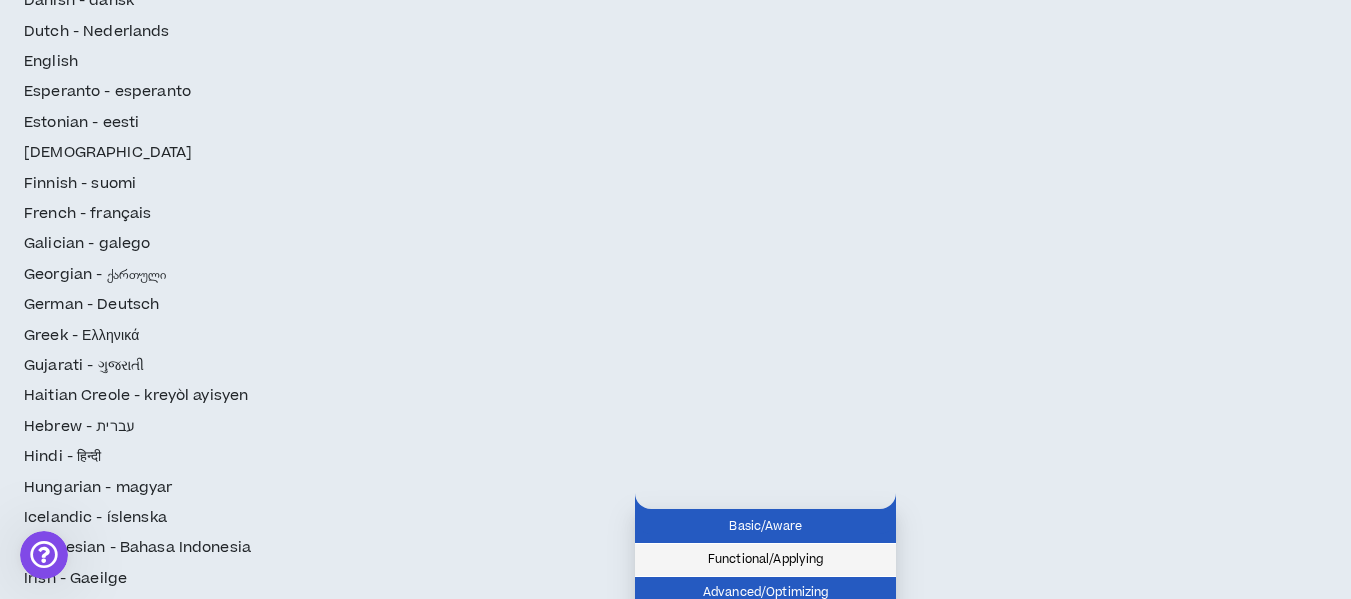 click on "Functional/Applying" at bounding box center [765, 560] 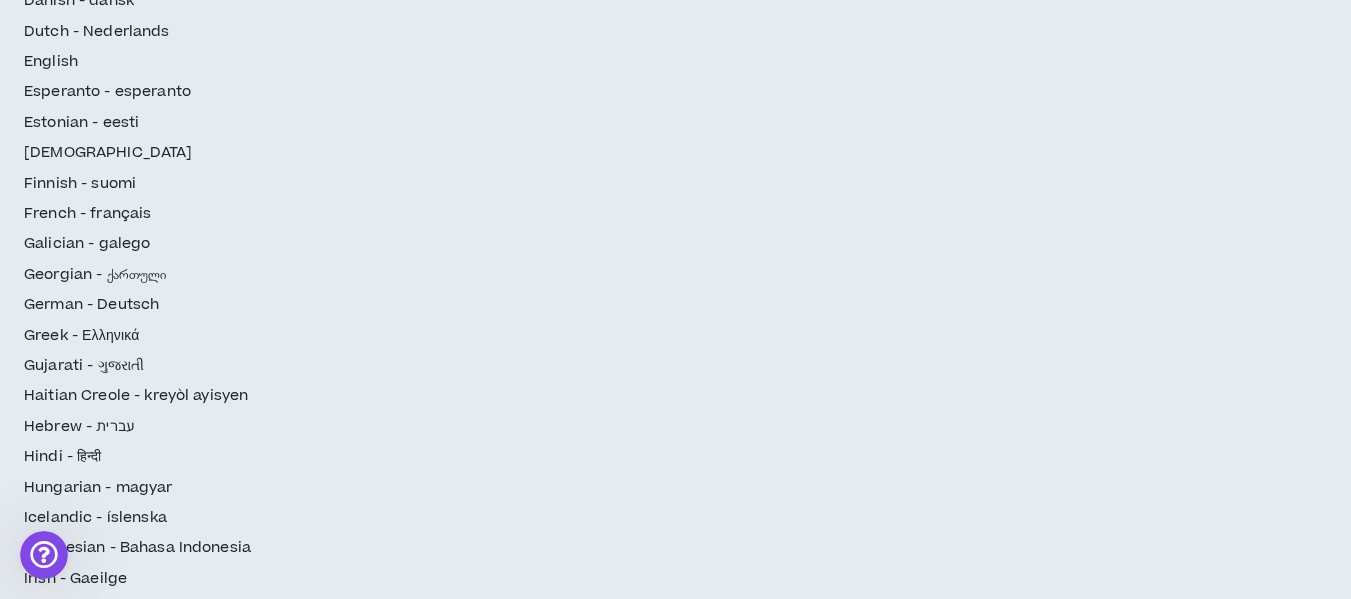 click on "Ahrefs" at bounding box center [542, 2615] 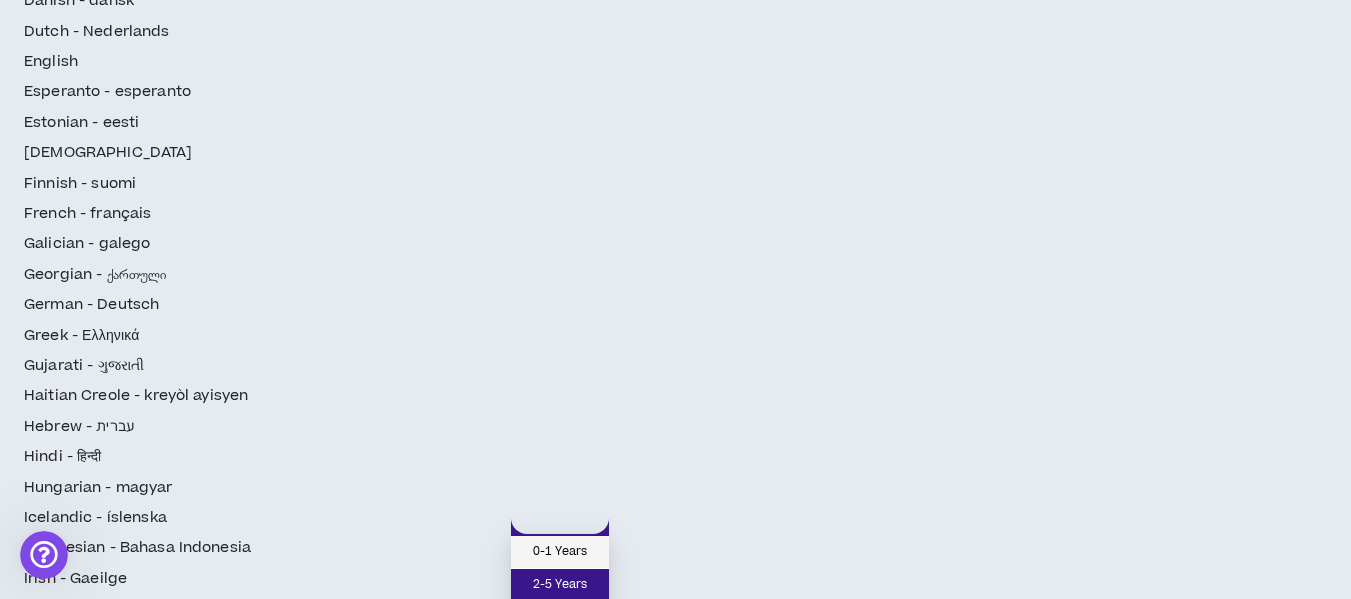 click on "0-1 Years" at bounding box center (560, 552) 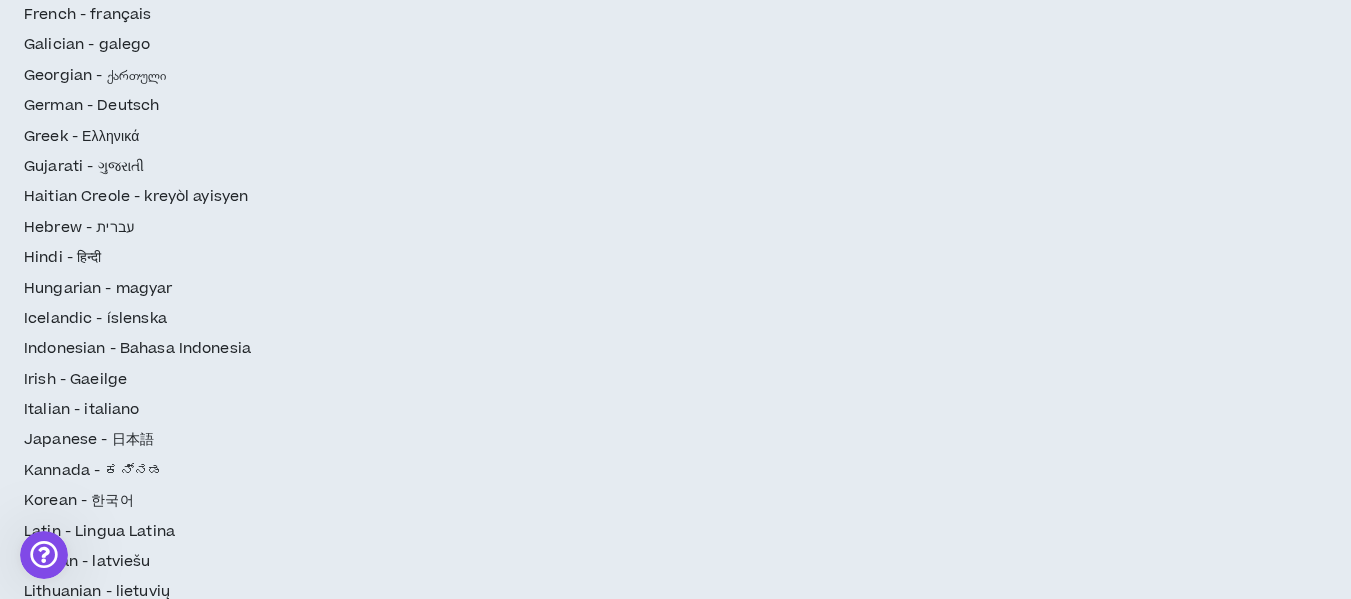 scroll, scrollTop: 700, scrollLeft: 0, axis: vertical 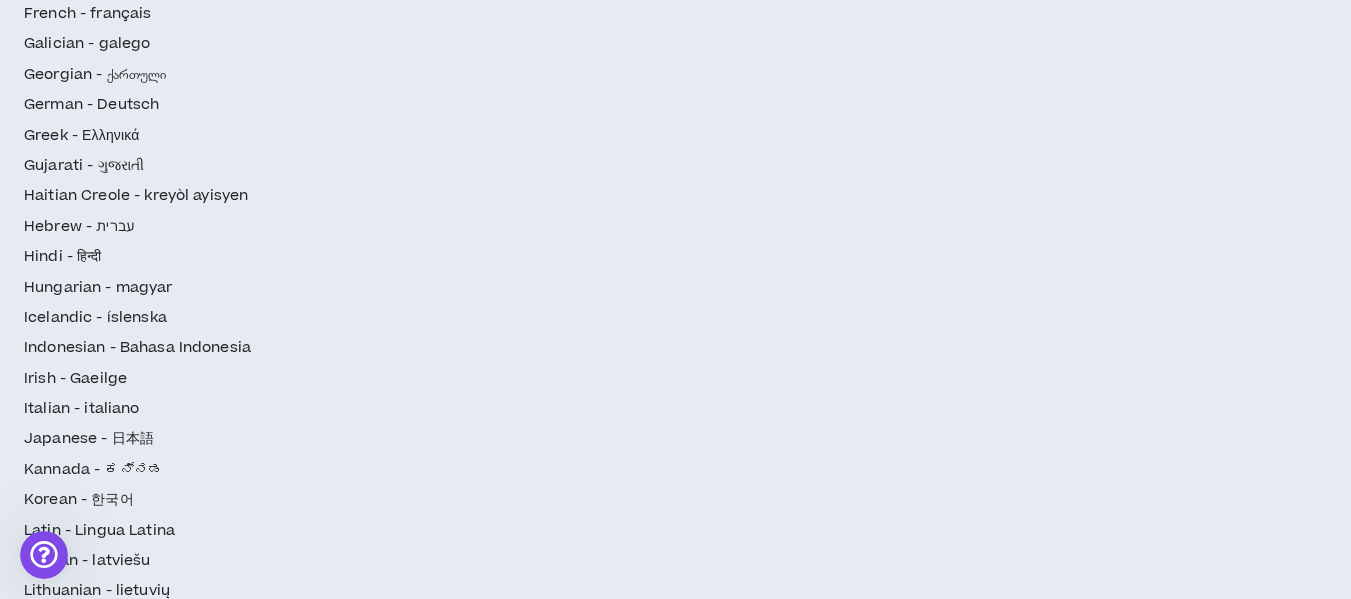 click on "Save" at bounding box center [839, 2525] 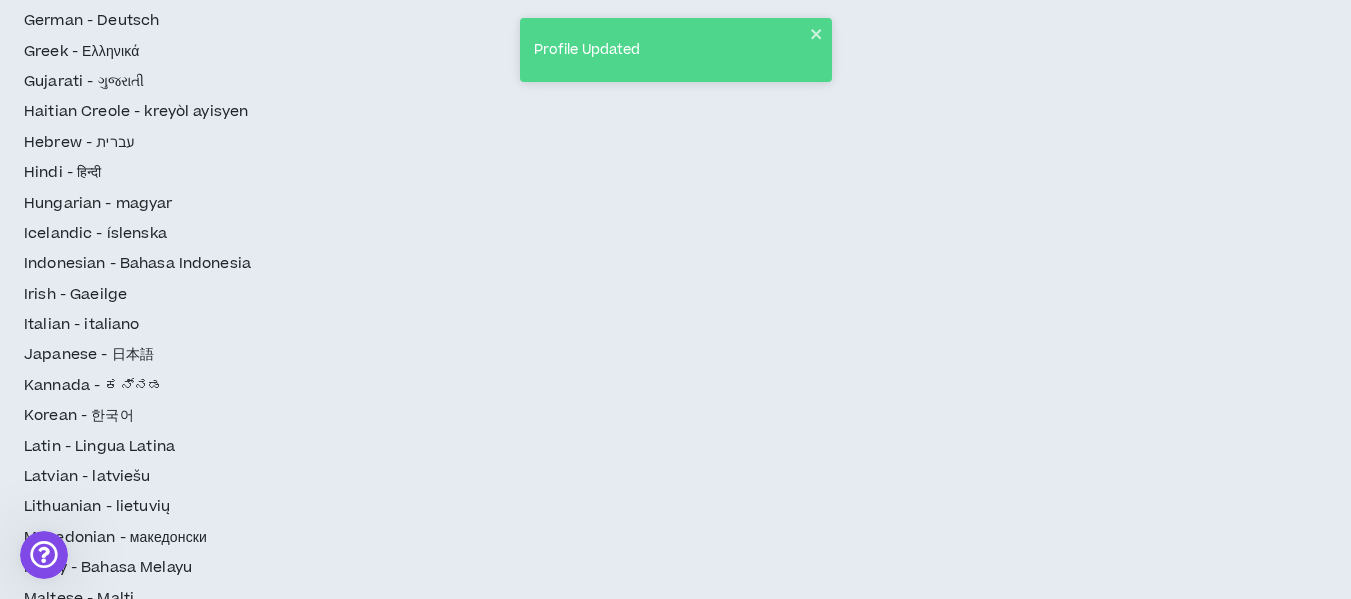 scroll, scrollTop: 858, scrollLeft: 0, axis: vertical 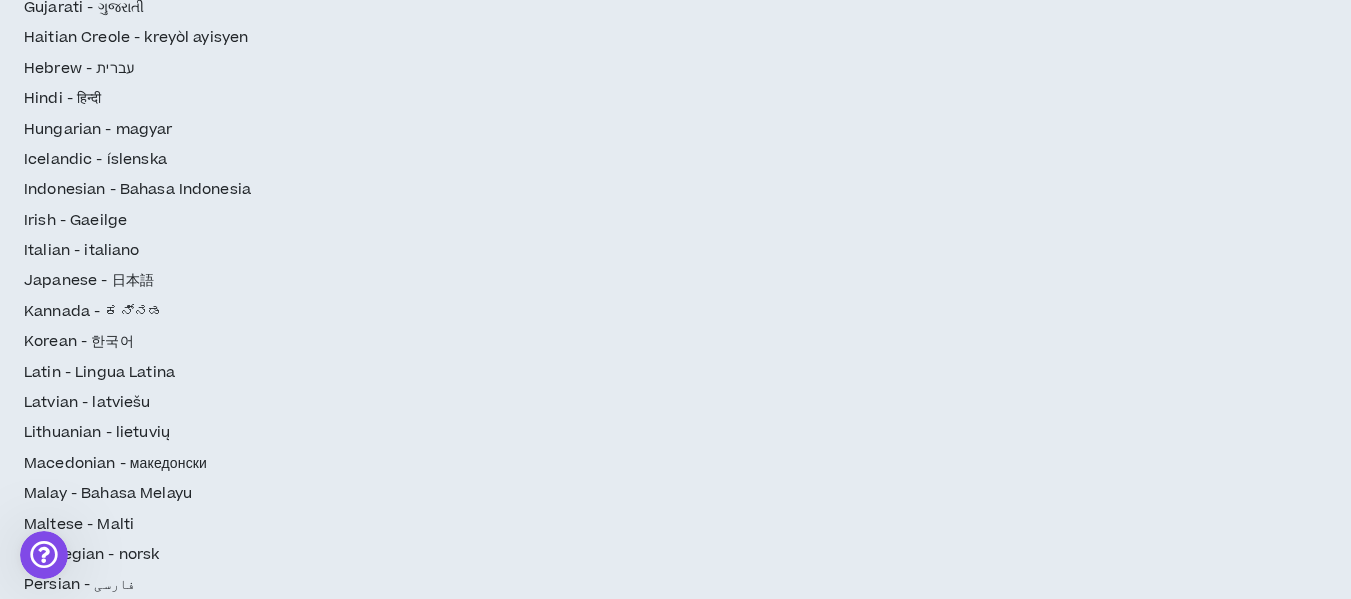click on "Continue" at bounding box center (1265, 2654) 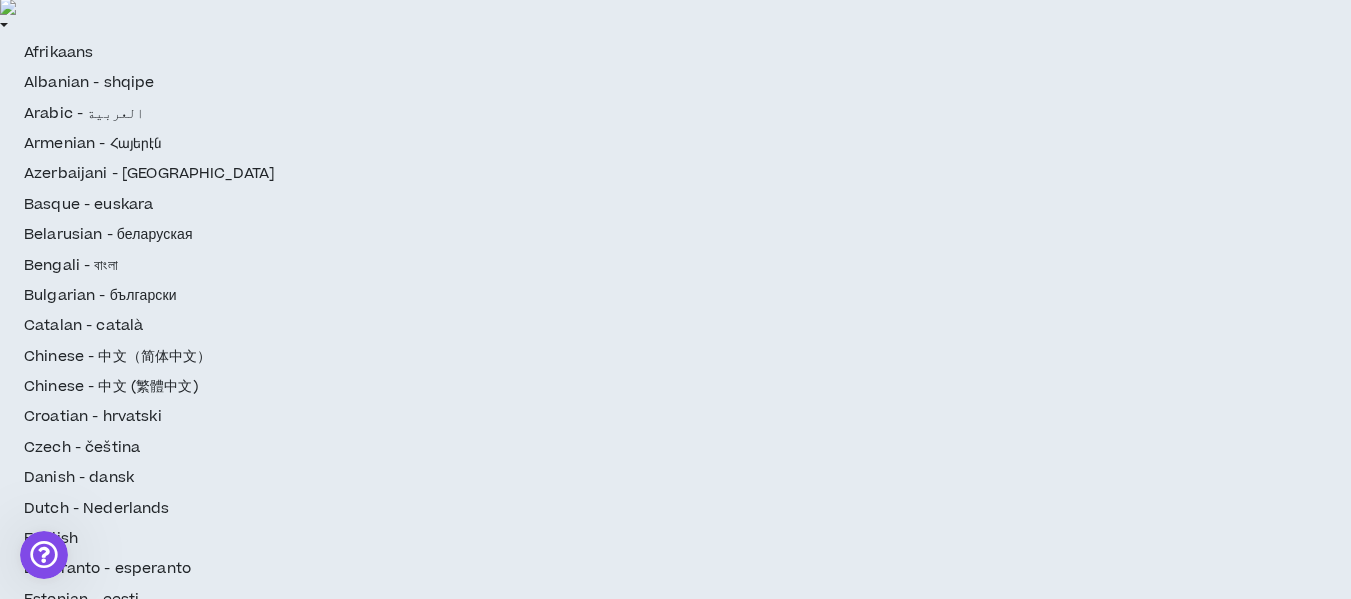 scroll, scrollTop: 0, scrollLeft: 0, axis: both 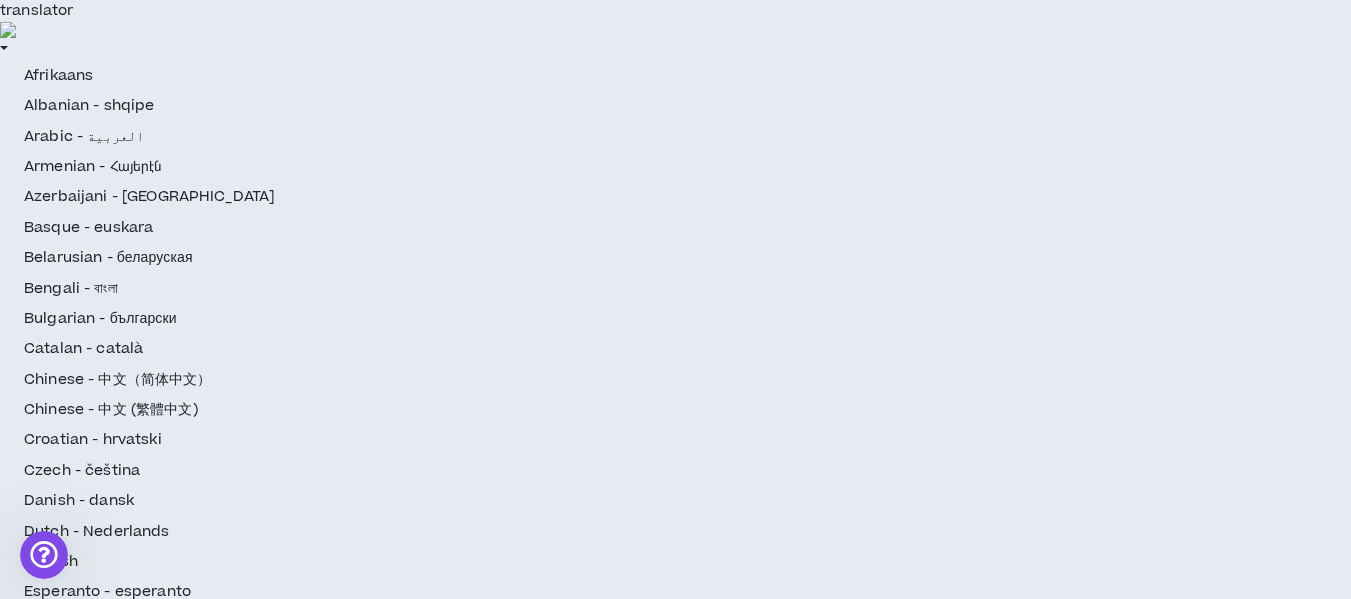 click on "**********" at bounding box center [630, 2453] 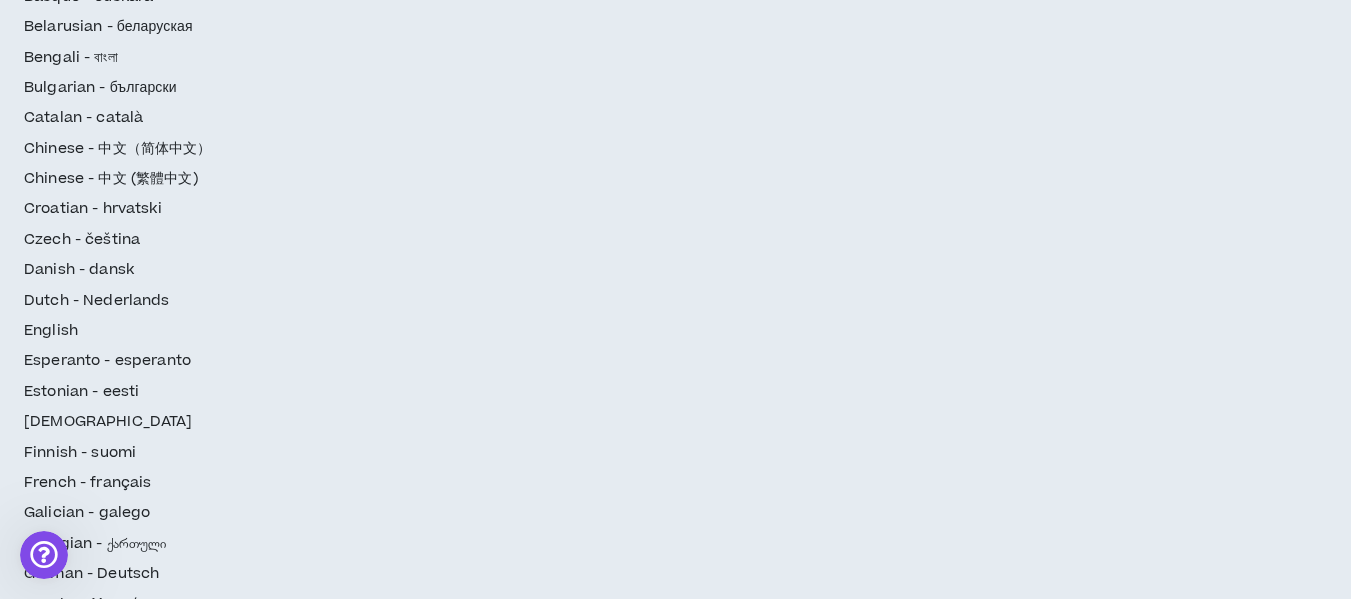 scroll, scrollTop: 200, scrollLeft: 0, axis: vertical 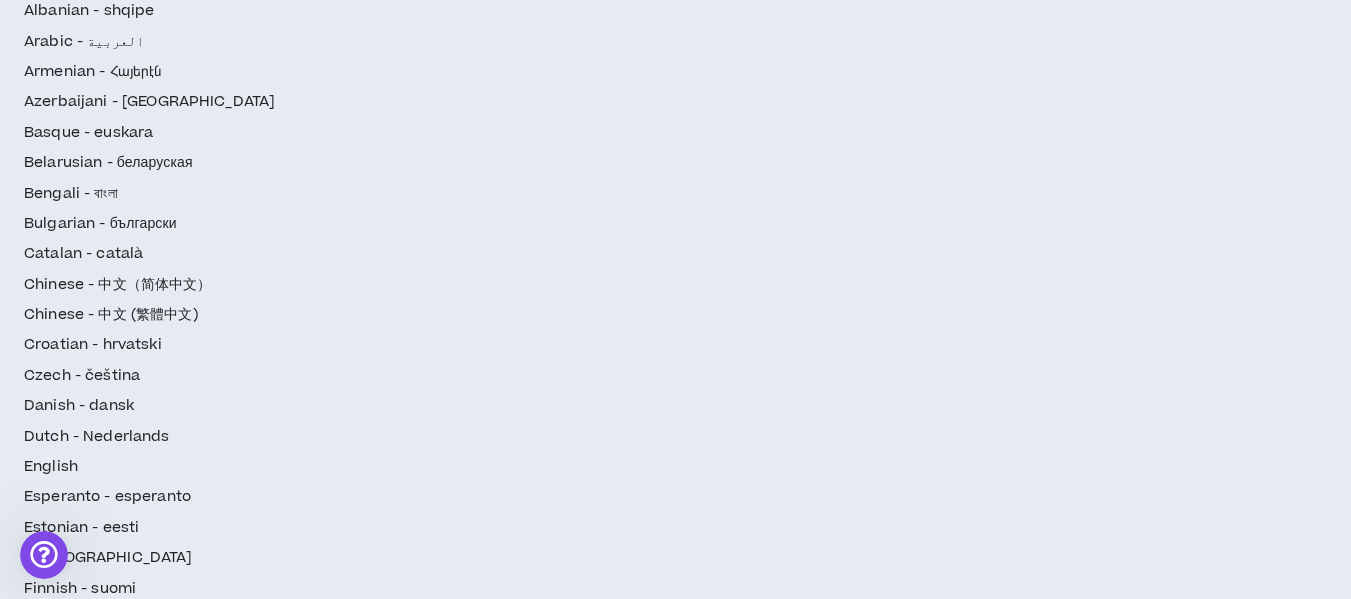 click on "What is your overall approach to using AI in your work?  *" at bounding box center (630, 2540) 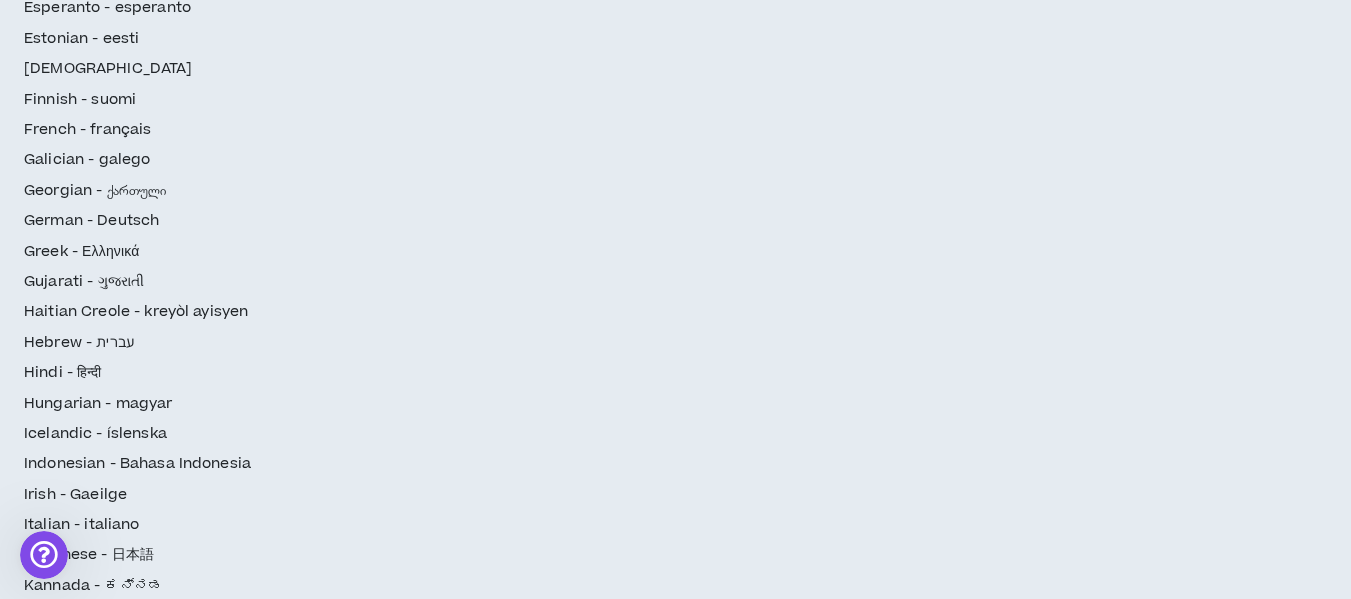 scroll, scrollTop: 695, scrollLeft: 0, axis: vertical 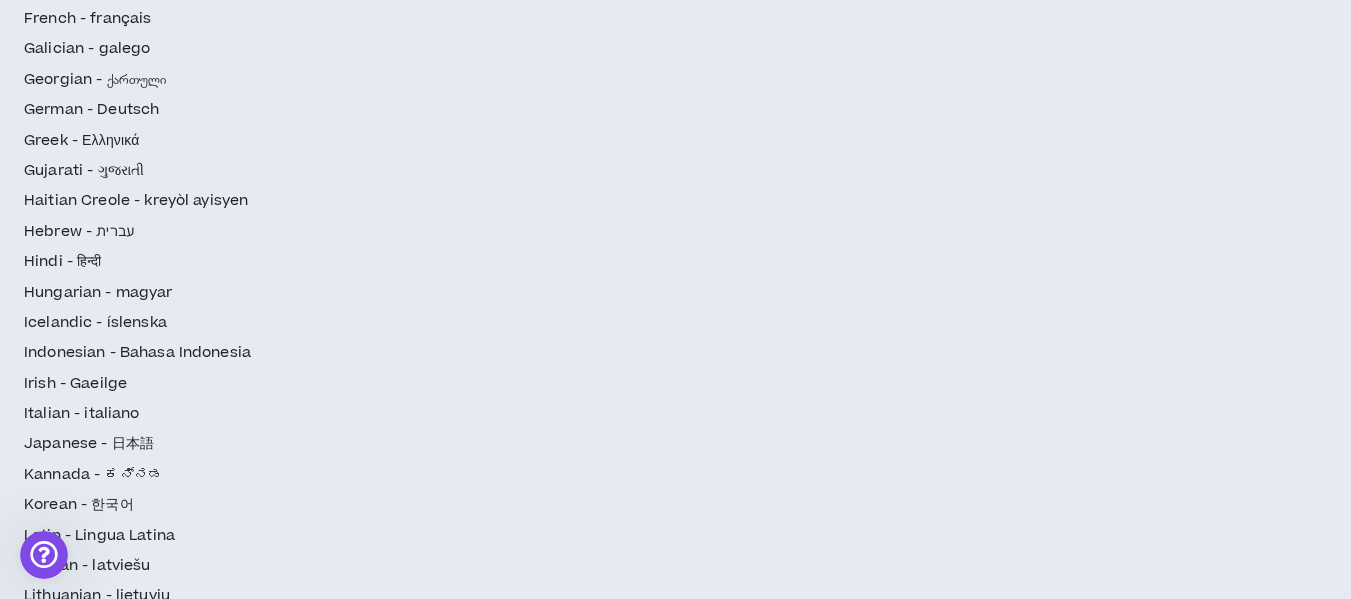 type on "**********" 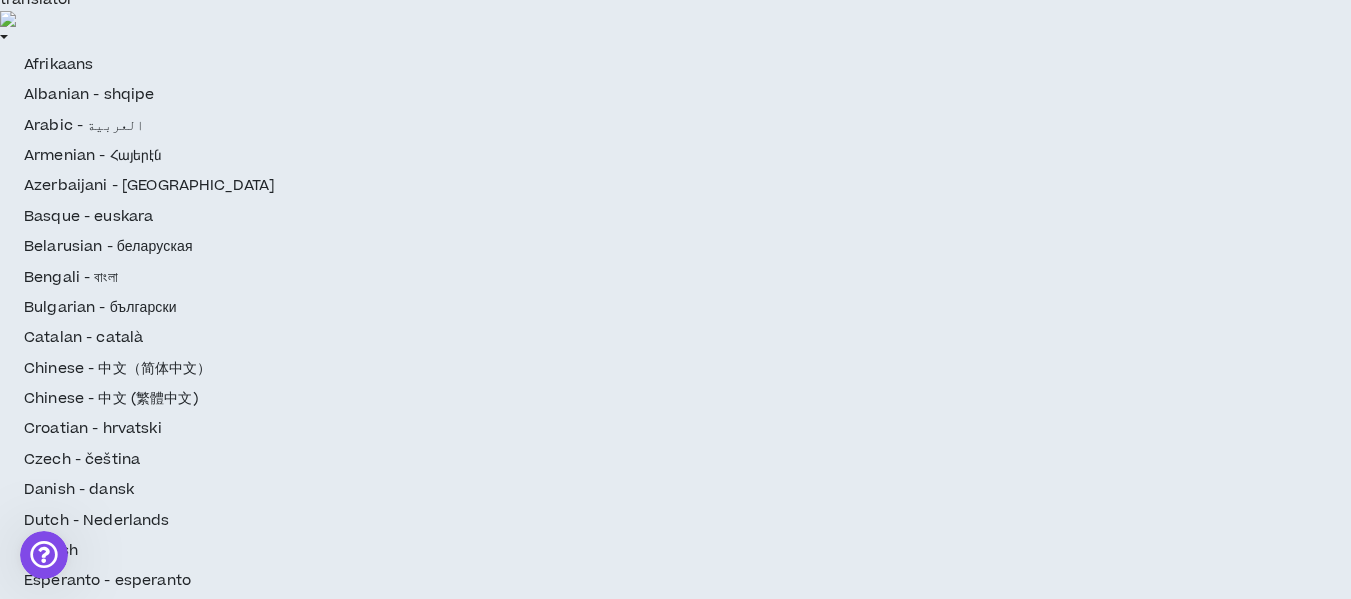 scroll, scrollTop: 0, scrollLeft: 0, axis: both 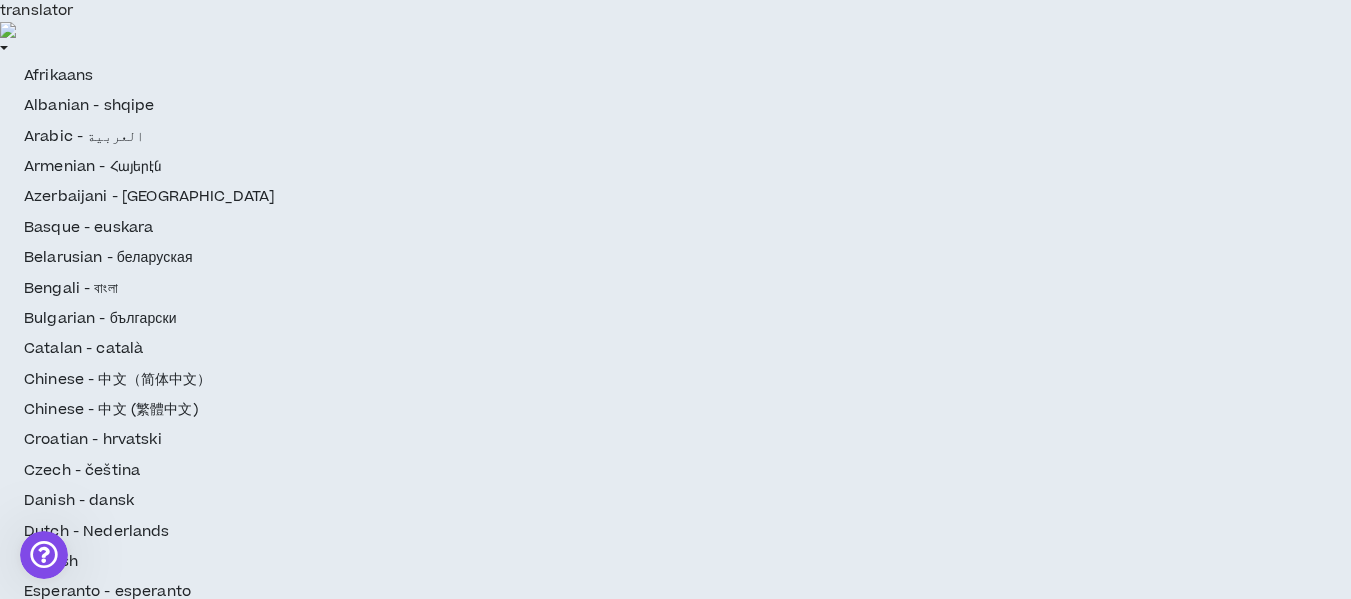 click on "References" at bounding box center (104, 2355) 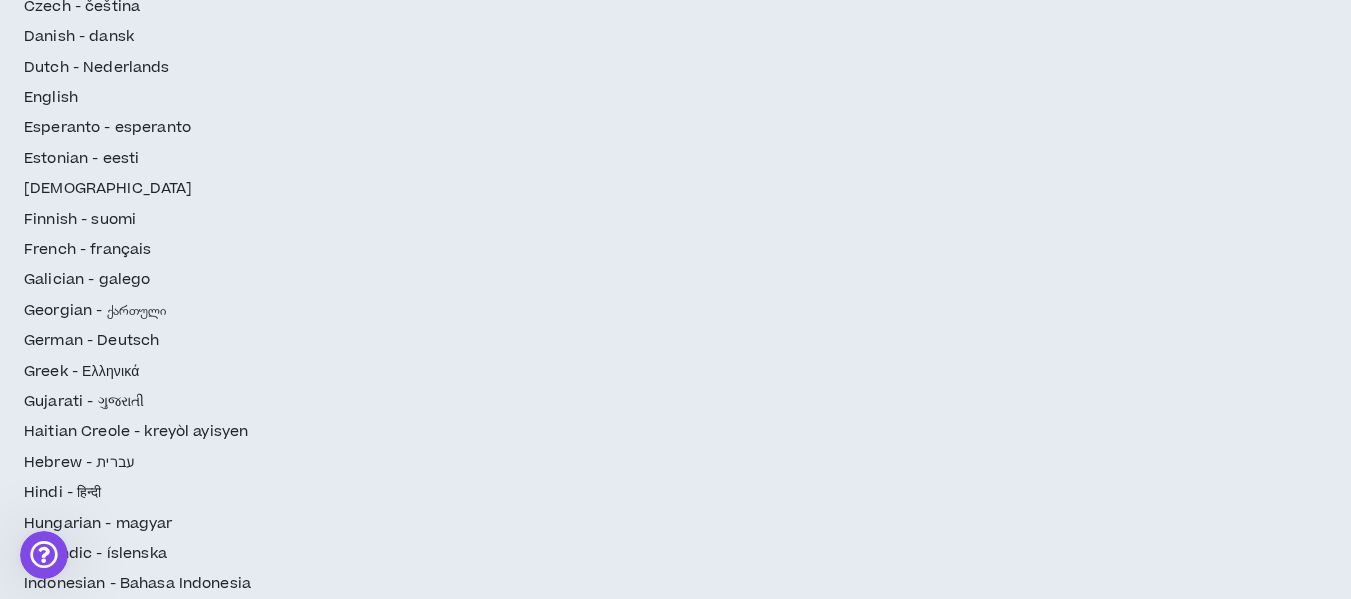 scroll, scrollTop: 500, scrollLeft: 0, axis: vertical 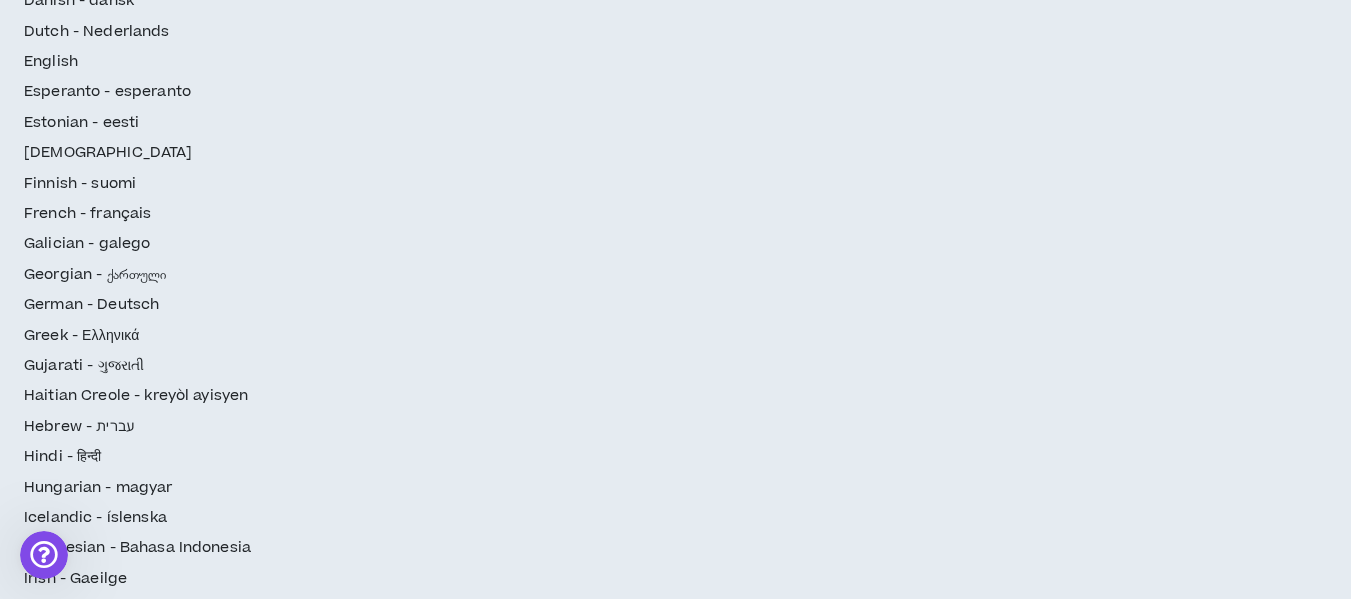 click on "Edit   Reference" at bounding box center [951, 2512] 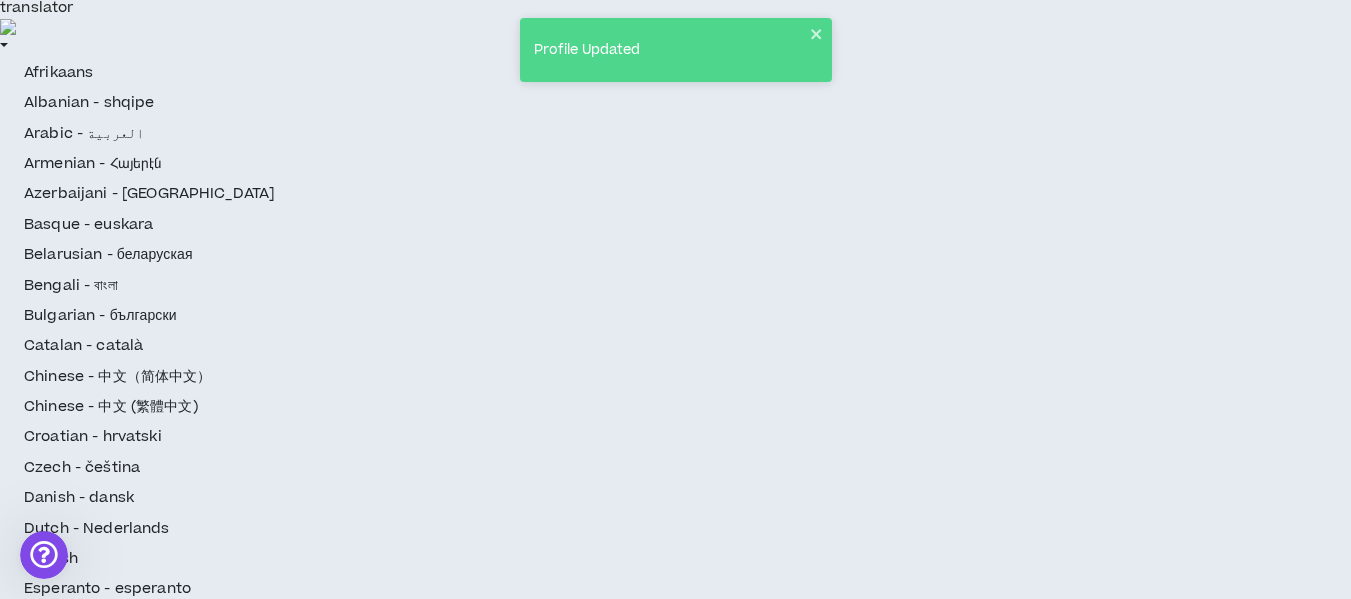 scroll, scrollTop: 0, scrollLeft: 0, axis: both 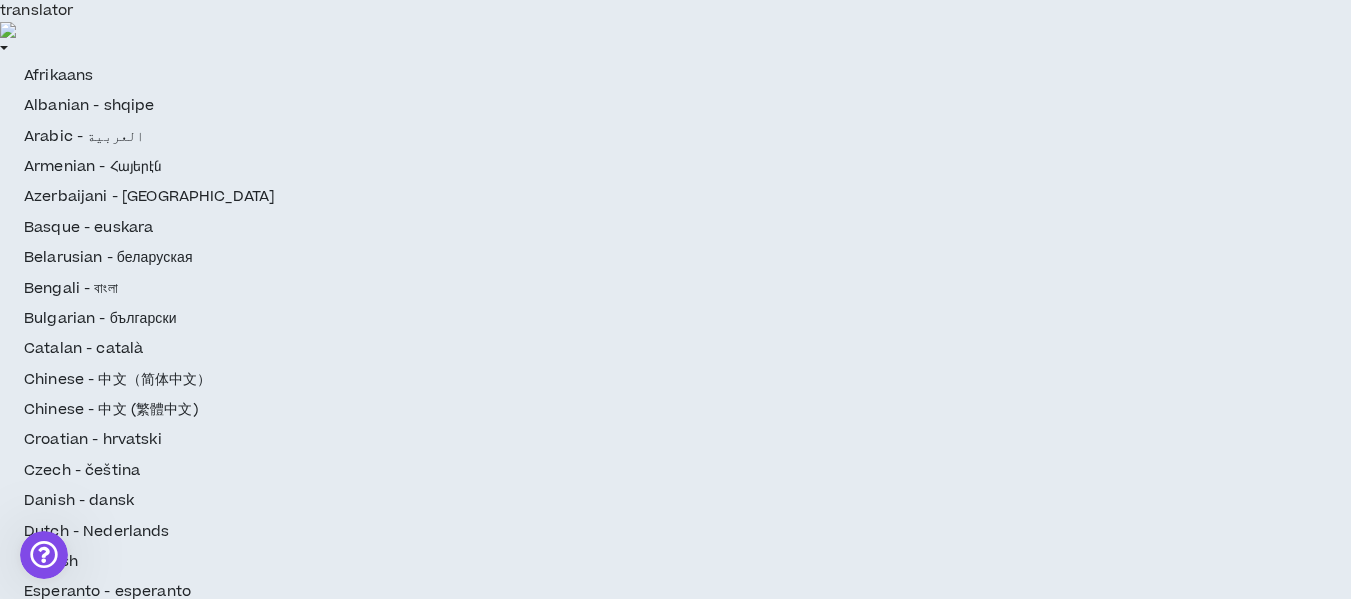 drag, startPoint x: 111, startPoint y: 325, endPoint x: 119, endPoint y: 335, distance: 12.806249 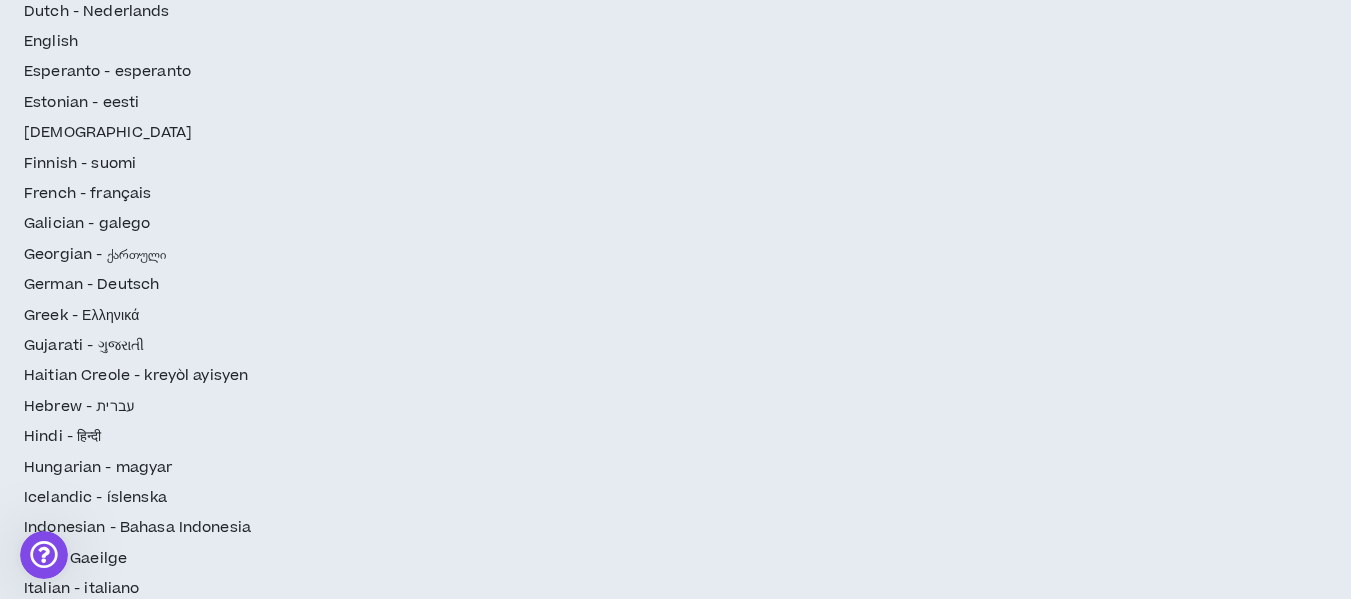 scroll, scrollTop: 651, scrollLeft: 0, axis: vertical 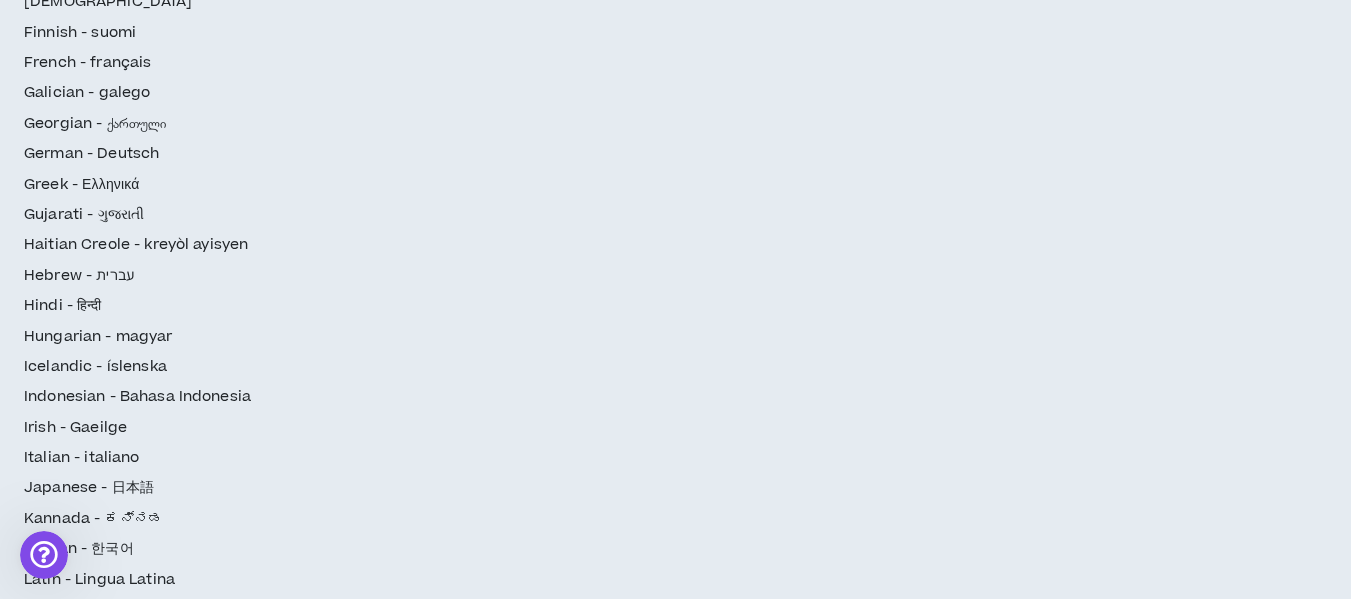 click on "Continue" at bounding box center [1265, 2654] 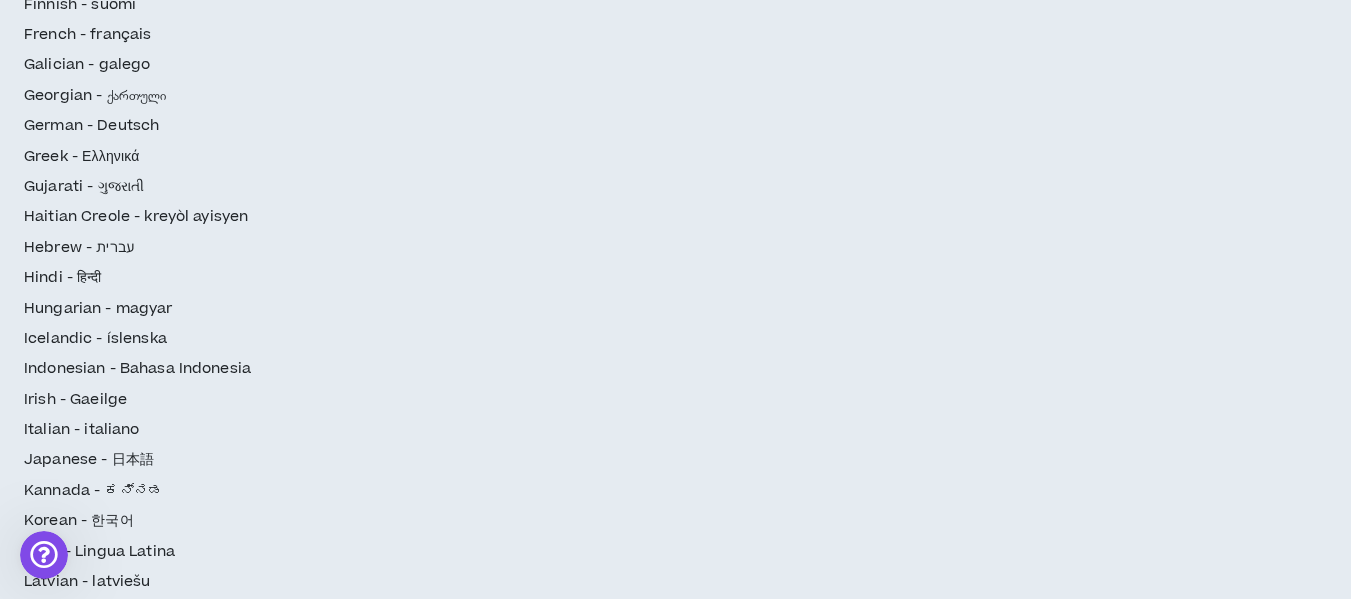 scroll, scrollTop: 858, scrollLeft: 0, axis: vertical 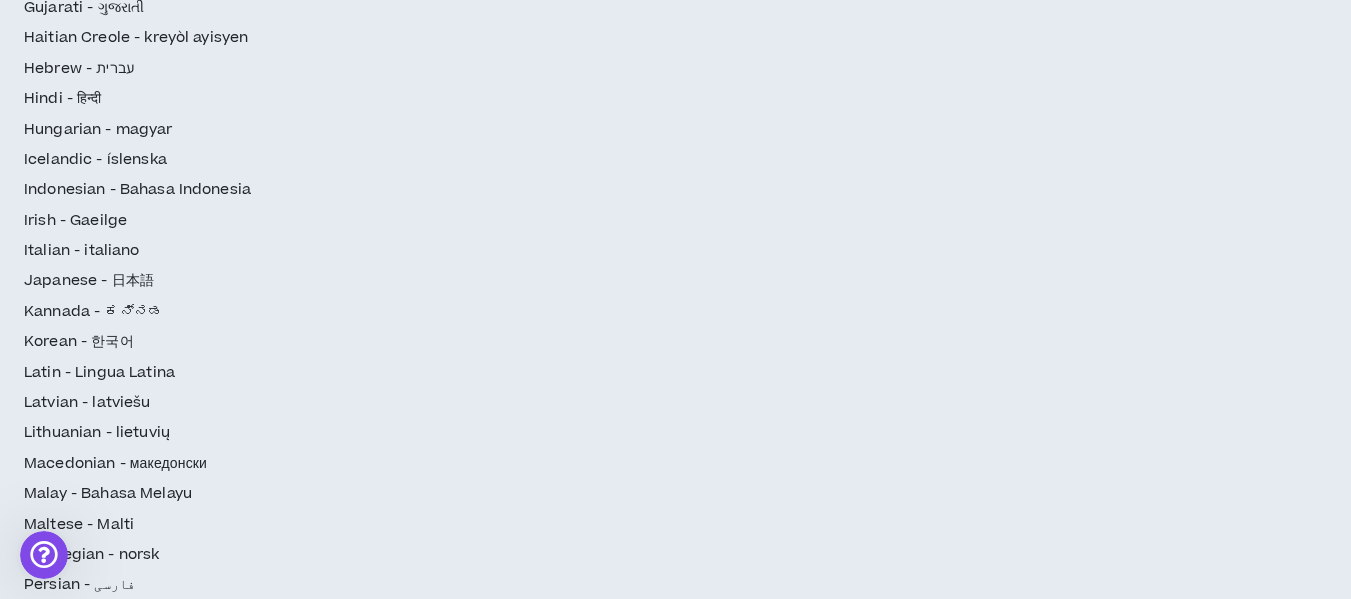 click on "Continue" at bounding box center (1265, 2654) 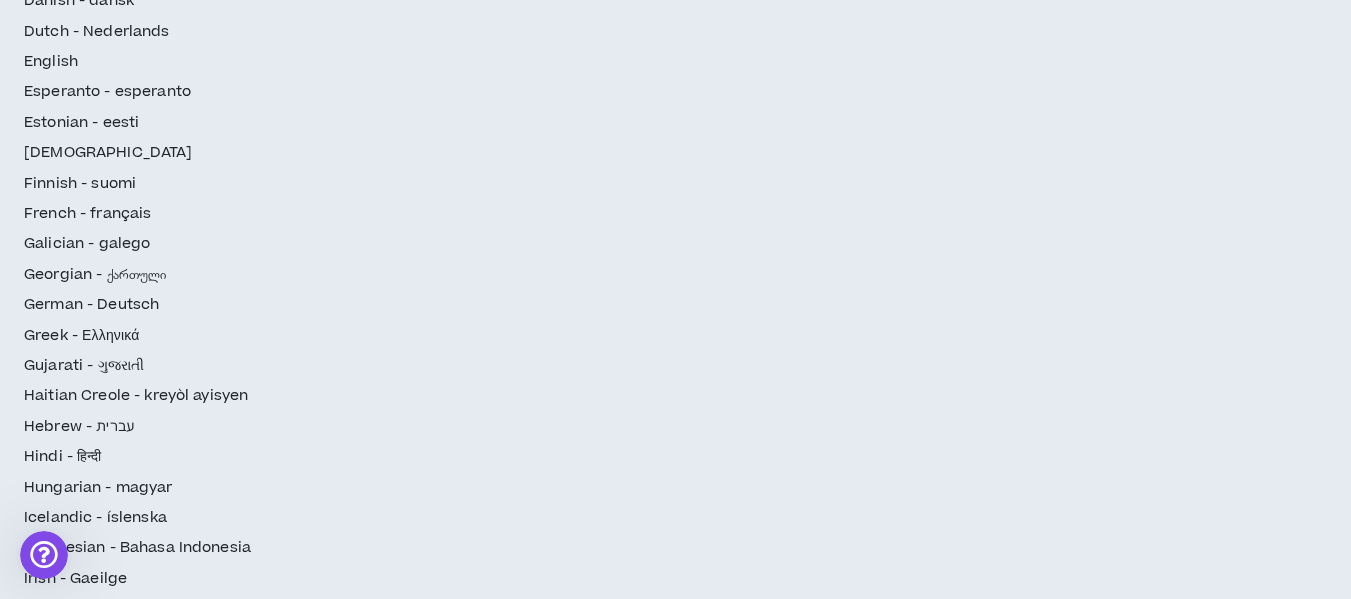 scroll, scrollTop: 695, scrollLeft: 0, axis: vertical 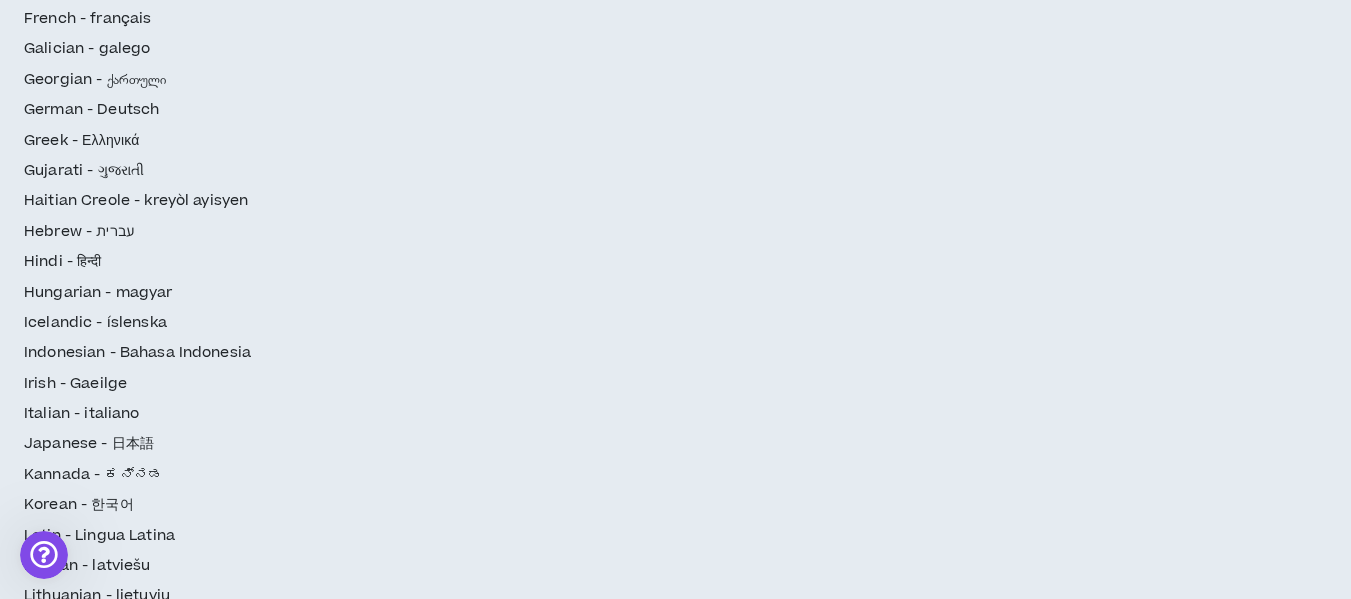 click on "Continue" at bounding box center [1265, 2654] 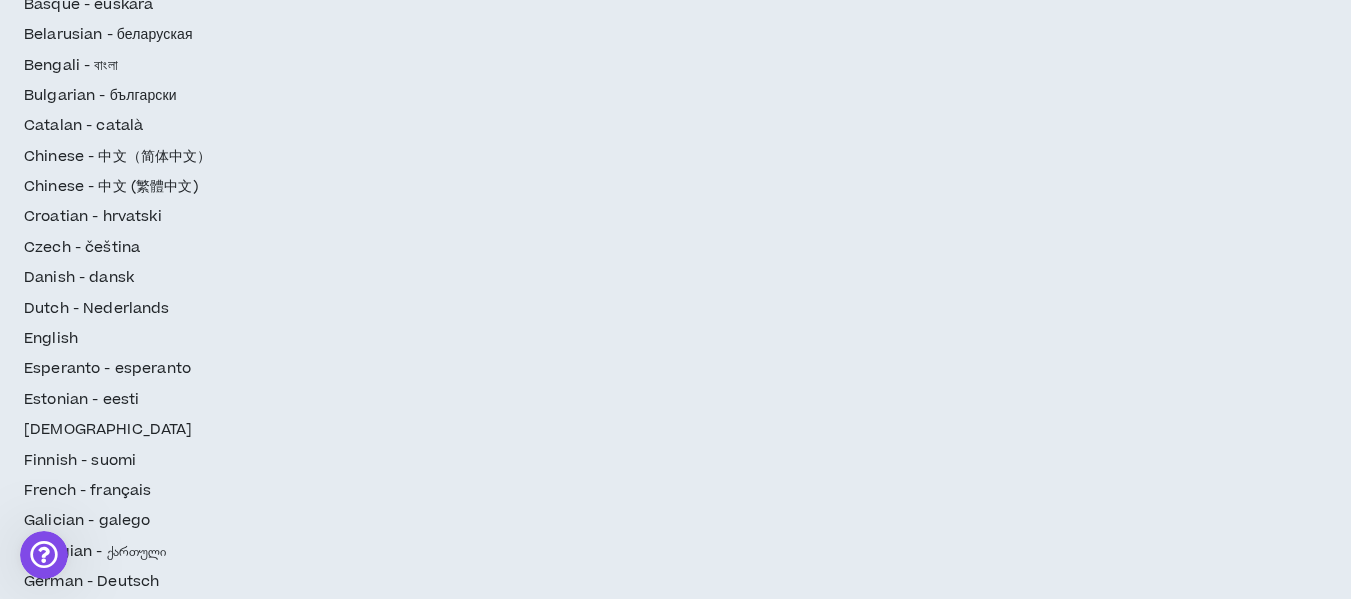 scroll, scrollTop: 200, scrollLeft: 0, axis: vertical 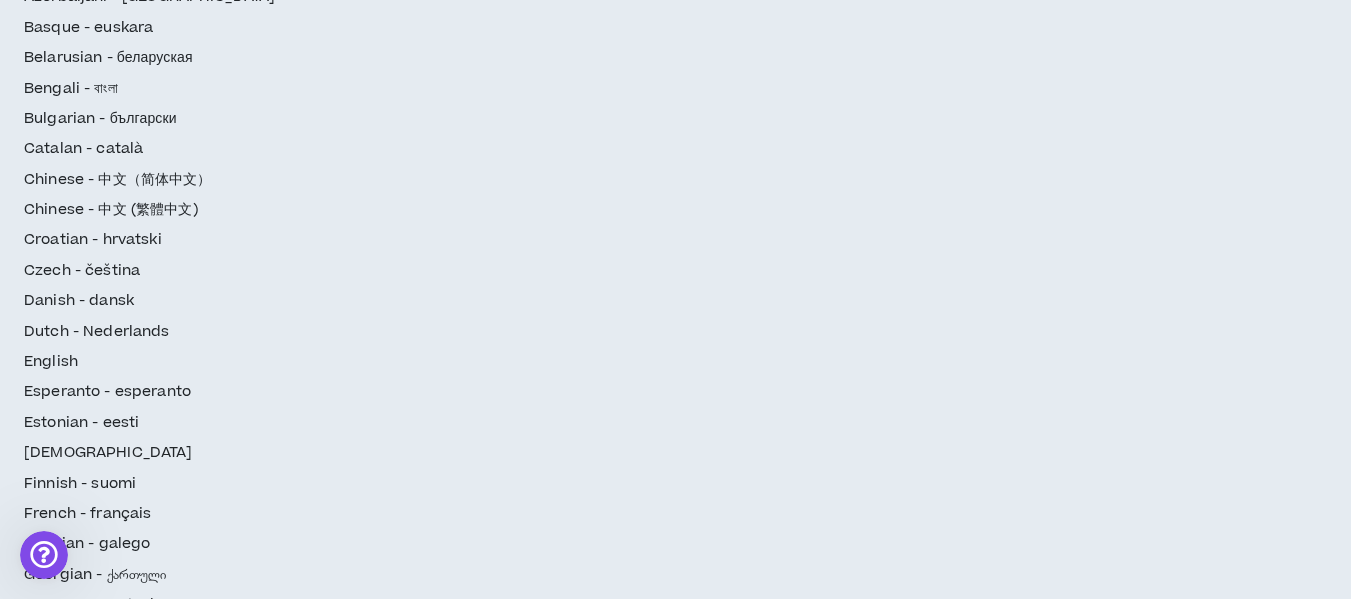 paste on "**********" 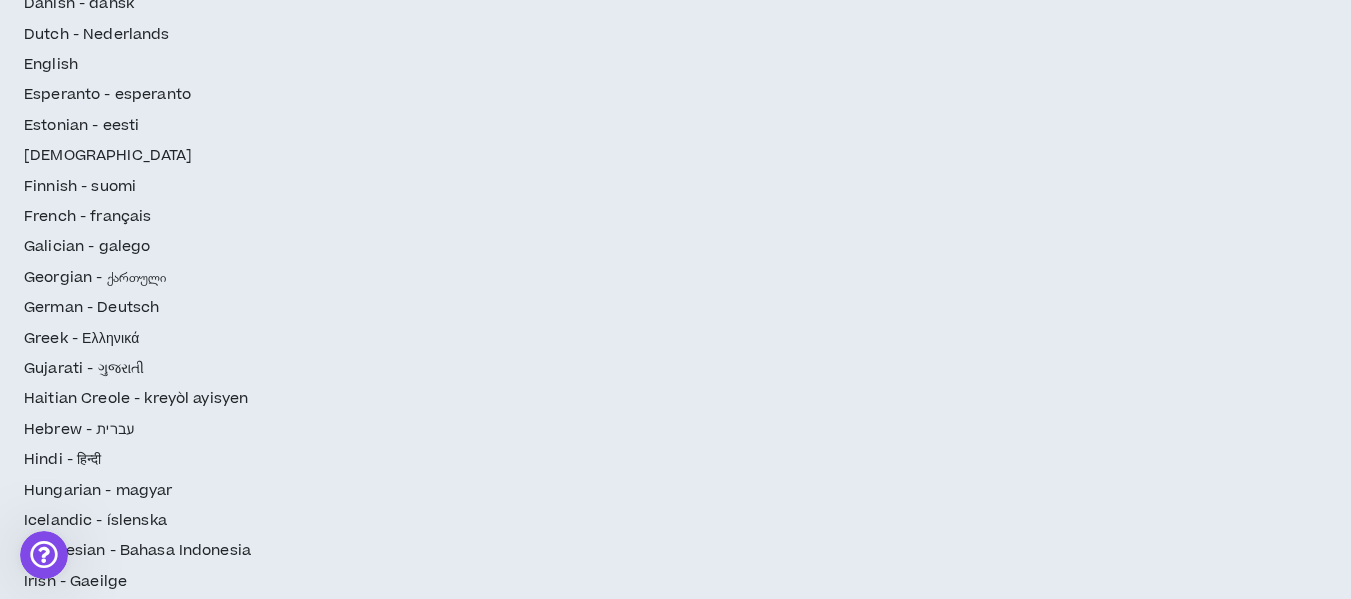 scroll, scrollTop: 500, scrollLeft: 0, axis: vertical 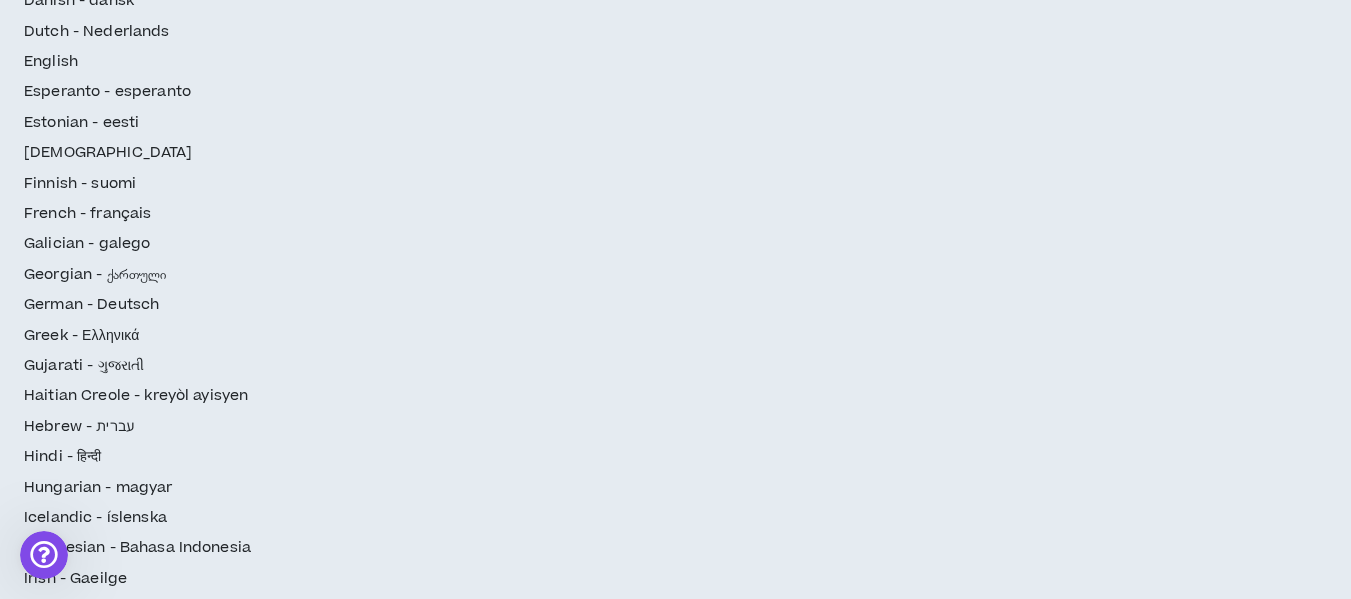 type on "**********" 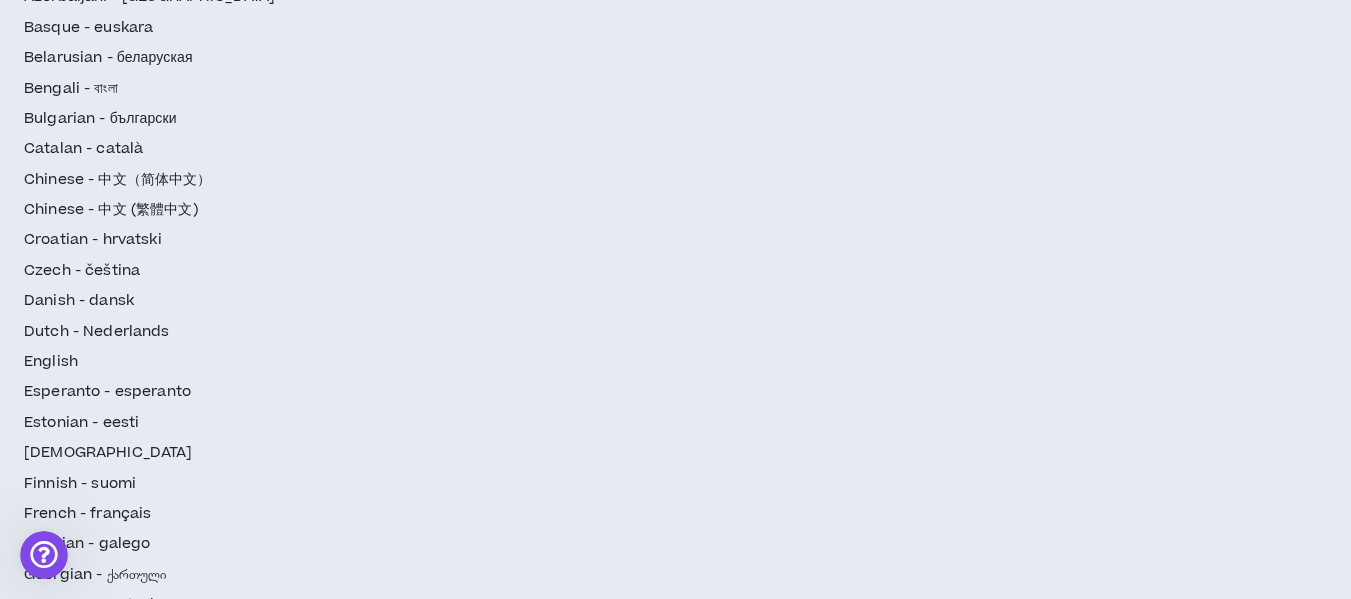 scroll, scrollTop: 600, scrollLeft: 0, axis: vertical 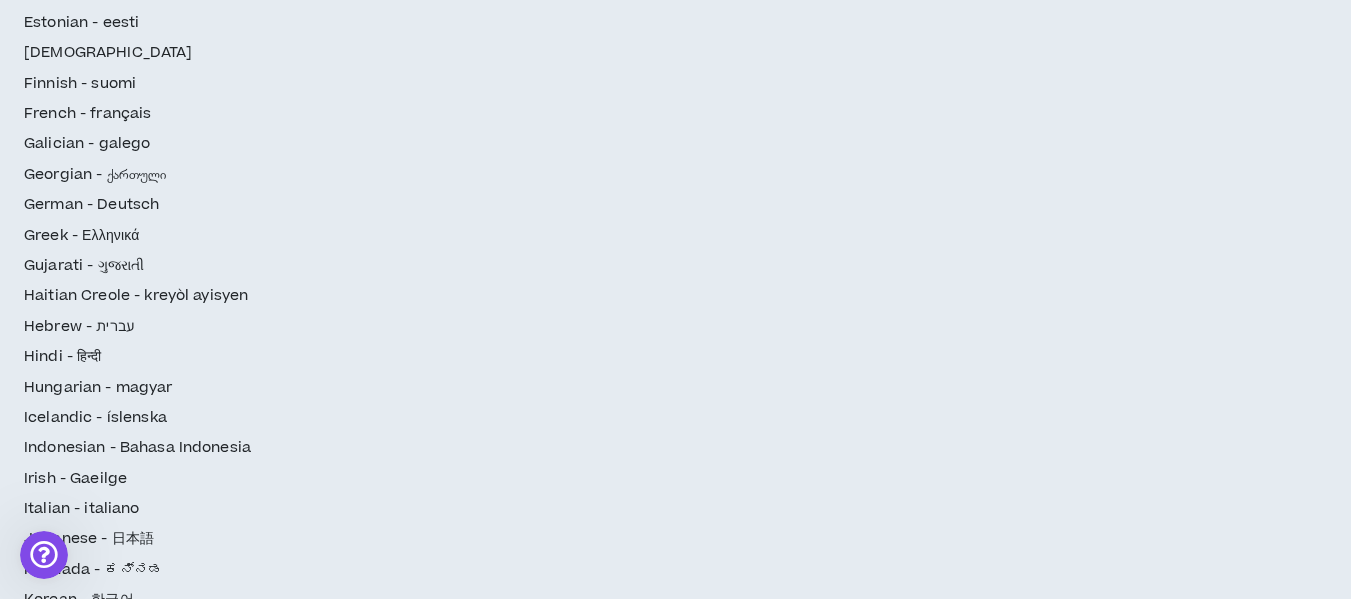 paste on "Websites, SEO, Local SEO, Google My Business Optimization" 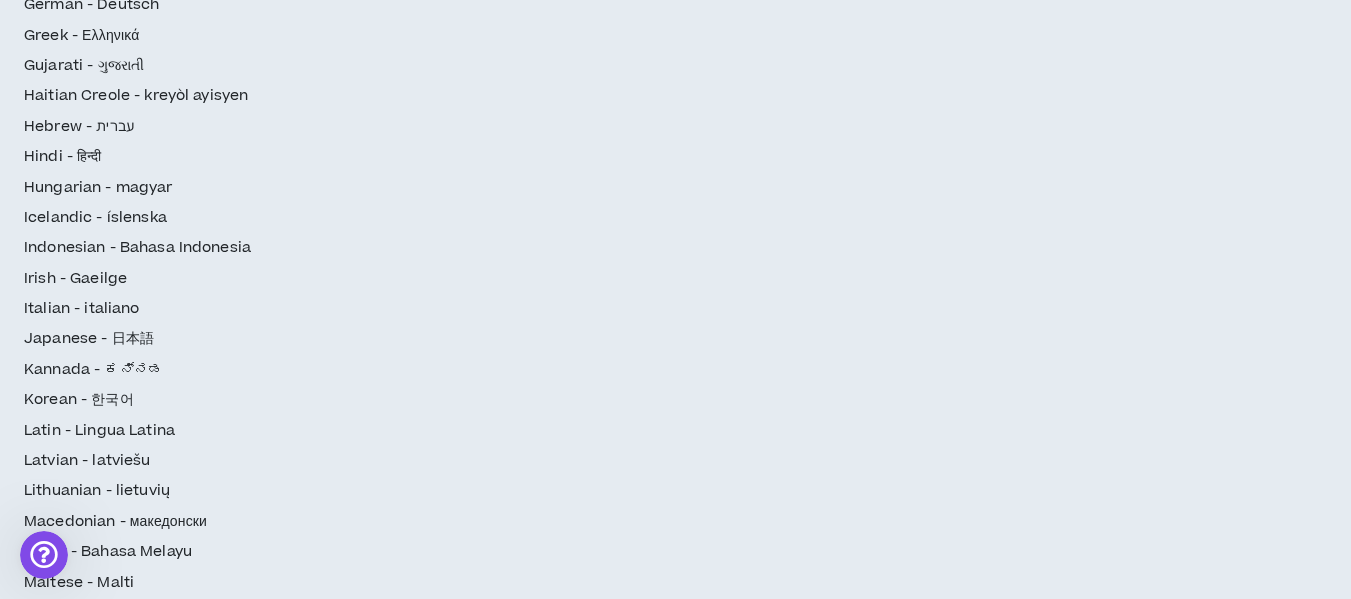 scroll, scrollTop: 600, scrollLeft: 0, axis: vertical 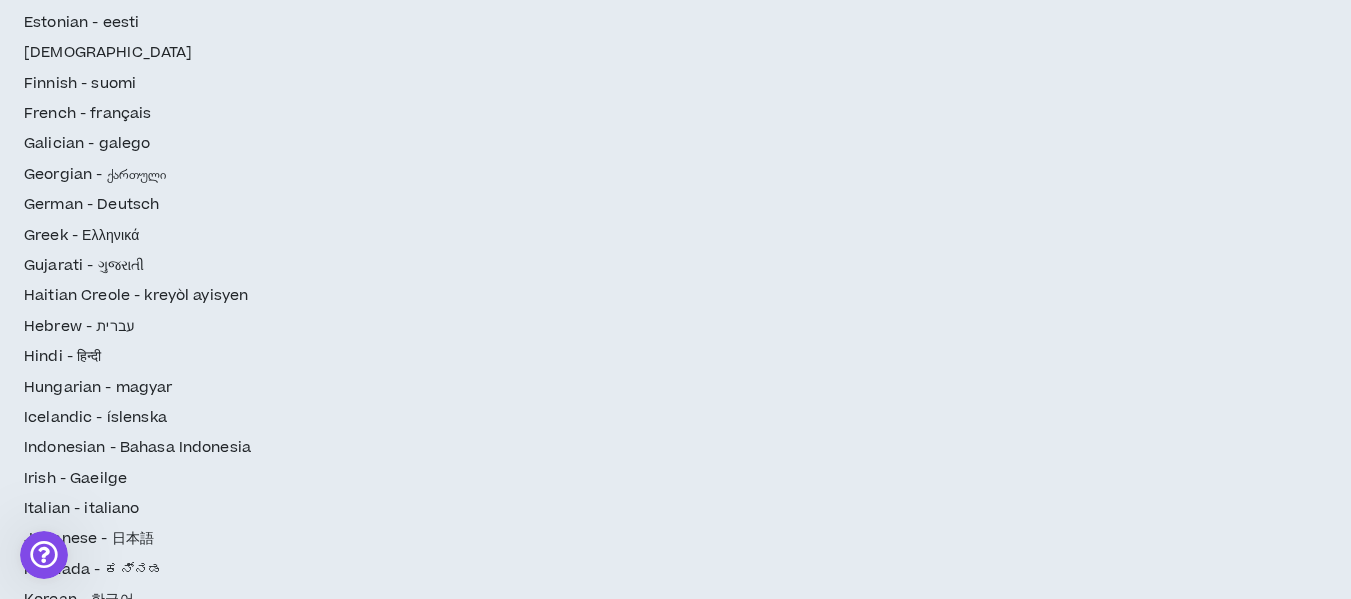 click at bounding box center [630, 2299] 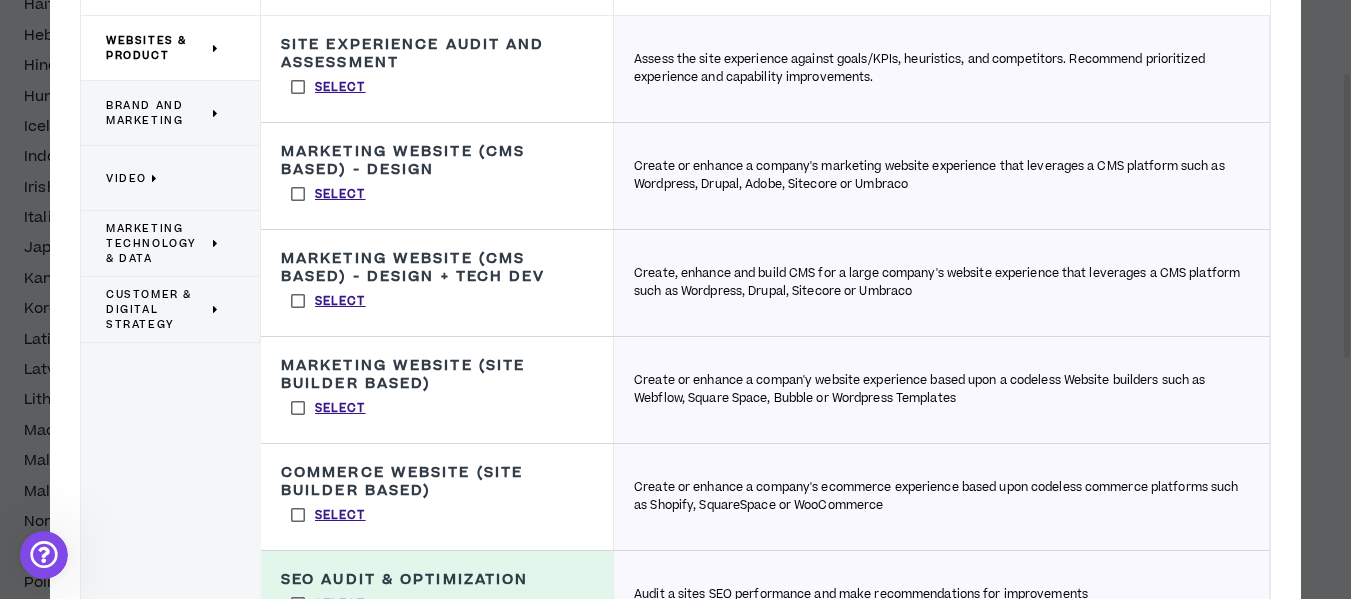 scroll, scrollTop: 1000, scrollLeft: 0, axis: vertical 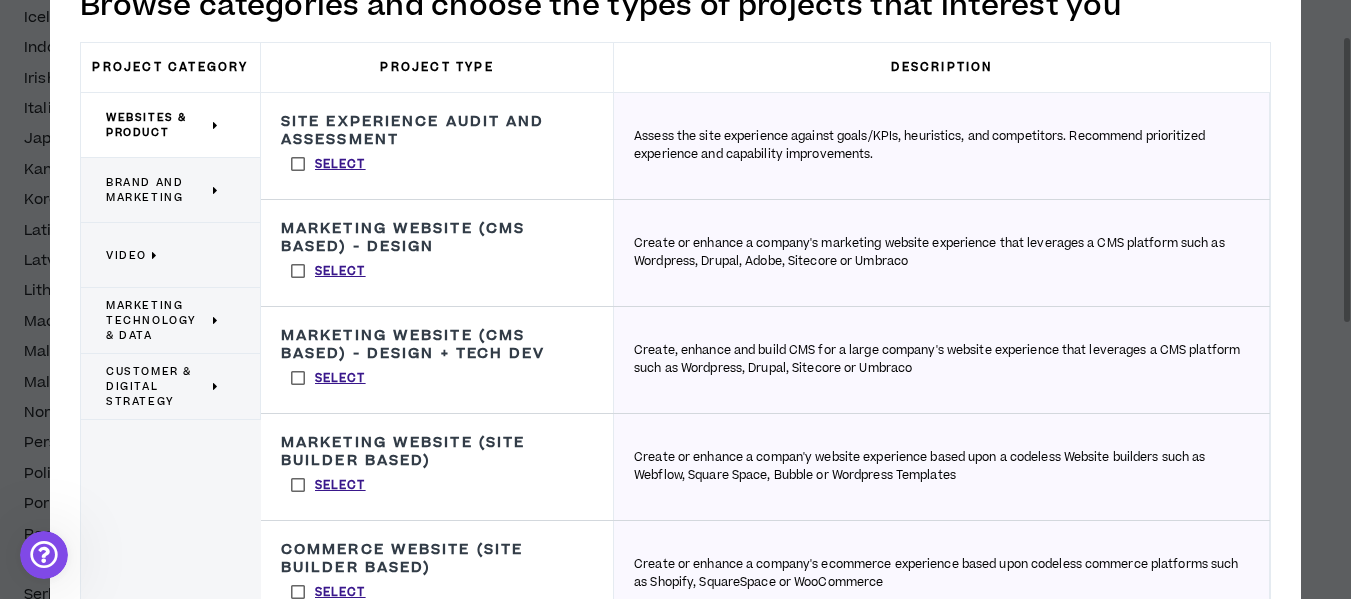 click on "Select" at bounding box center (328, 164) 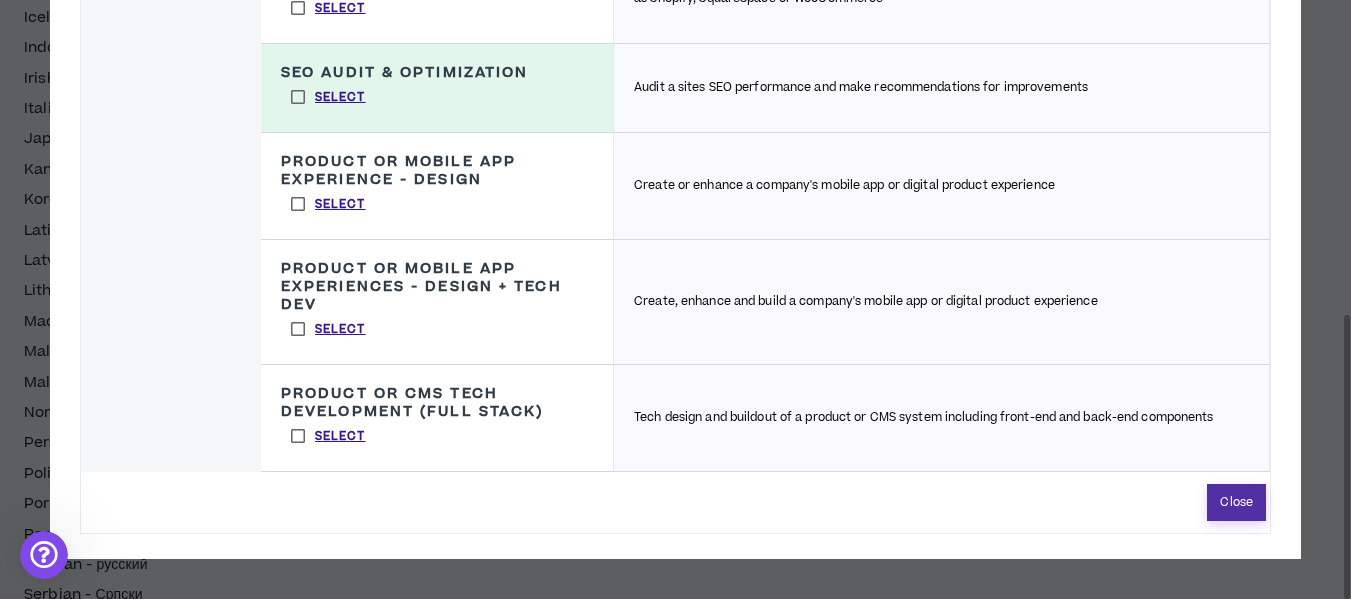 click on "Close" at bounding box center [1236, 502] 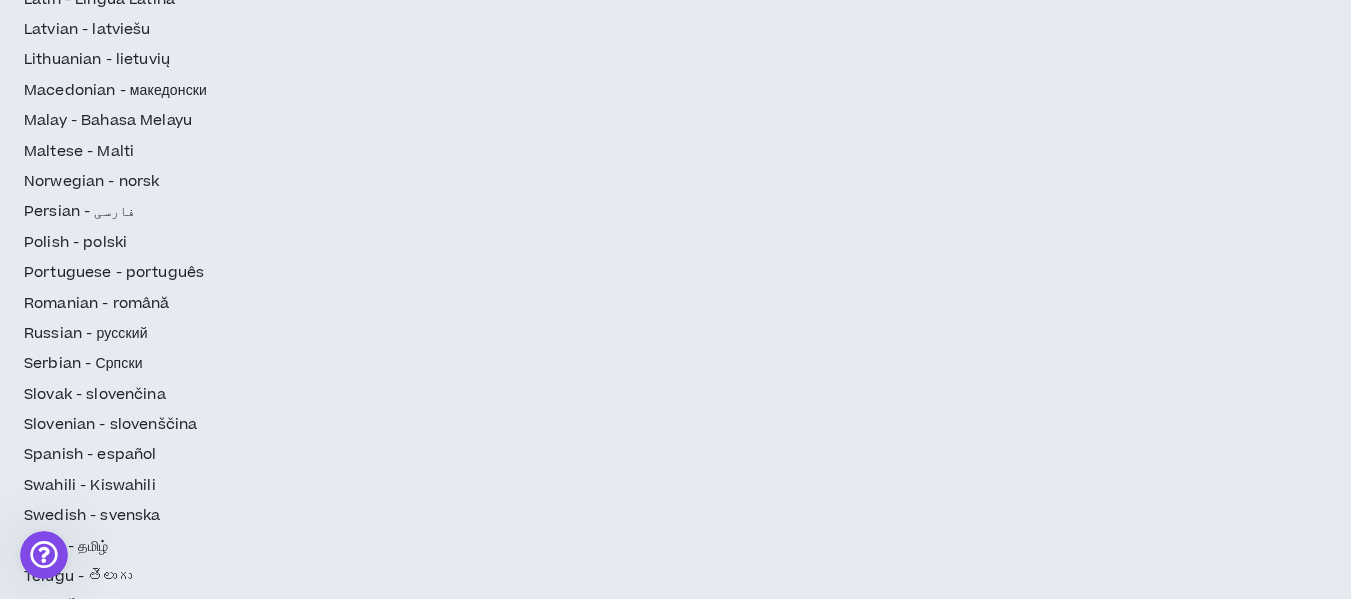 scroll, scrollTop: 1331, scrollLeft: 0, axis: vertical 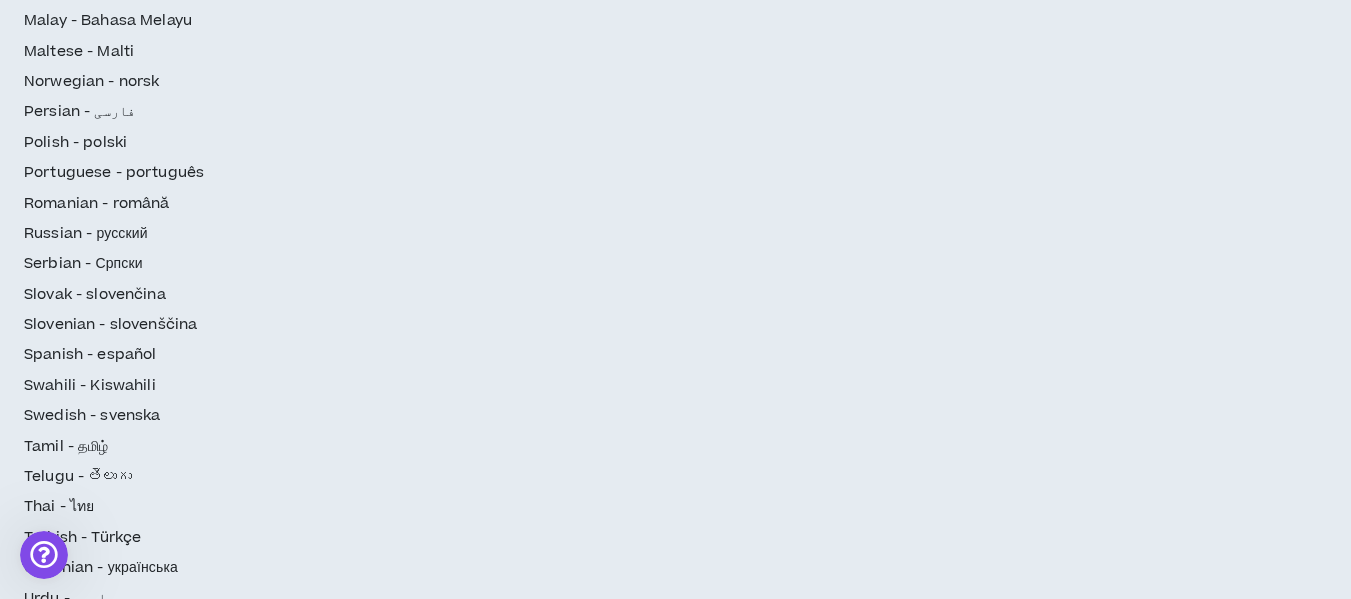 click on "* * * * *" at bounding box center [602, 2470] 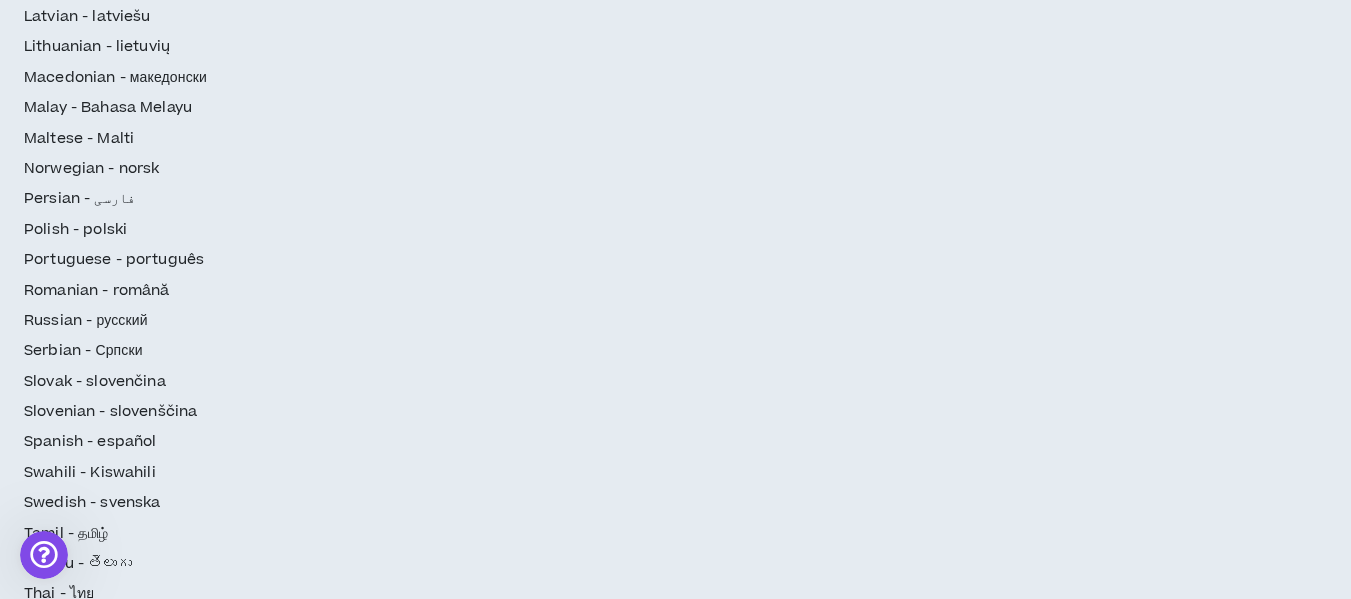 scroll, scrollTop: 1131, scrollLeft: 0, axis: vertical 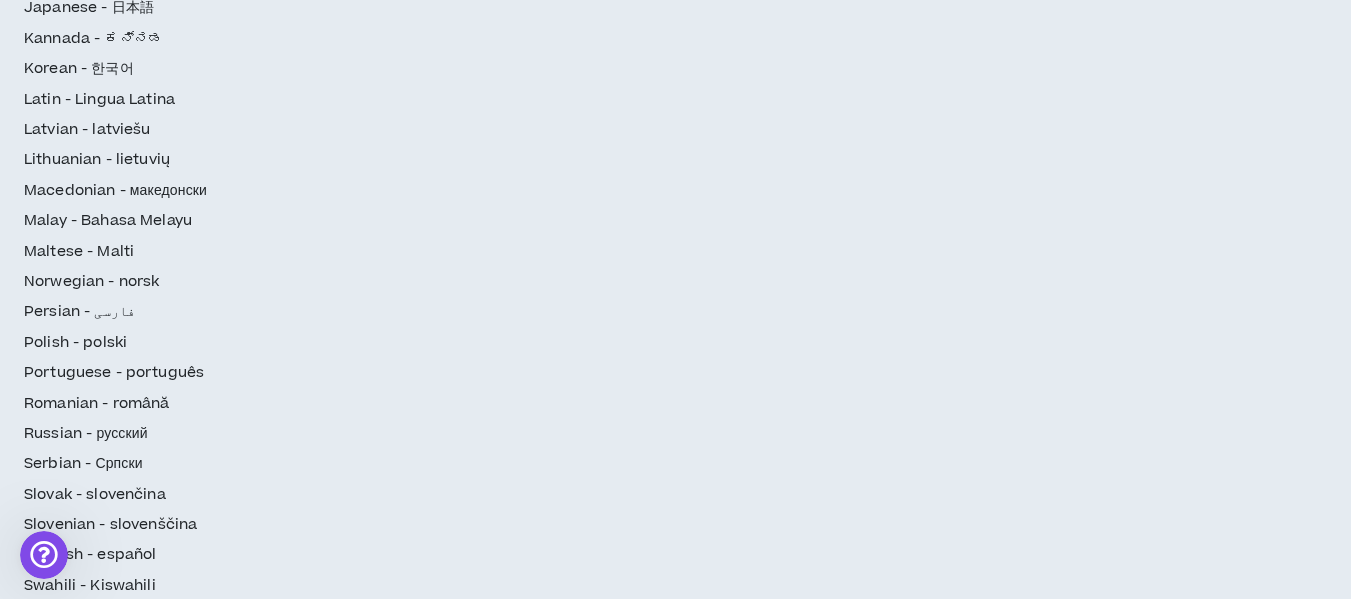 click on "* * * * *" at bounding box center (602, 2410) 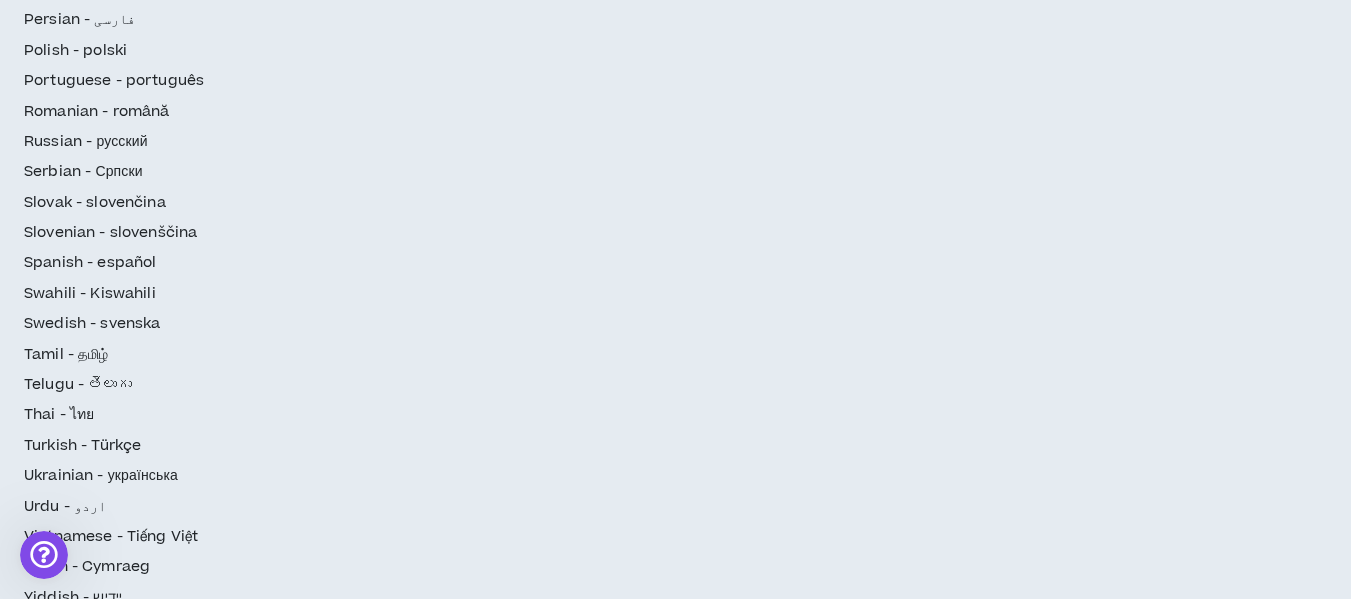 scroll, scrollTop: 1431, scrollLeft: 0, axis: vertical 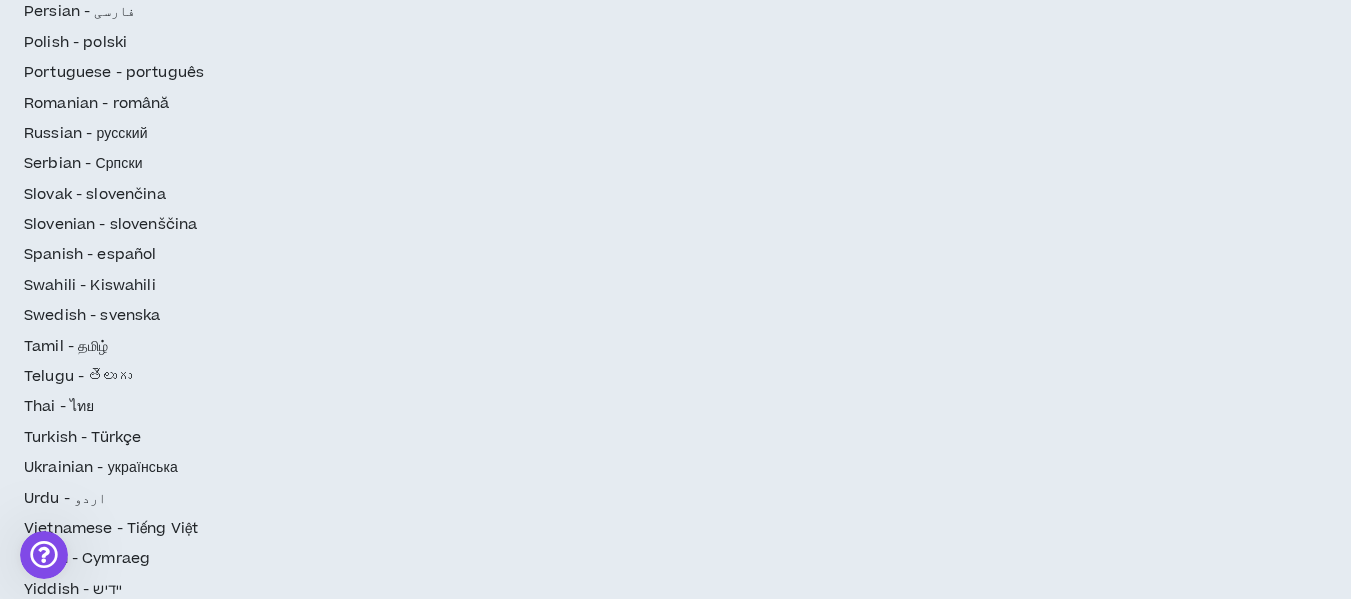 click on "Continue" at bounding box center [1265, 2654] 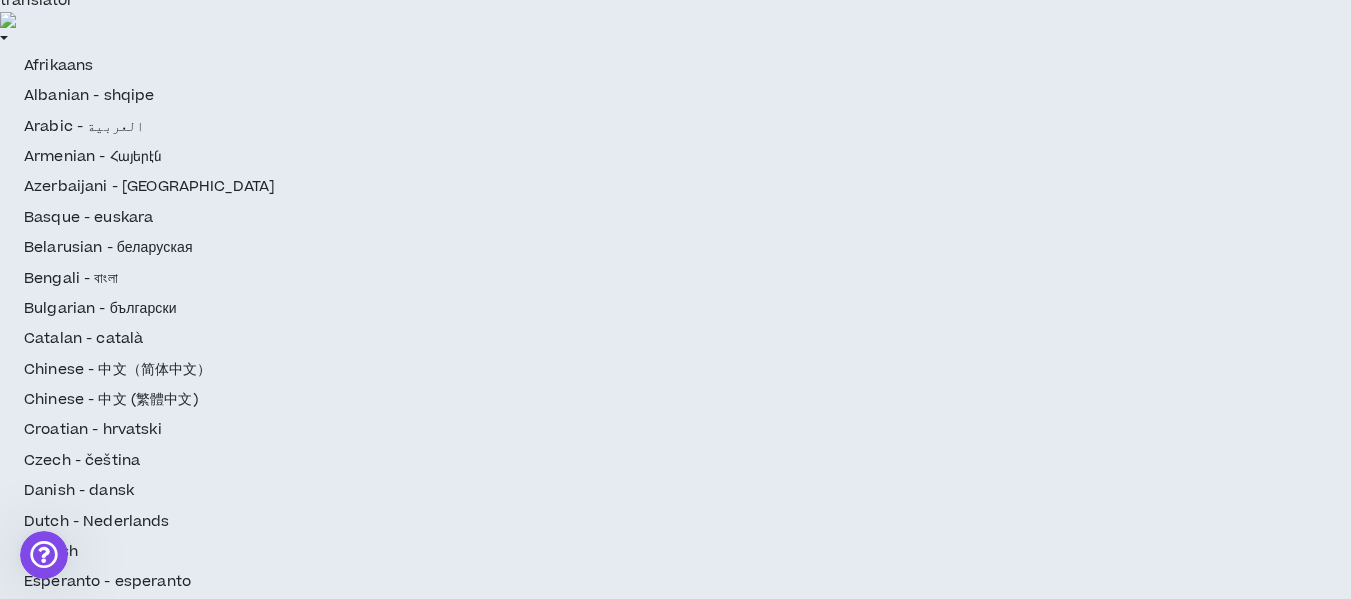 scroll, scrollTop: 0, scrollLeft: 0, axis: both 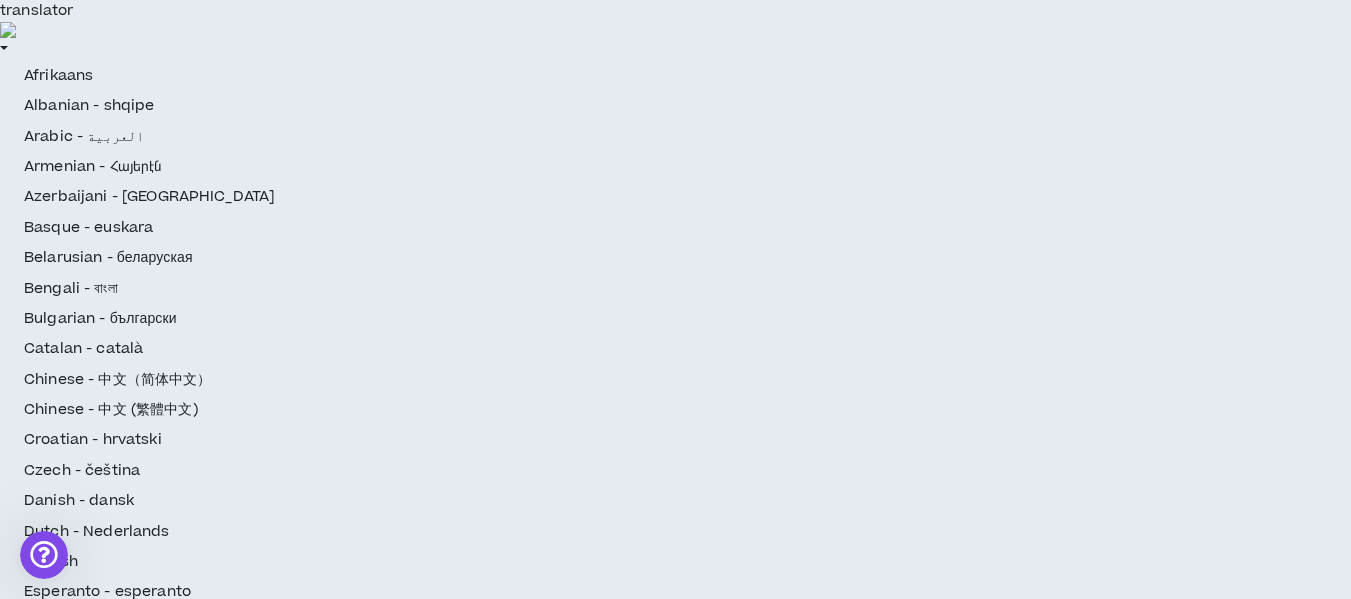 click on "Complete Your Application Basic Information Bio References Roles & Skills AI Expertise Project Interests Skill Optimizer Industry Expertise Worker Classification Video Interview Review" at bounding box center (104, 2545) 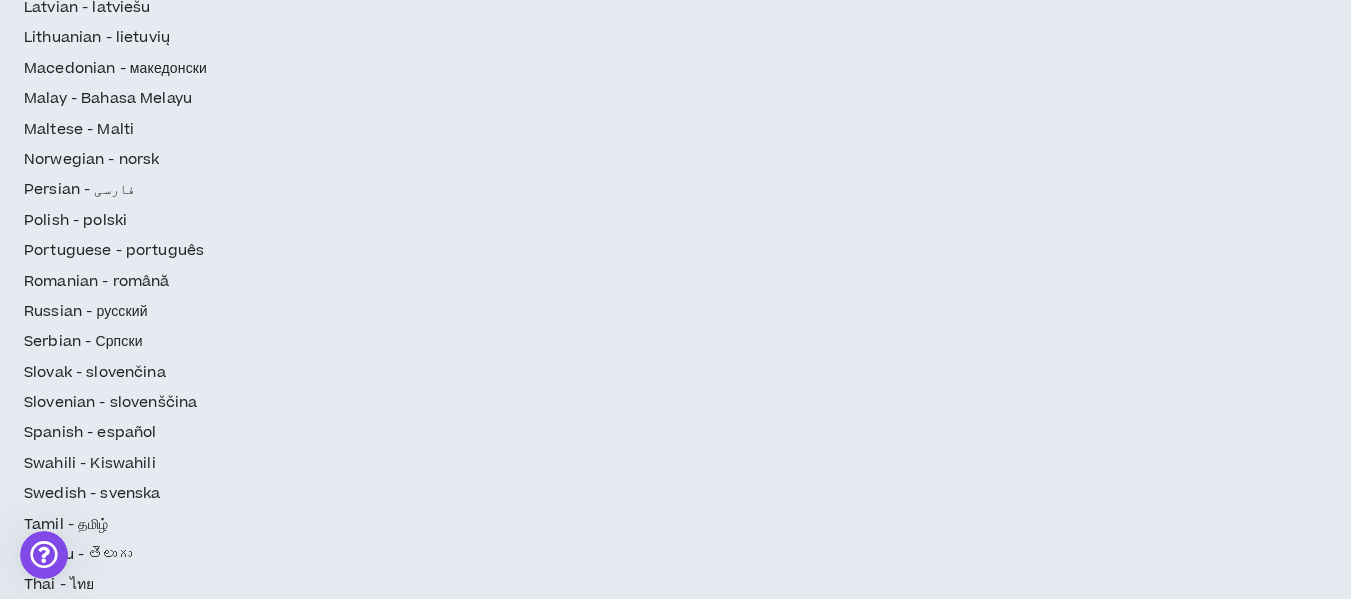 scroll, scrollTop: 1300, scrollLeft: 0, axis: vertical 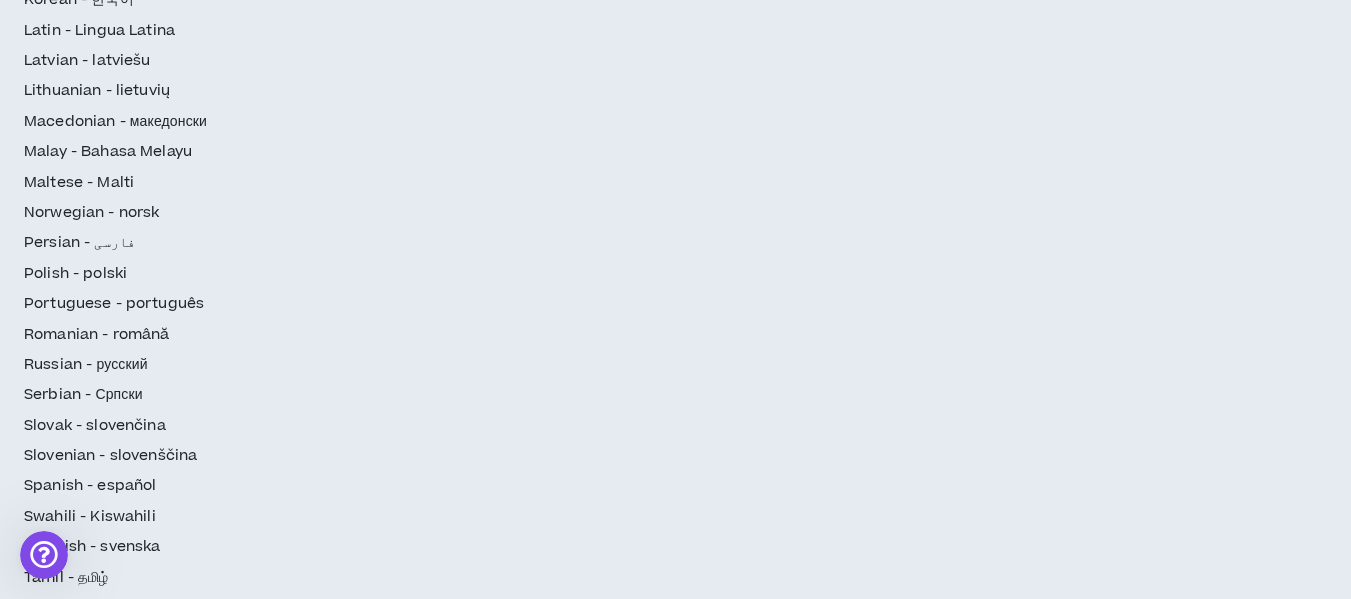 click on "* * * * *" at bounding box center (602, 2341) 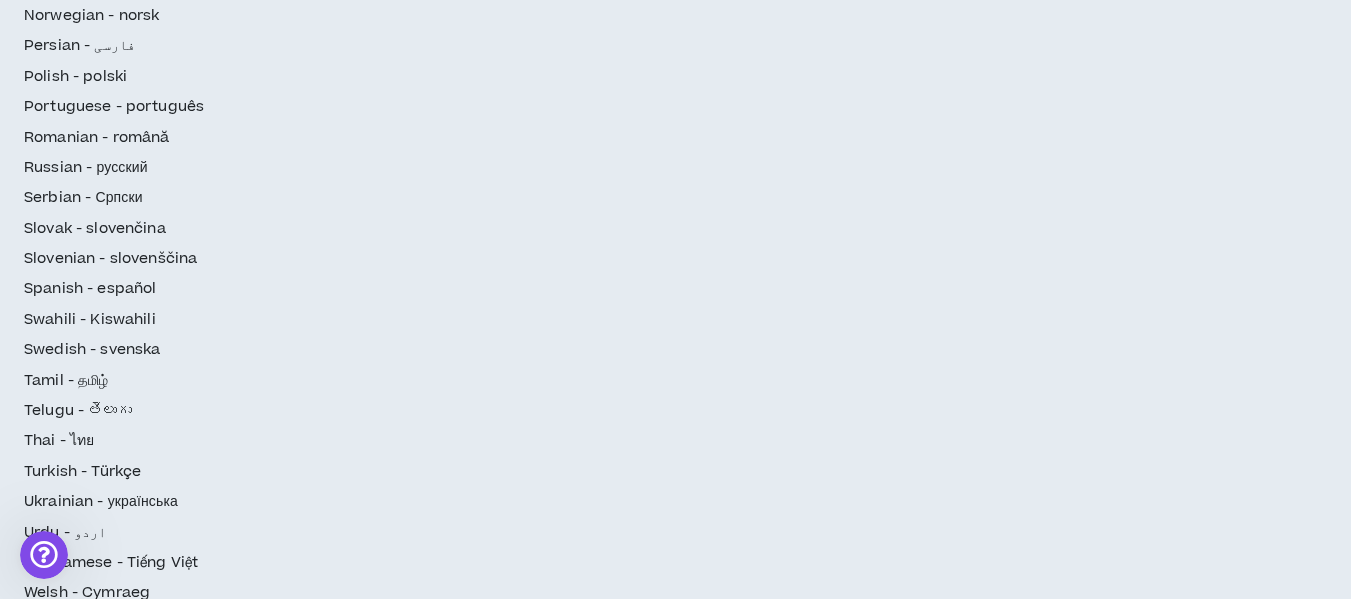 scroll, scrollTop: 1400, scrollLeft: 0, axis: vertical 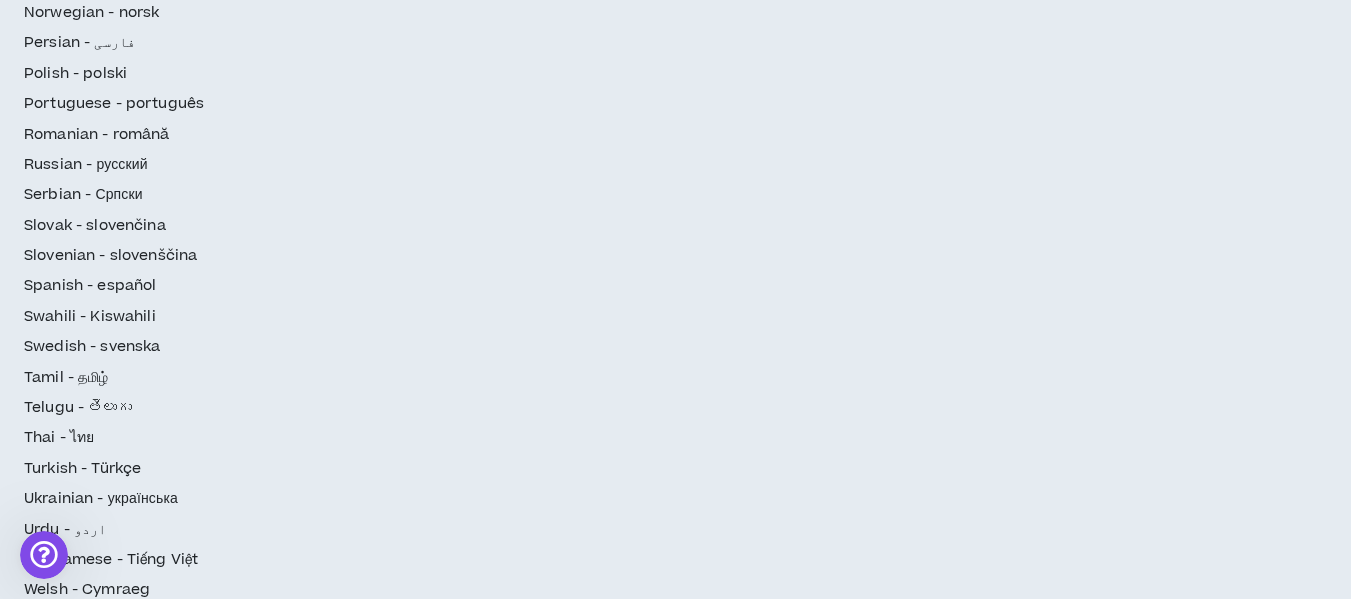 click on "* * * * *" at bounding box center [960, 2449] 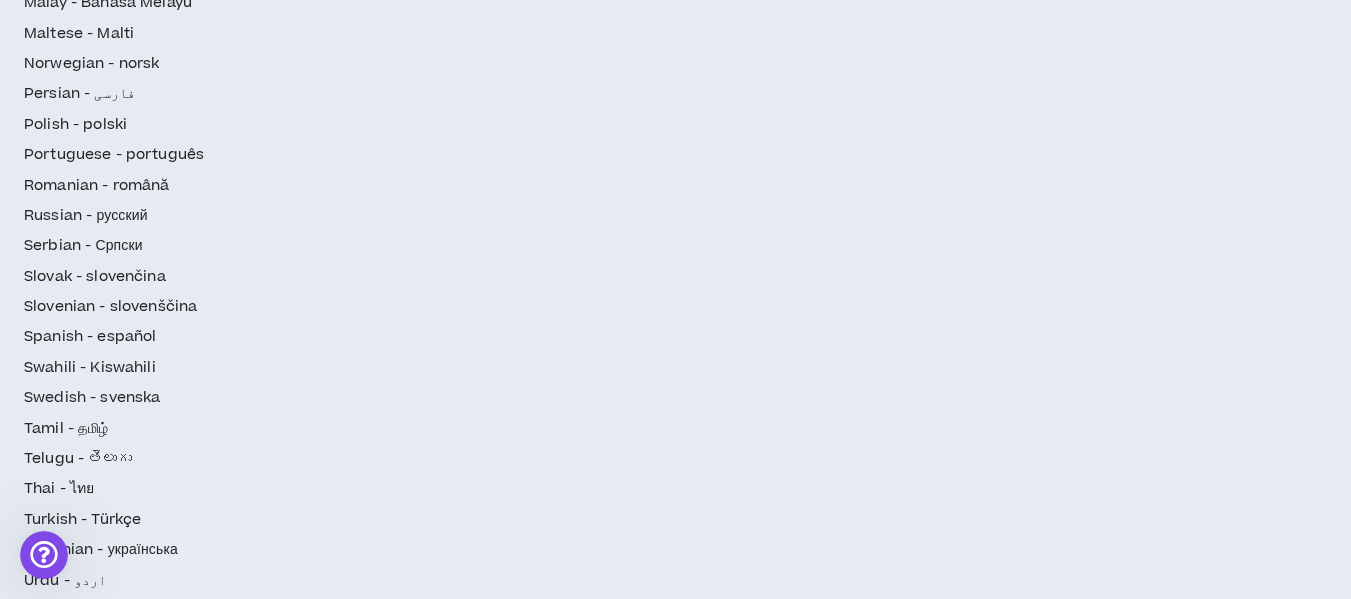 scroll, scrollTop: 1300, scrollLeft: 0, axis: vertical 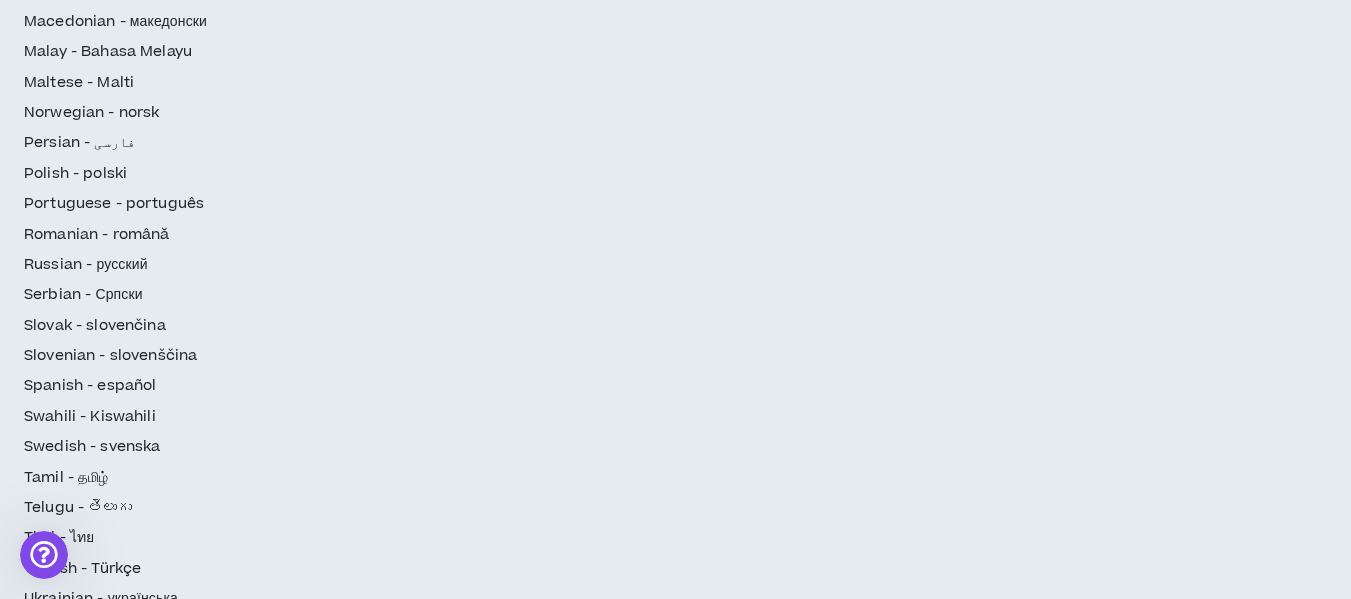 click on "* * * * *" at bounding box center [963, 2321] 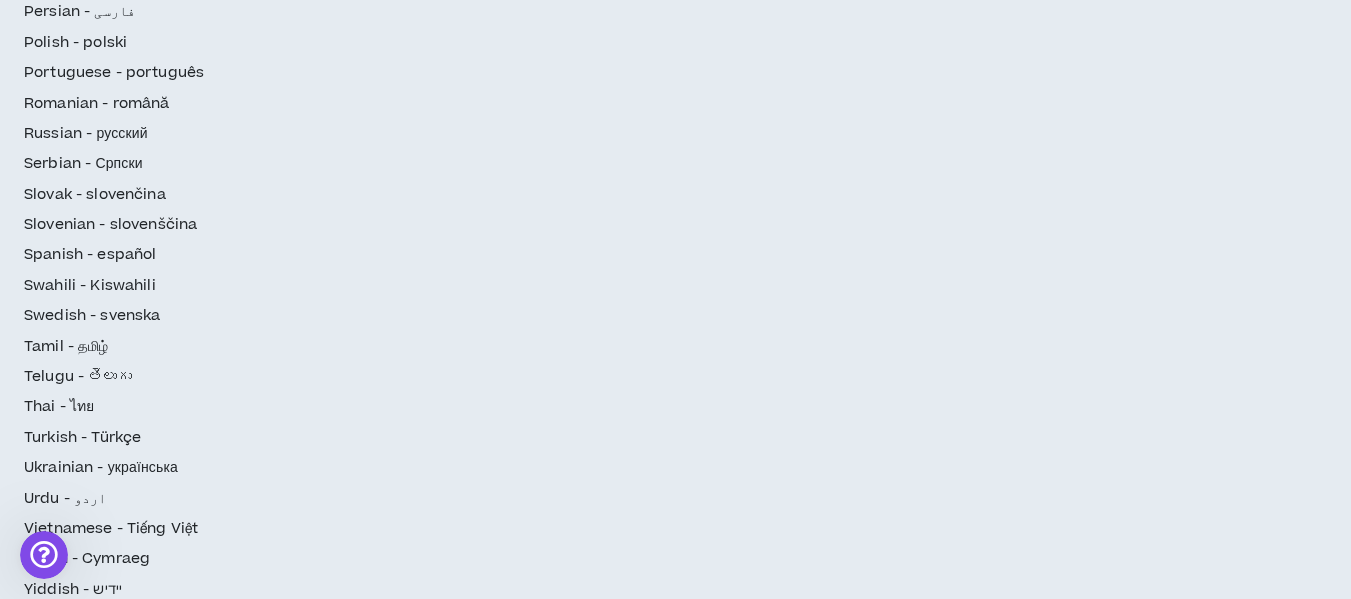 click on "Continue" at bounding box center (1265, 2654) 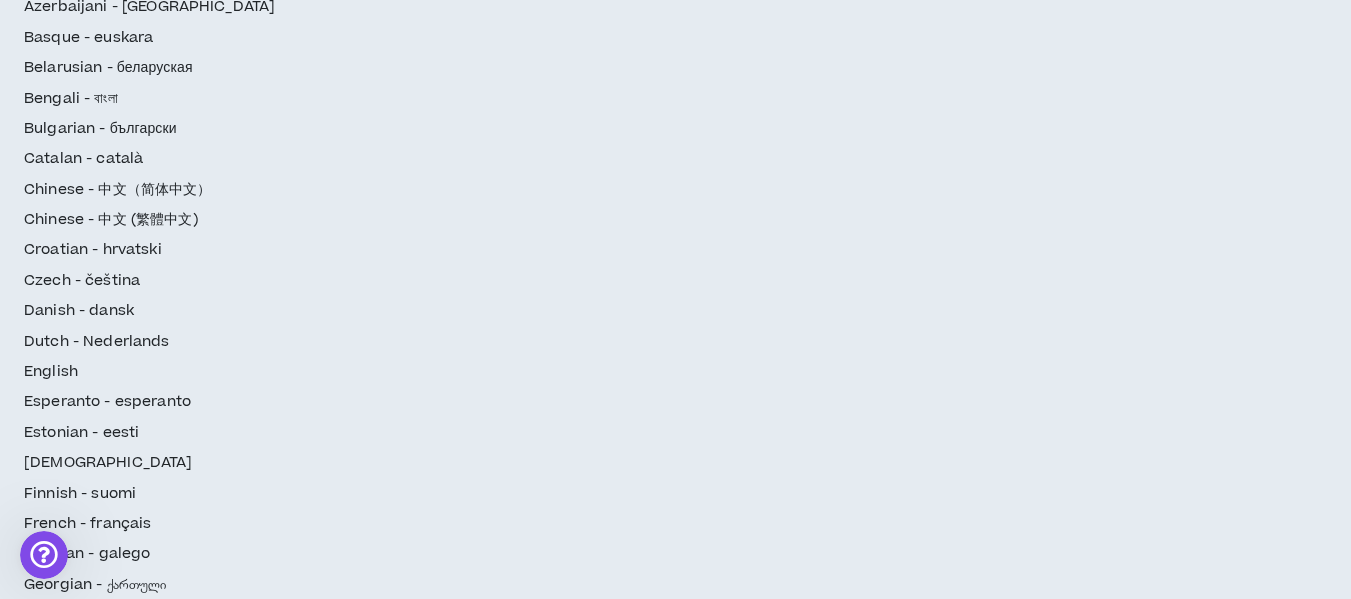 scroll, scrollTop: 90, scrollLeft: 0, axis: vertical 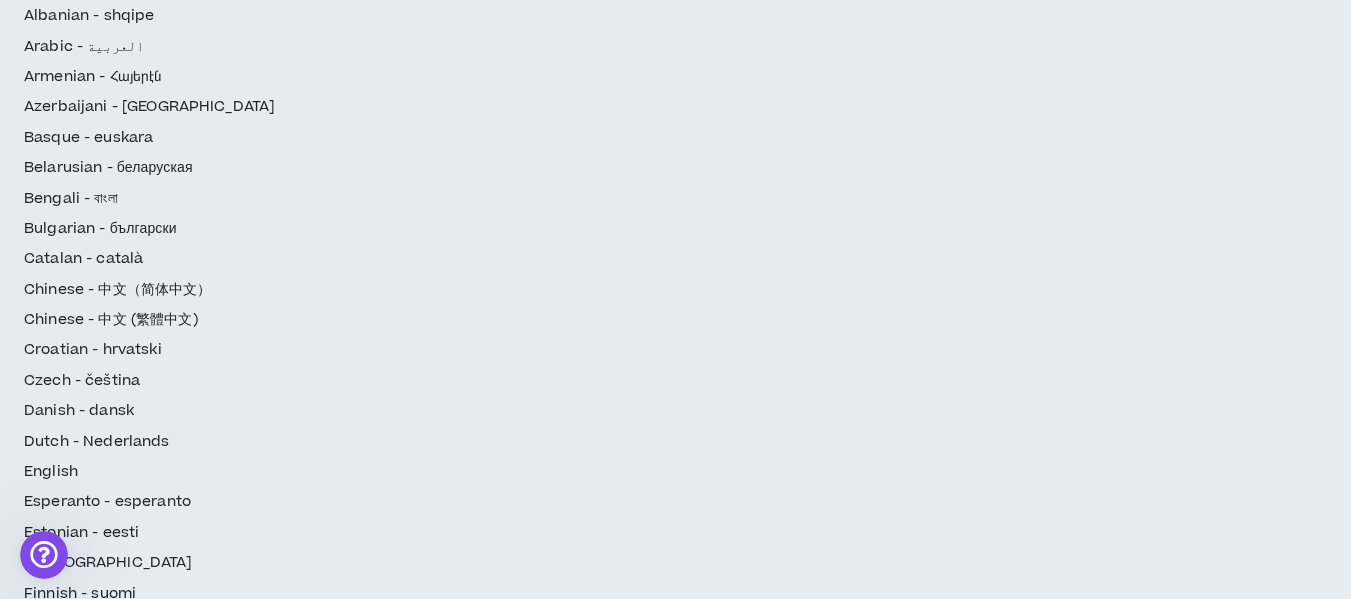 click on "Complete Your Application Basic Information Bio References Roles & Skills AI Expertise Project Interests Skill Optimizer Industry Expertise Worker Classification Video Interview Review" at bounding box center [104, 2455] 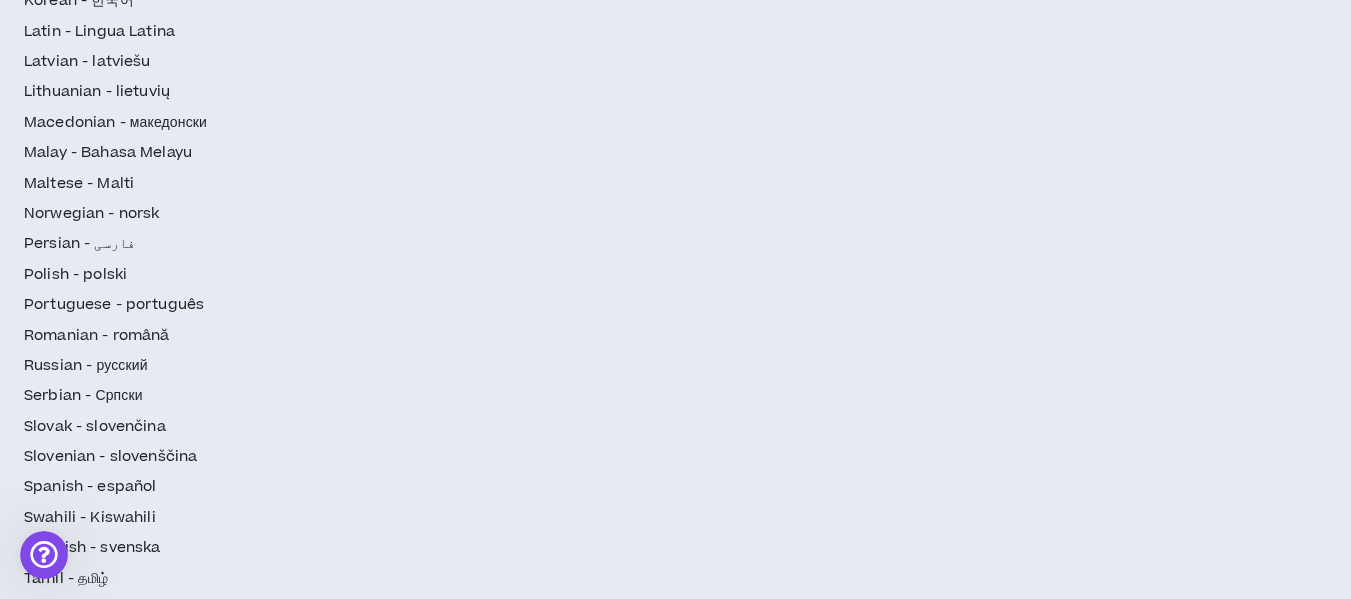 scroll, scrollTop: 1200, scrollLeft: 0, axis: vertical 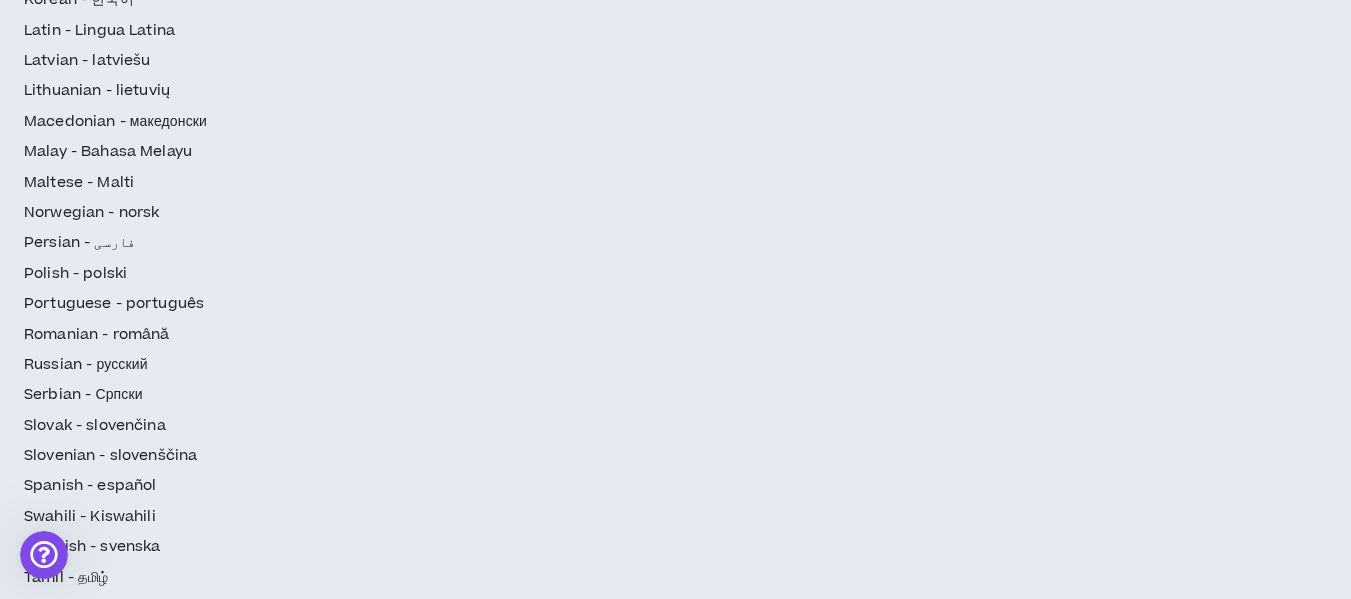click on "* * * * *" at bounding box center (602, 2397) 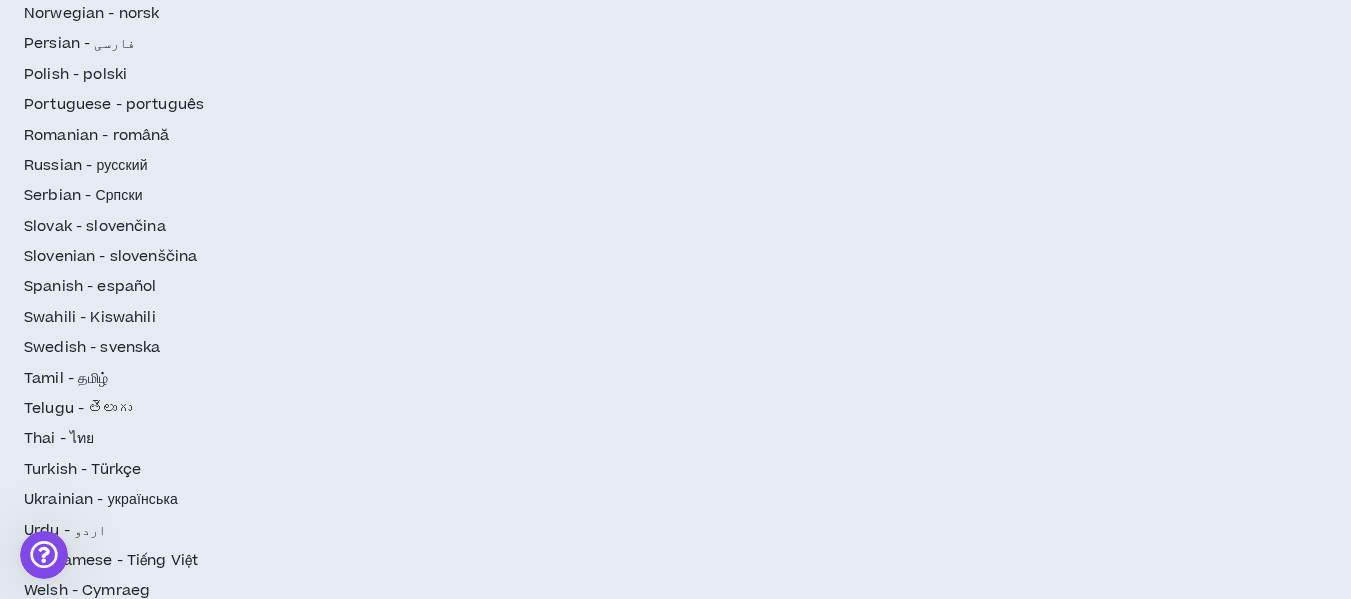 scroll, scrollTop: 1400, scrollLeft: 0, axis: vertical 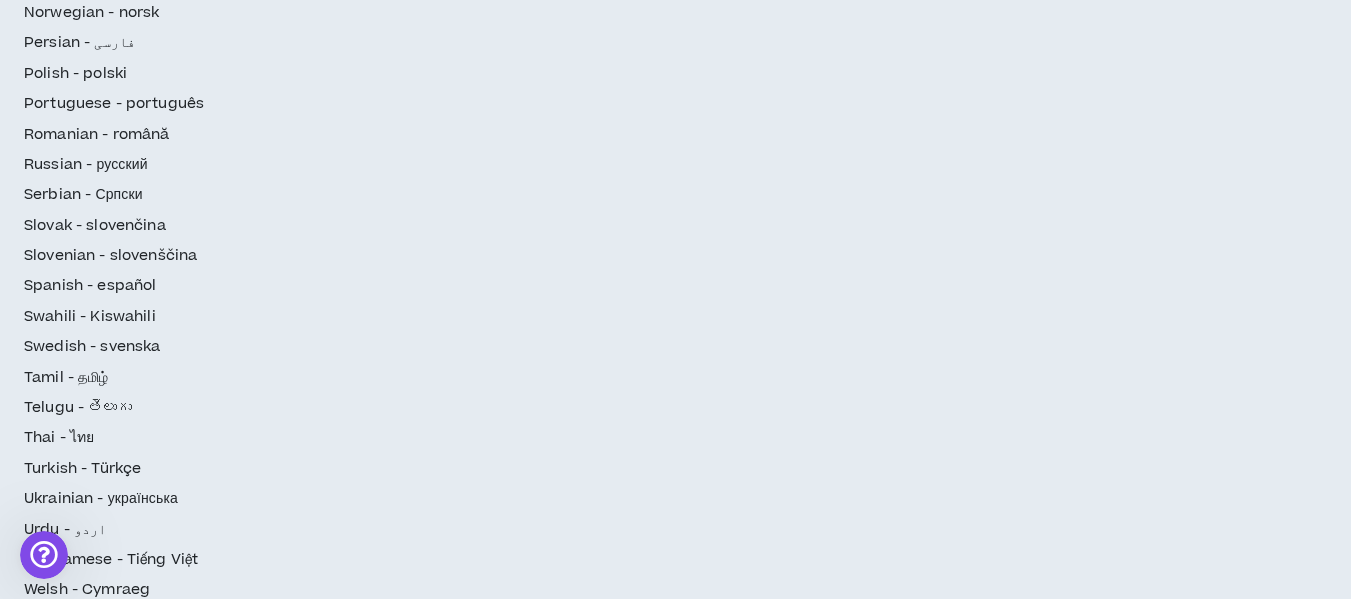 click on "* * * * *" at bounding box center [602, 2401] 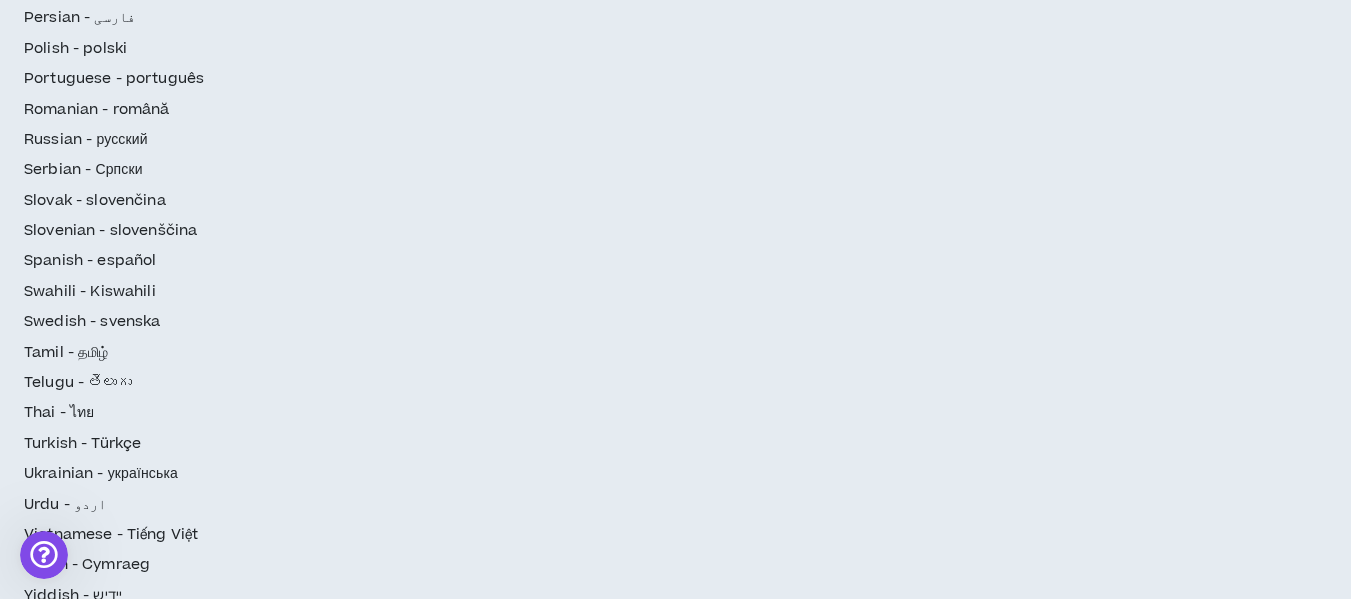 scroll, scrollTop: 1431, scrollLeft: 0, axis: vertical 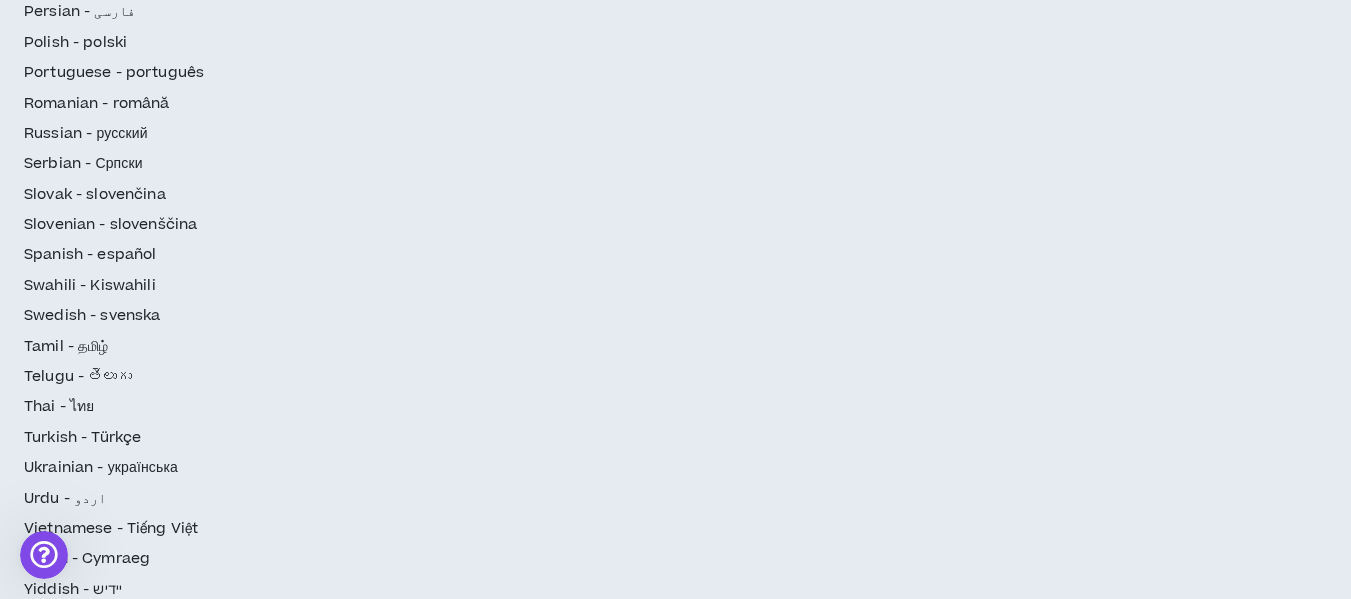 click on "Continue" at bounding box center [1265, 2654] 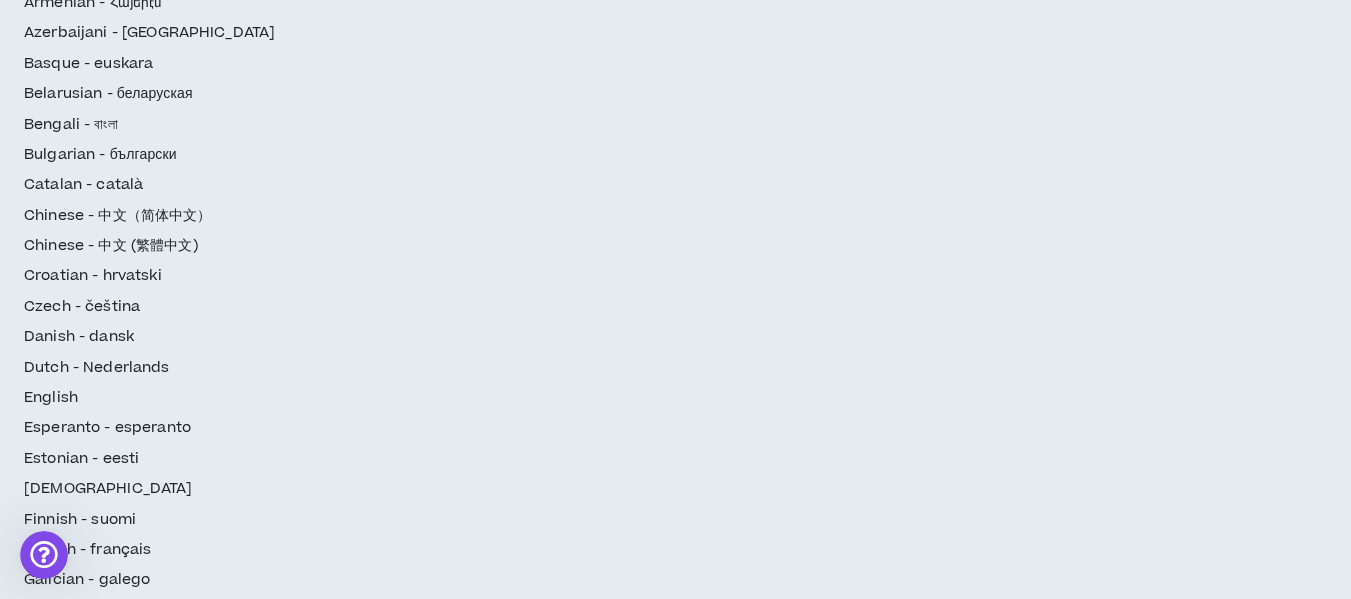 scroll, scrollTop: 290, scrollLeft: 0, axis: vertical 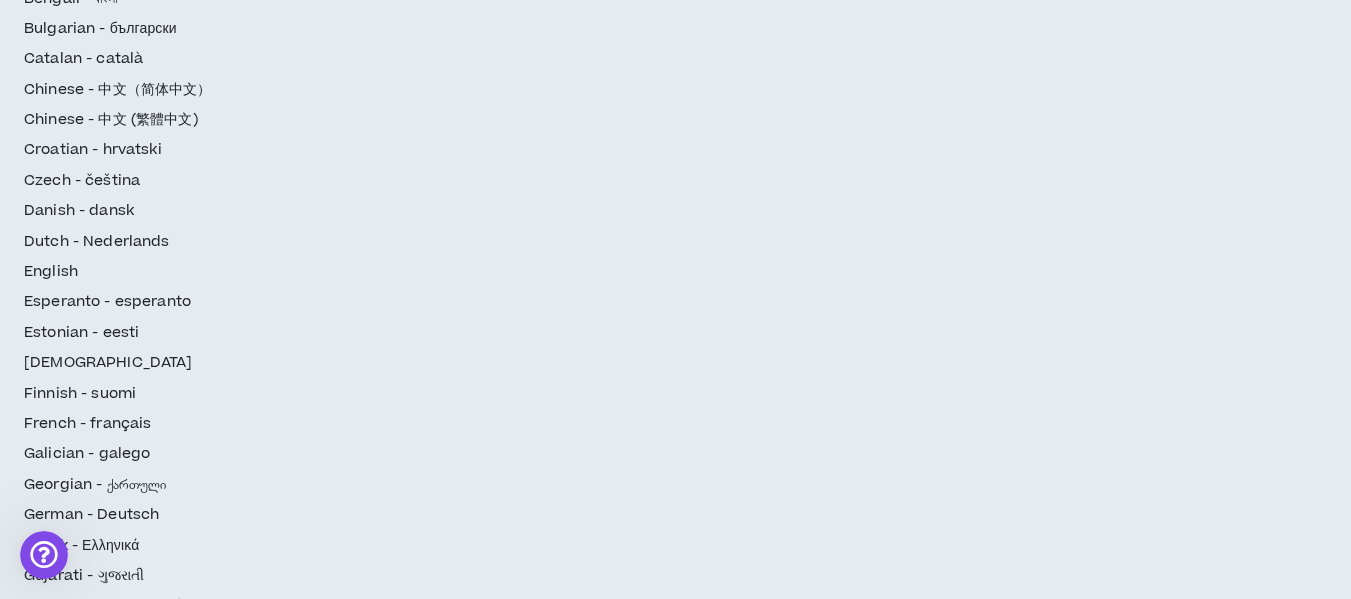 click on "Continue" at bounding box center [1265, 2654] 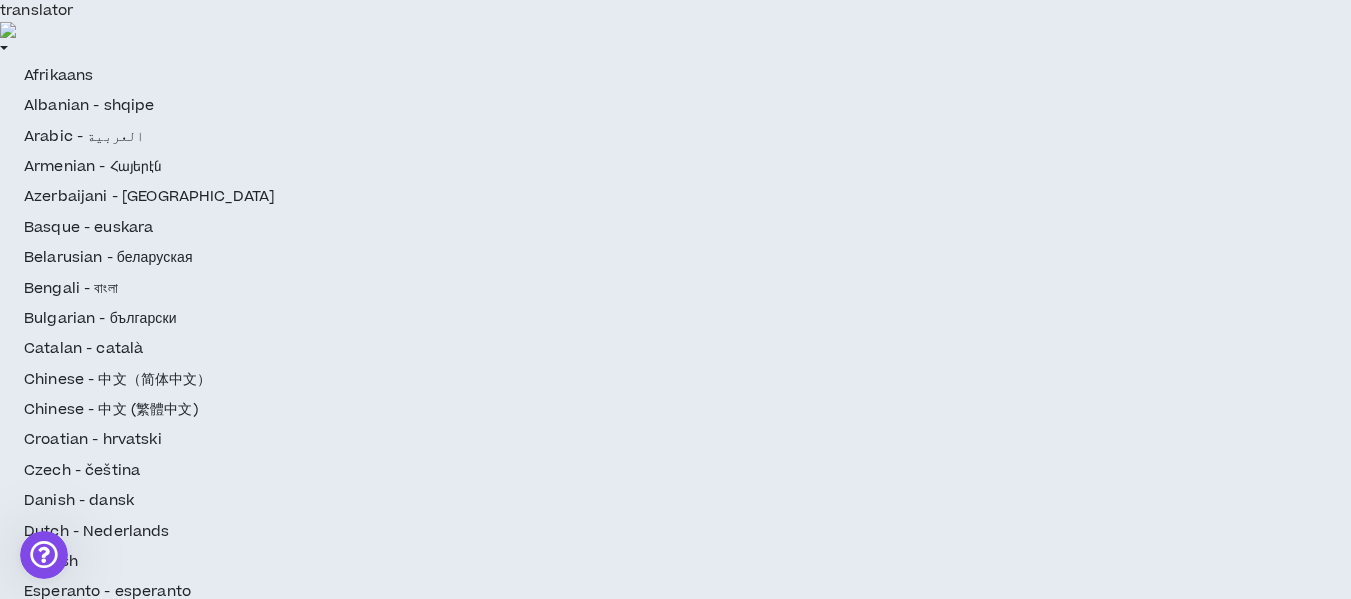 click at bounding box center [373, 2370] 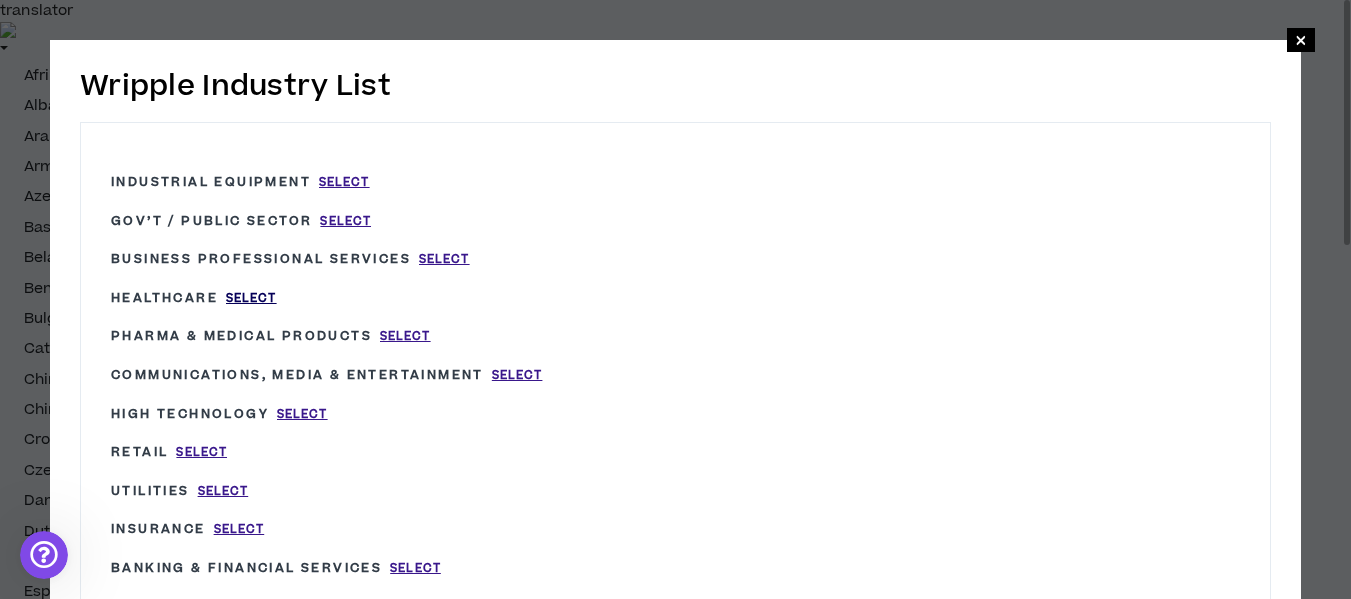 click on "Select" at bounding box center [251, 298] 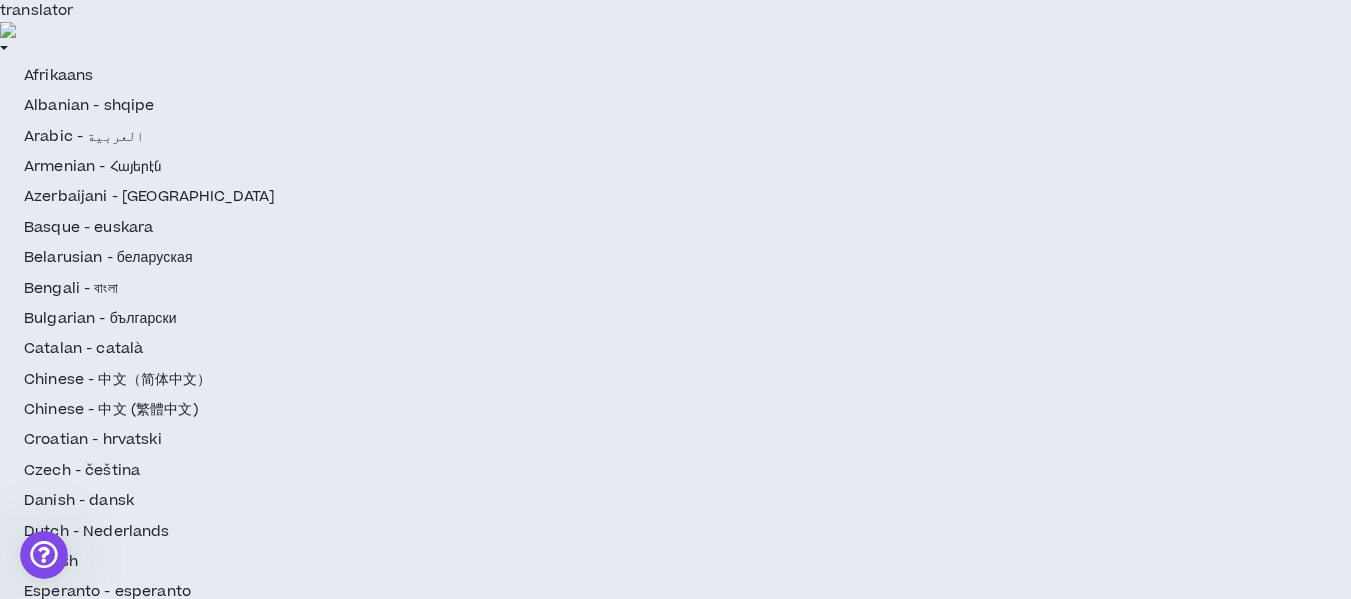 click at bounding box center [970, 2427] 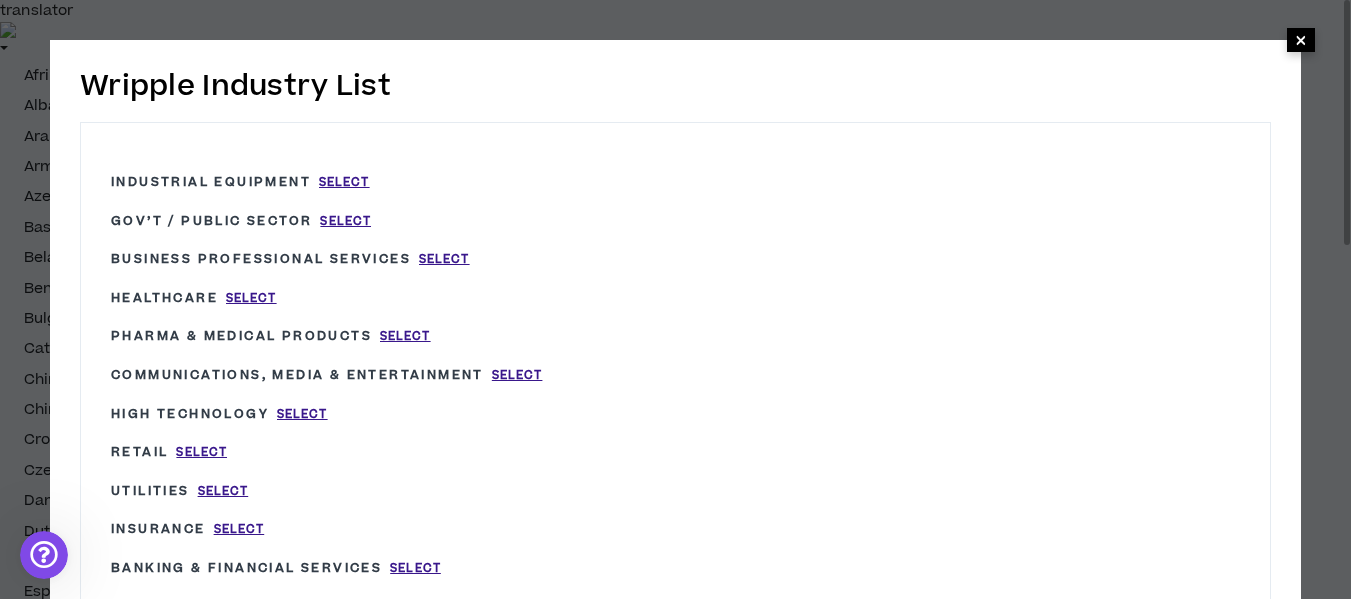 click on "×" at bounding box center [1301, 40] 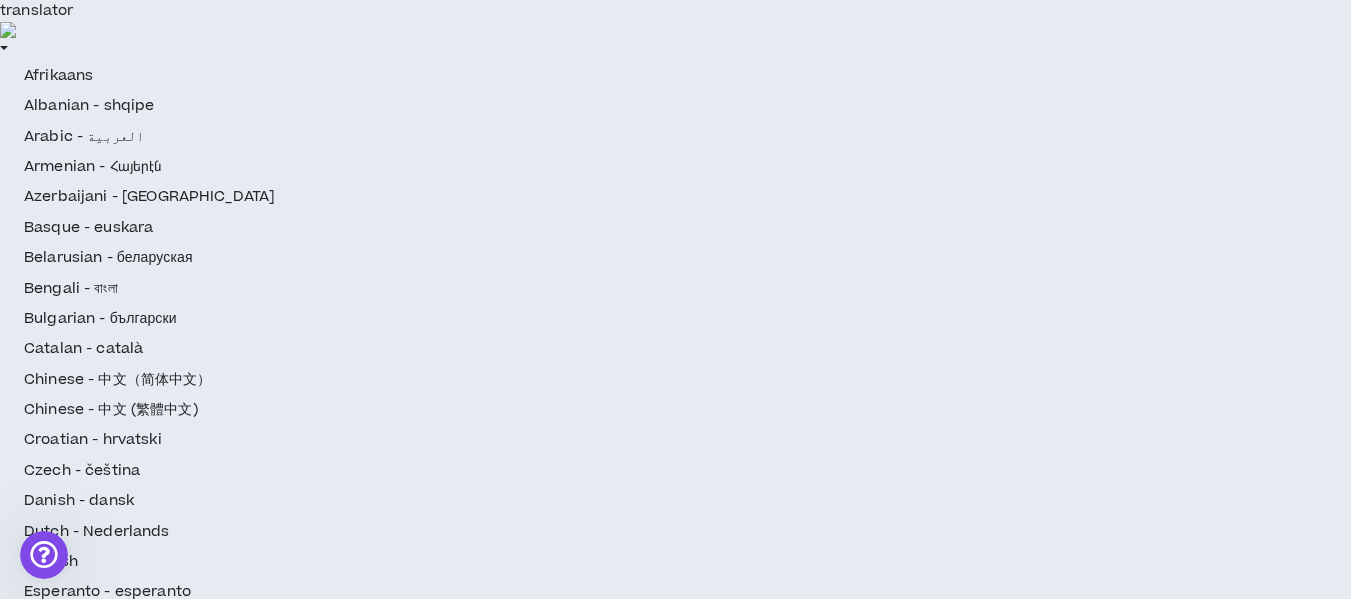 click at bounding box center (630, 2427) 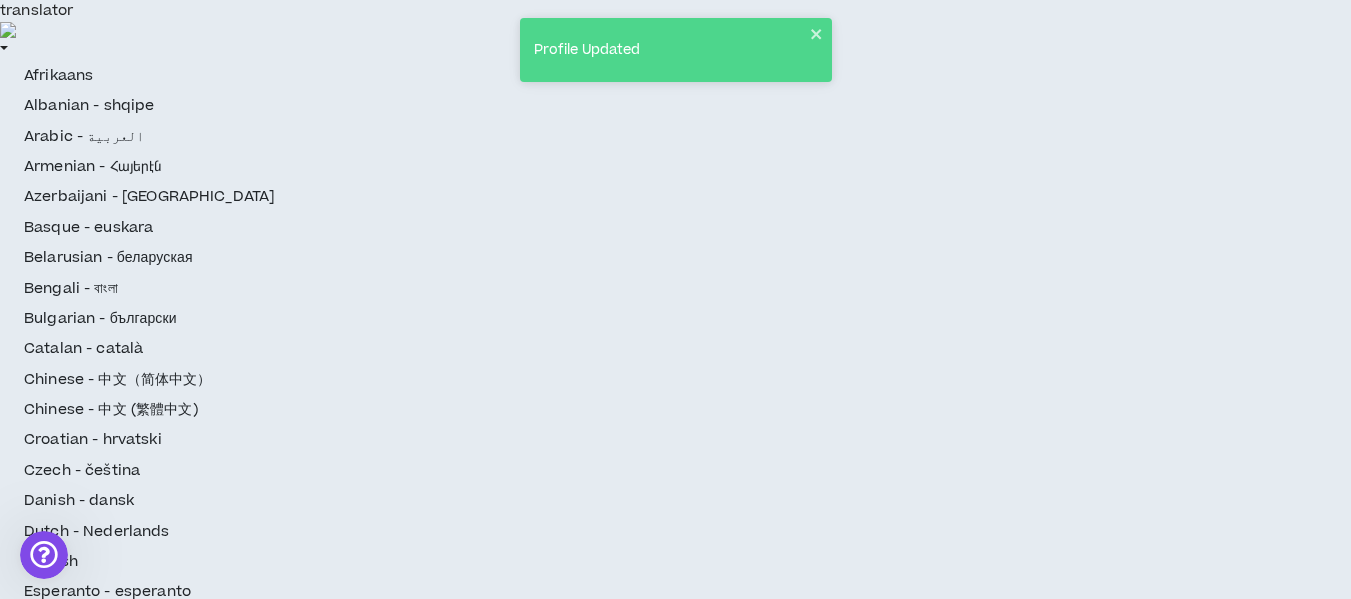 scroll, scrollTop: 259, scrollLeft: 0, axis: vertical 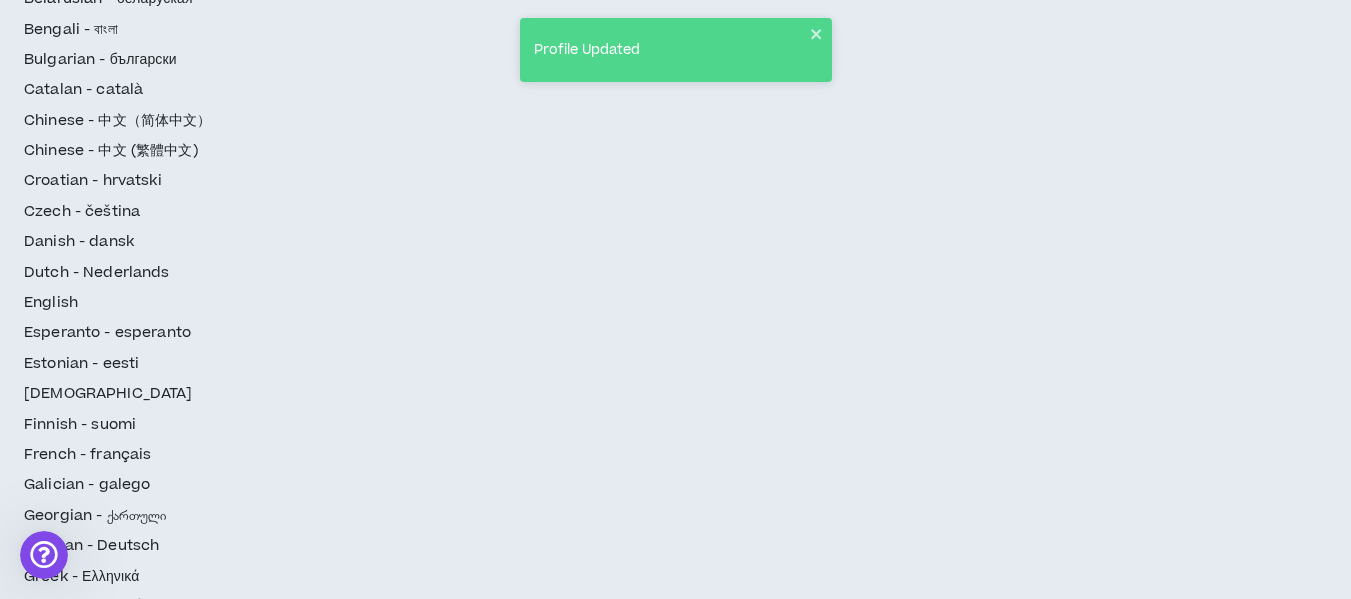 click on "Continue" at bounding box center (1265, 2654) 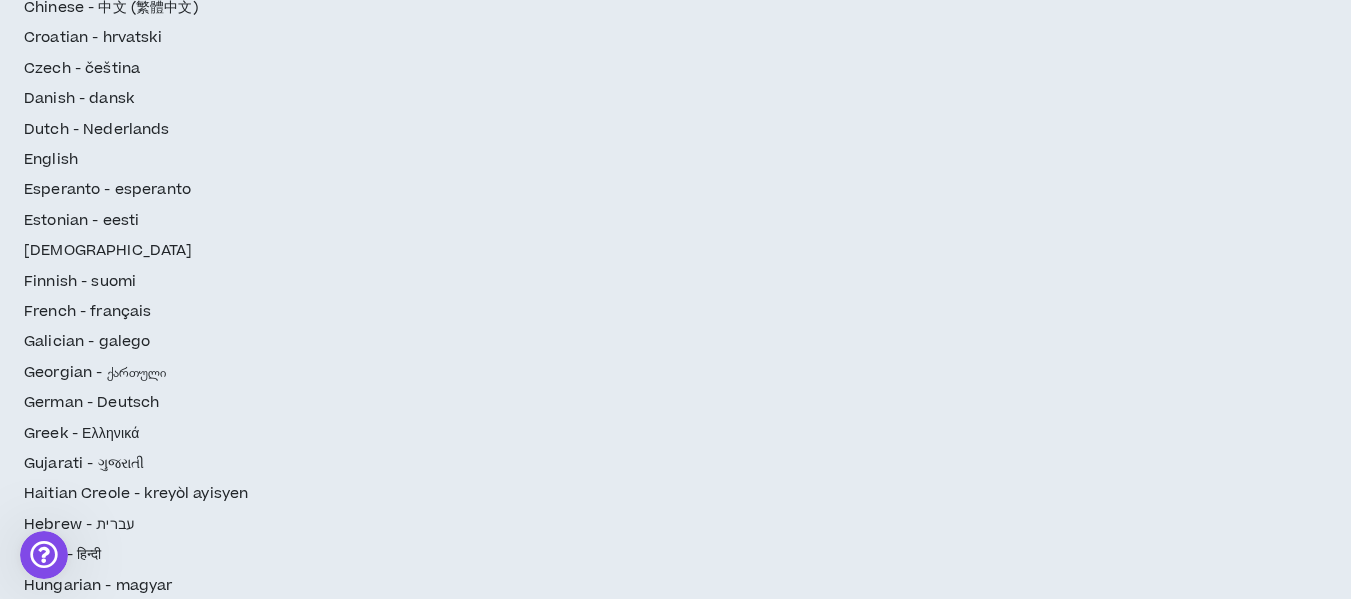 scroll, scrollTop: 400, scrollLeft: 0, axis: vertical 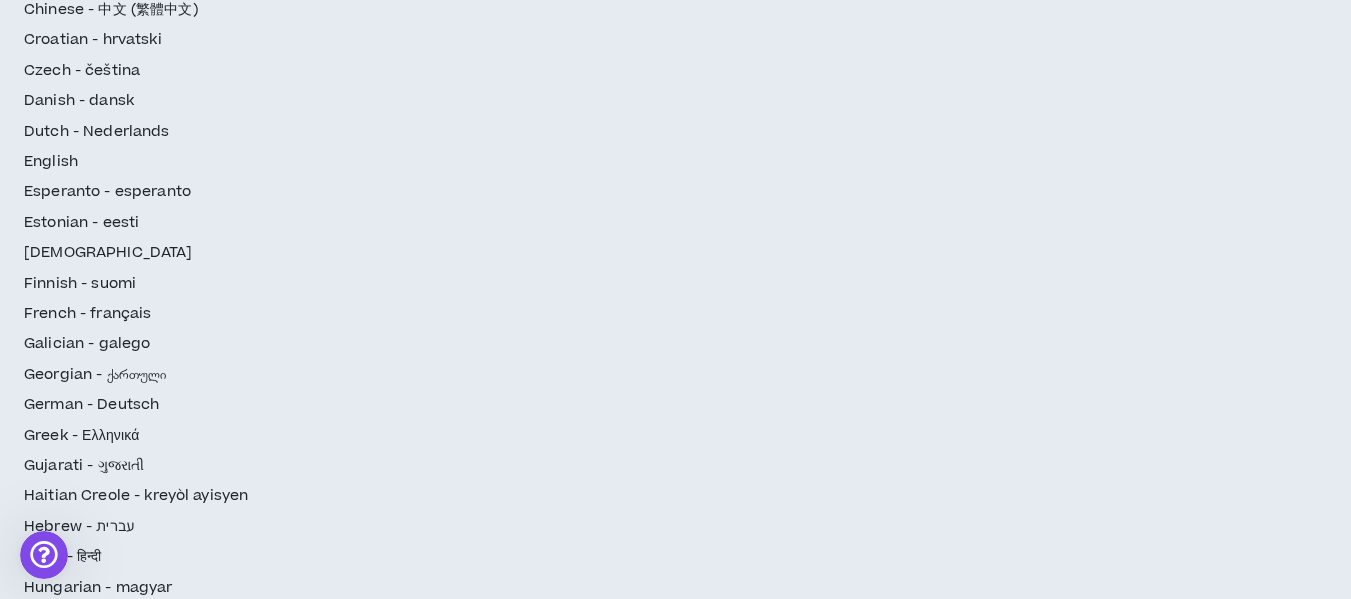 click at bounding box center [309, 2483] 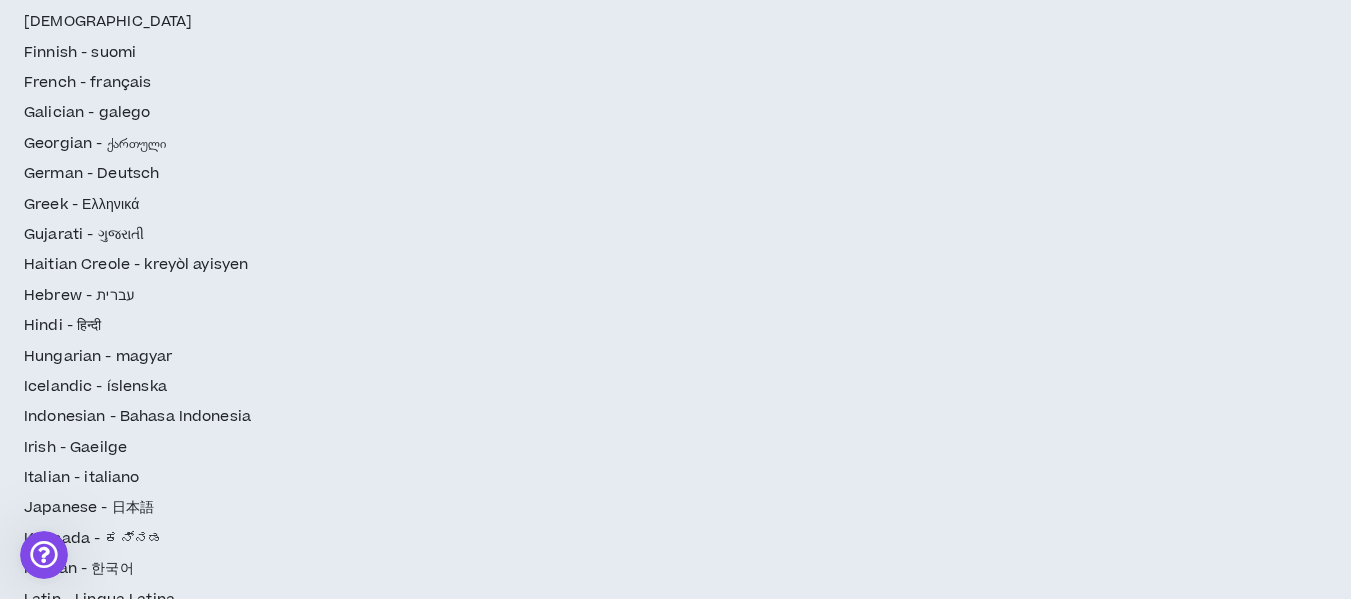 scroll, scrollTop: 595, scrollLeft: 0, axis: vertical 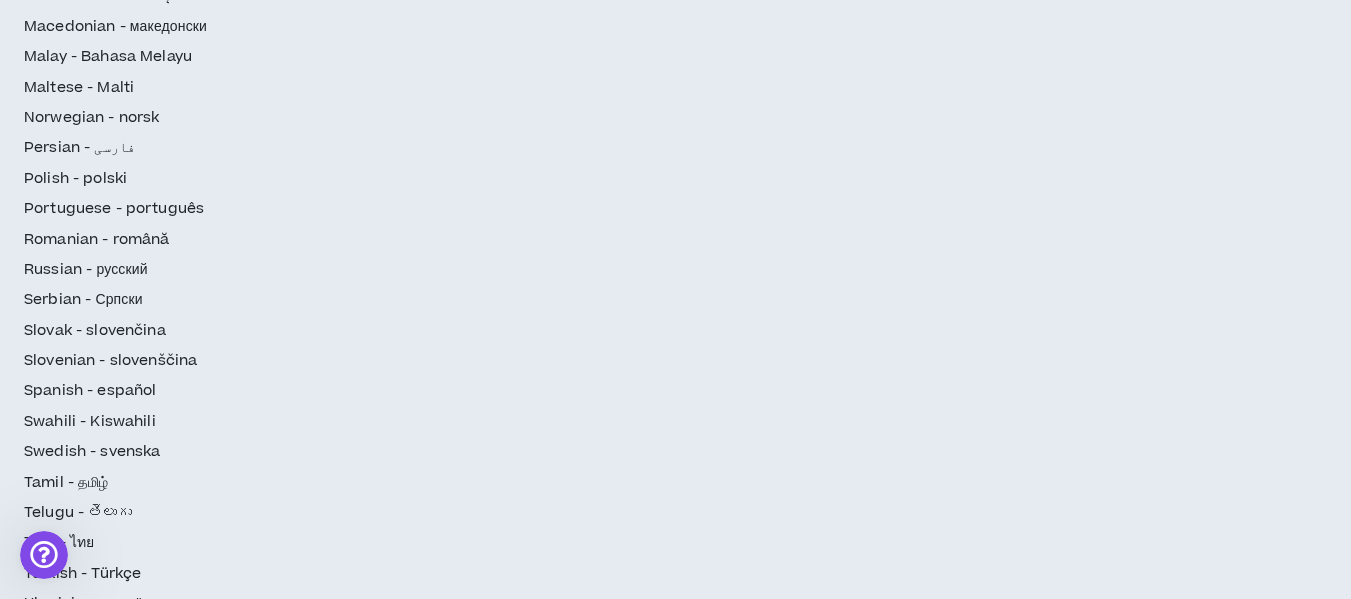 click on "Continue" at bounding box center (1265, 2643) 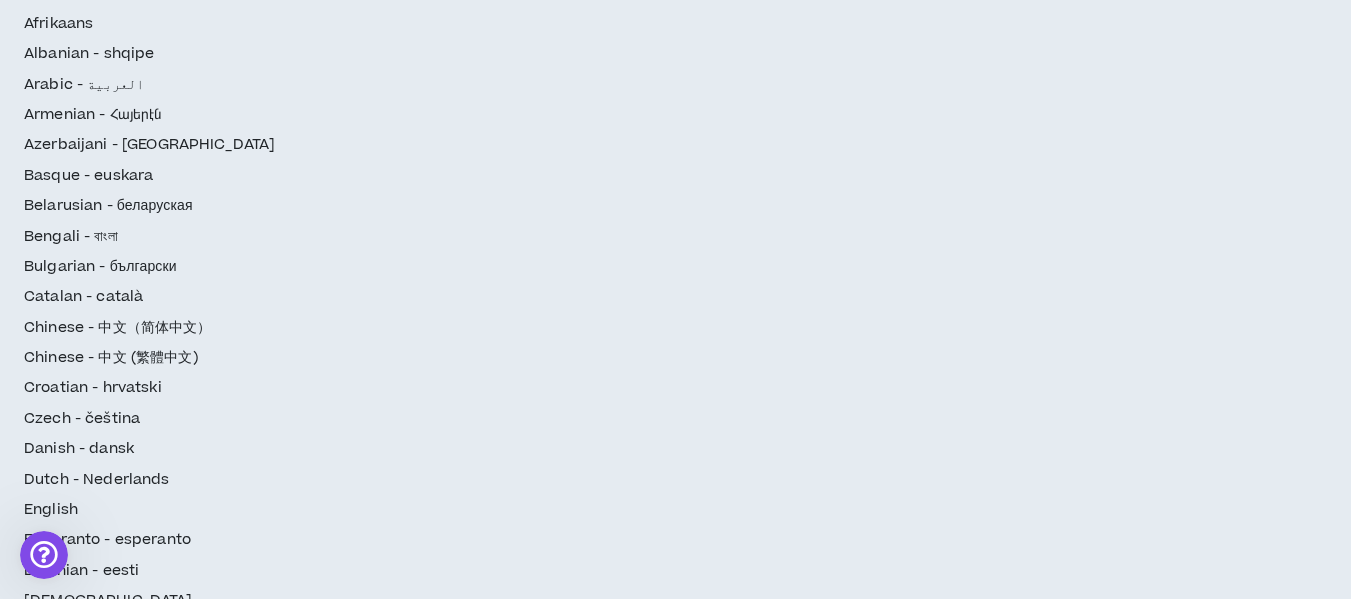 scroll, scrollTop: 100, scrollLeft: 0, axis: vertical 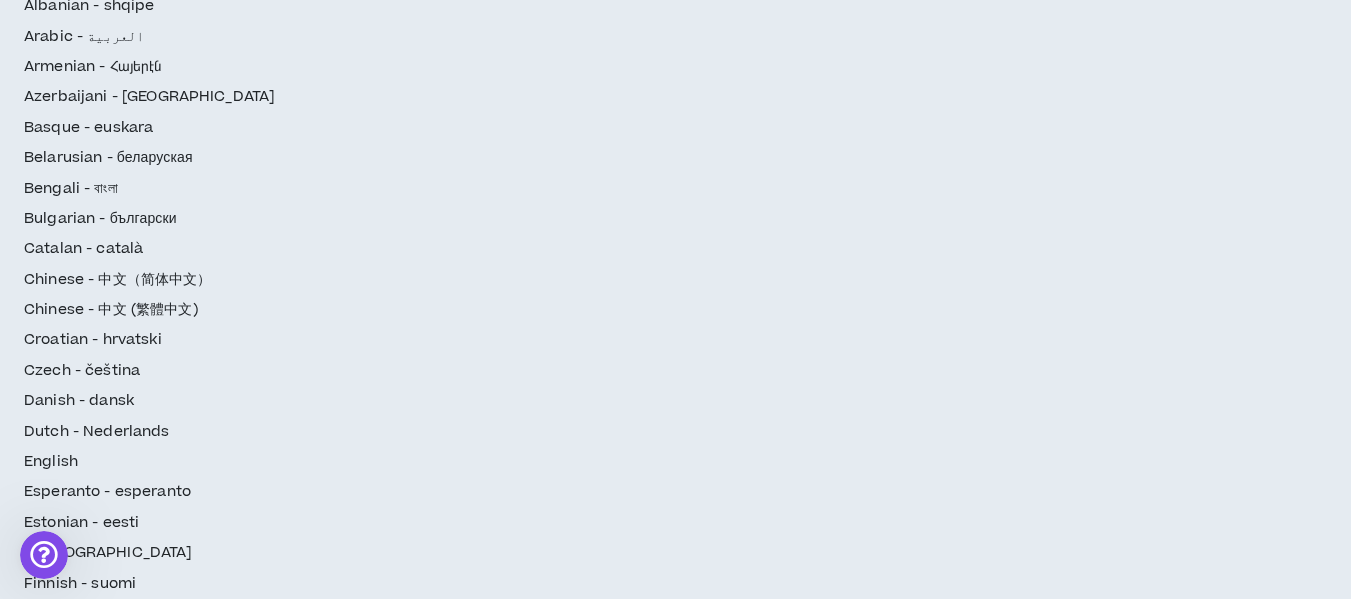 click on "Play Example" at bounding box center (552, 2506) 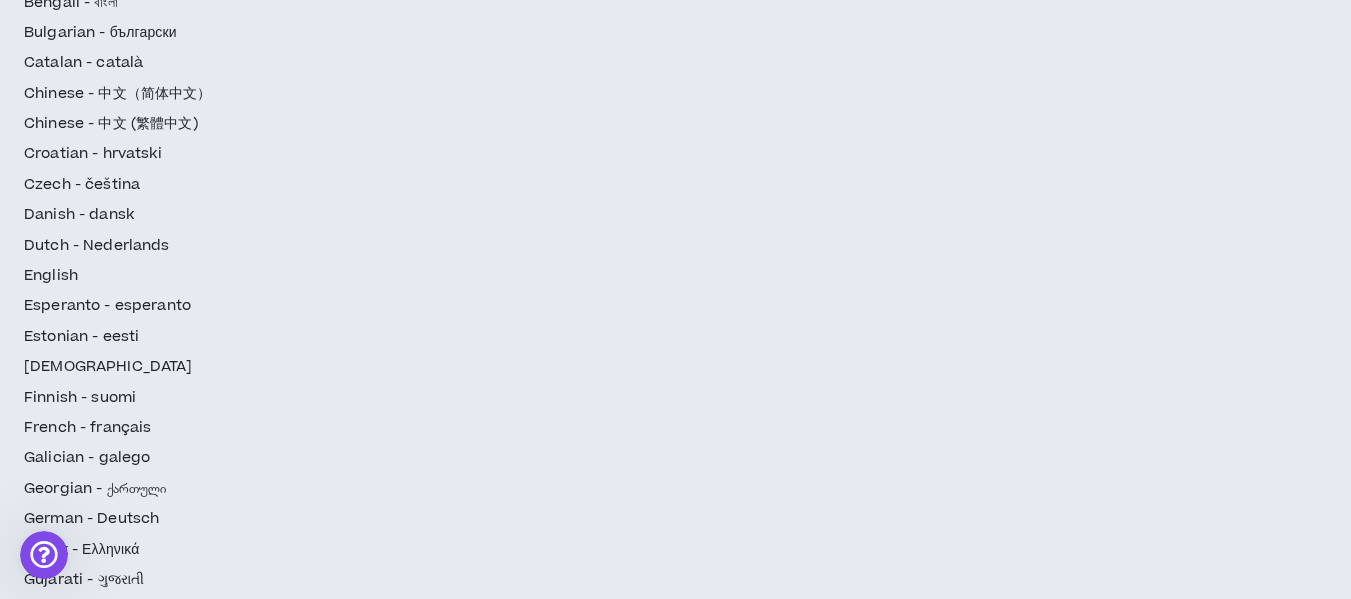 scroll, scrollTop: 300, scrollLeft: 0, axis: vertical 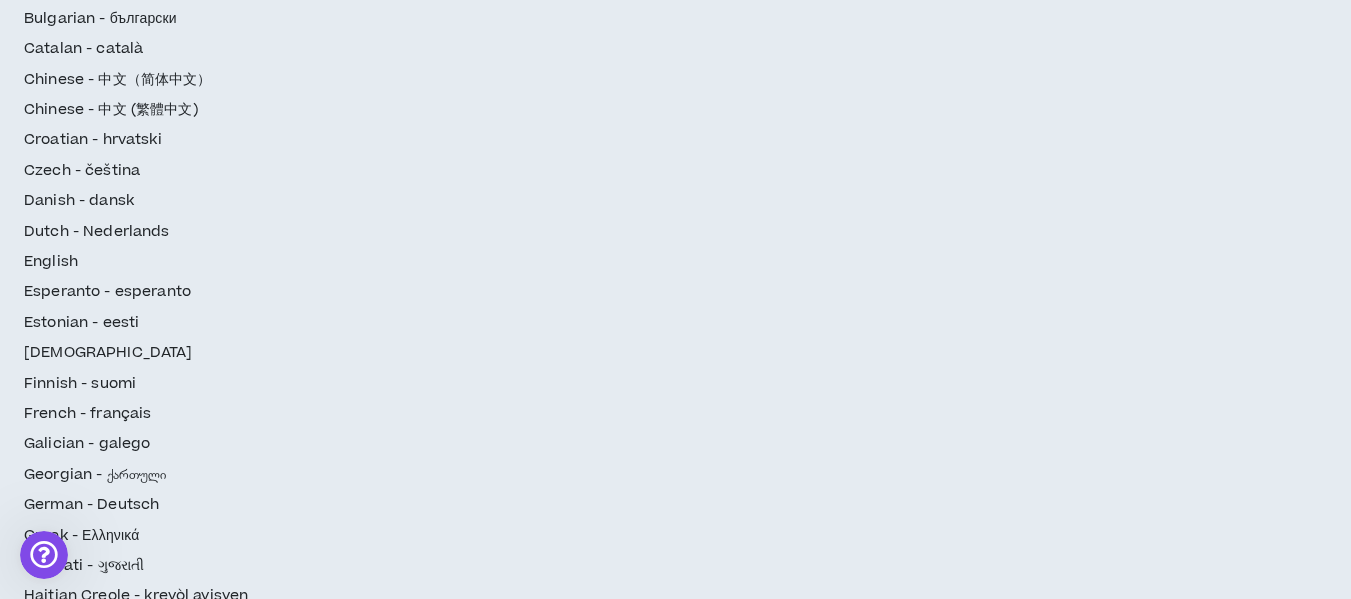 click on "Tell us about a project with a significant challenge and how you overcame it ? Provide a specific example of a project and challenge, your role on the team, and how you contributed to the overall success of the project. Video response  |   120  secs  |   Play Example" at bounding box center (544, 2555) 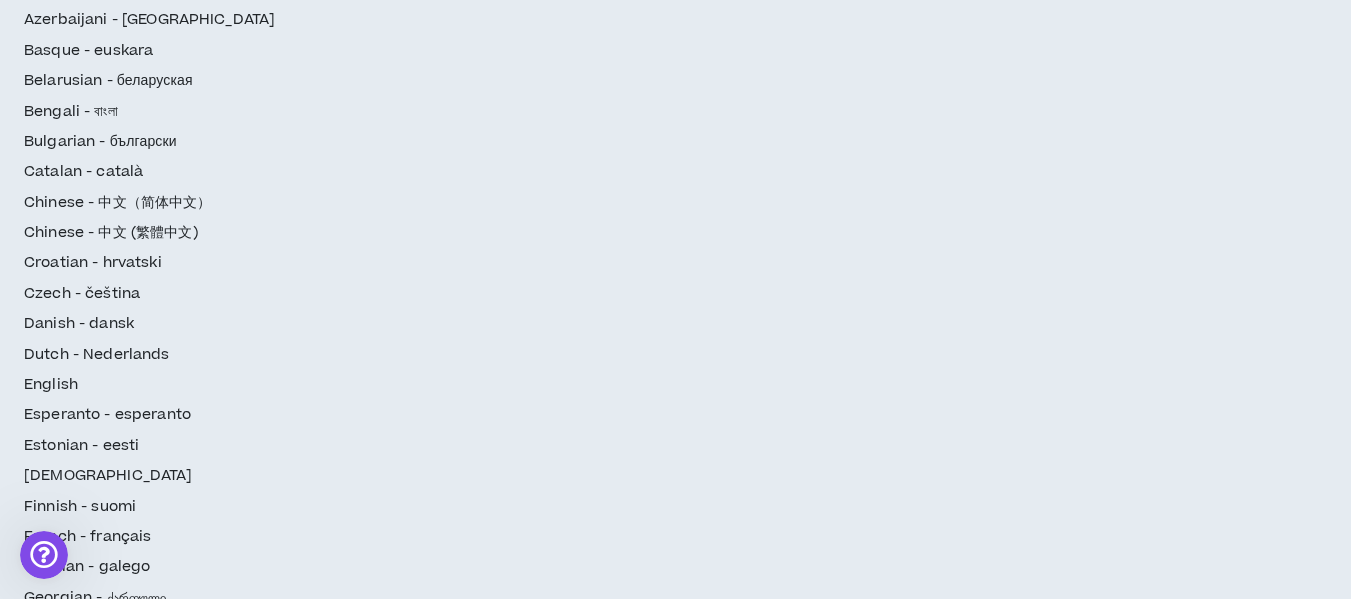scroll, scrollTop: 77, scrollLeft: 0, axis: vertical 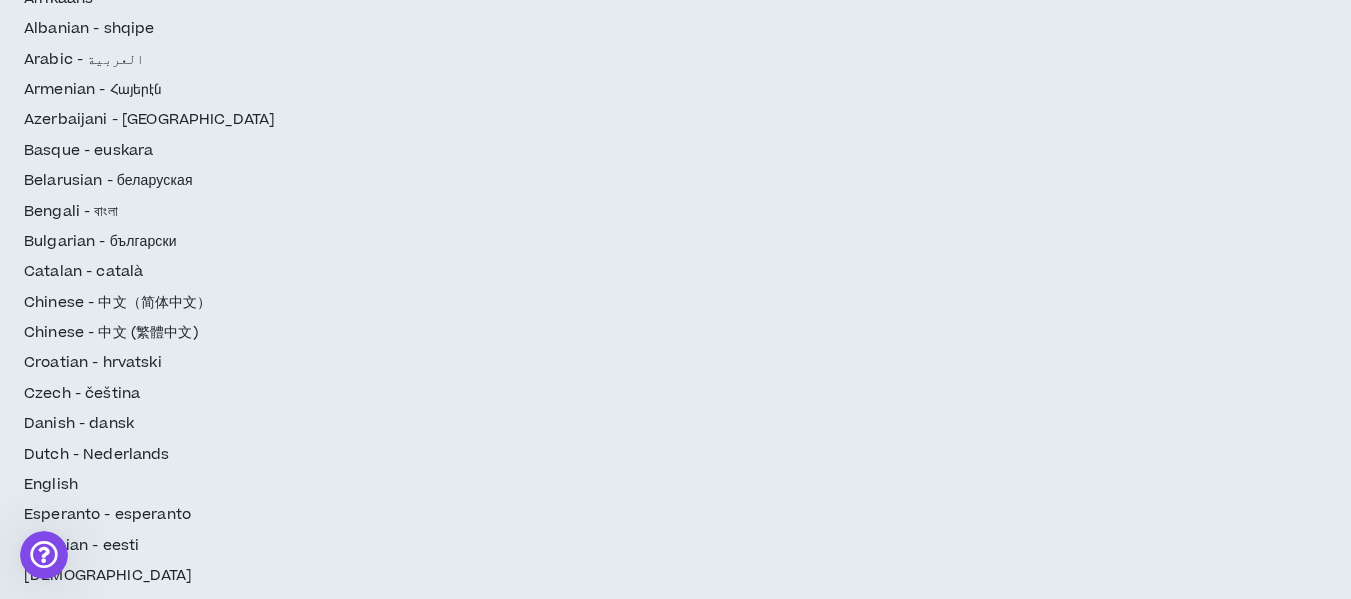 click on "Begin Video Interview" at bounding box center [322, 2338] 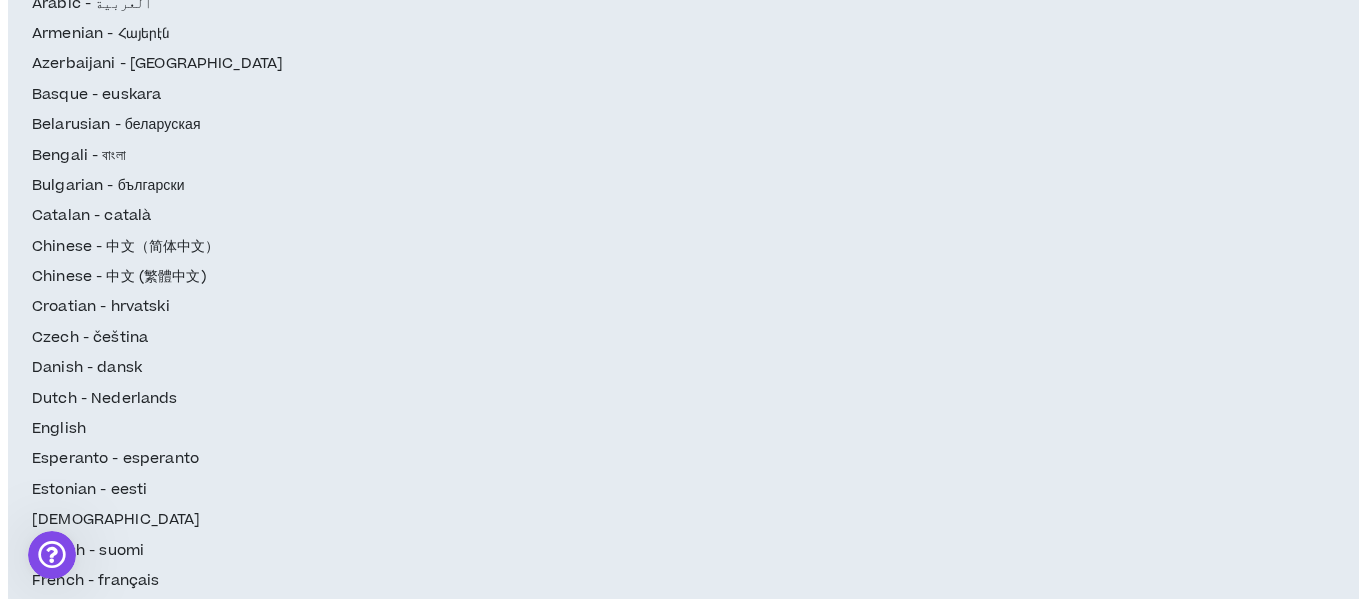 scroll, scrollTop: 33, scrollLeft: 0, axis: vertical 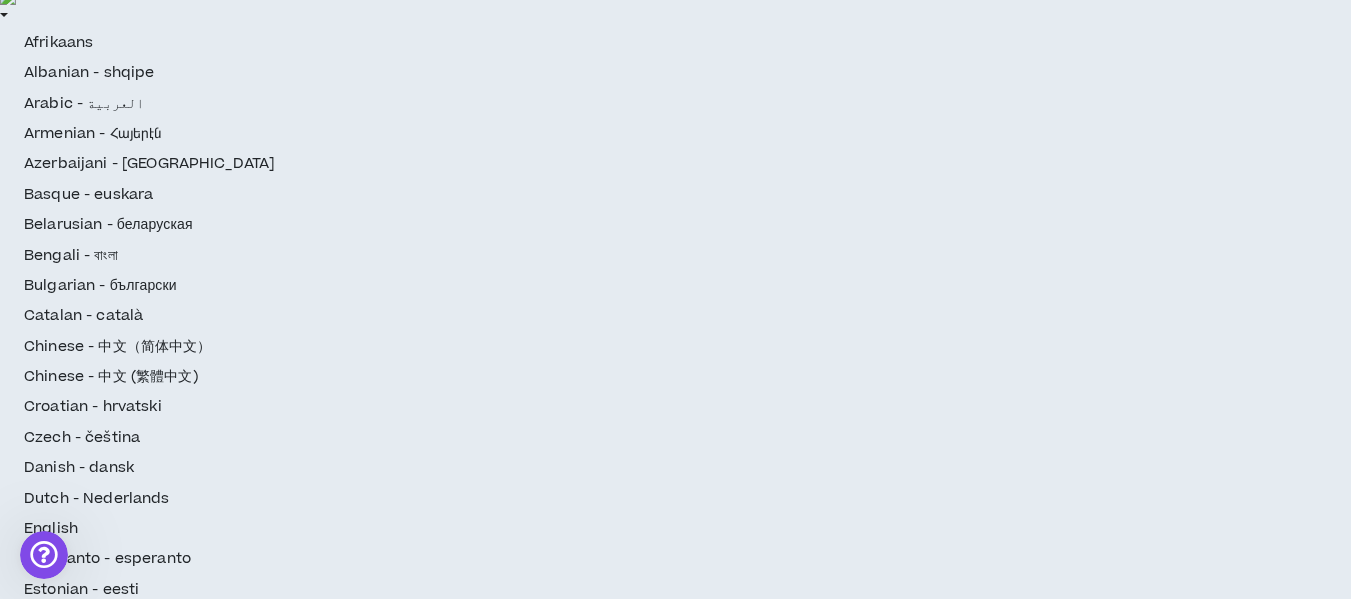click on "Exit" at bounding box center [680, 2185] 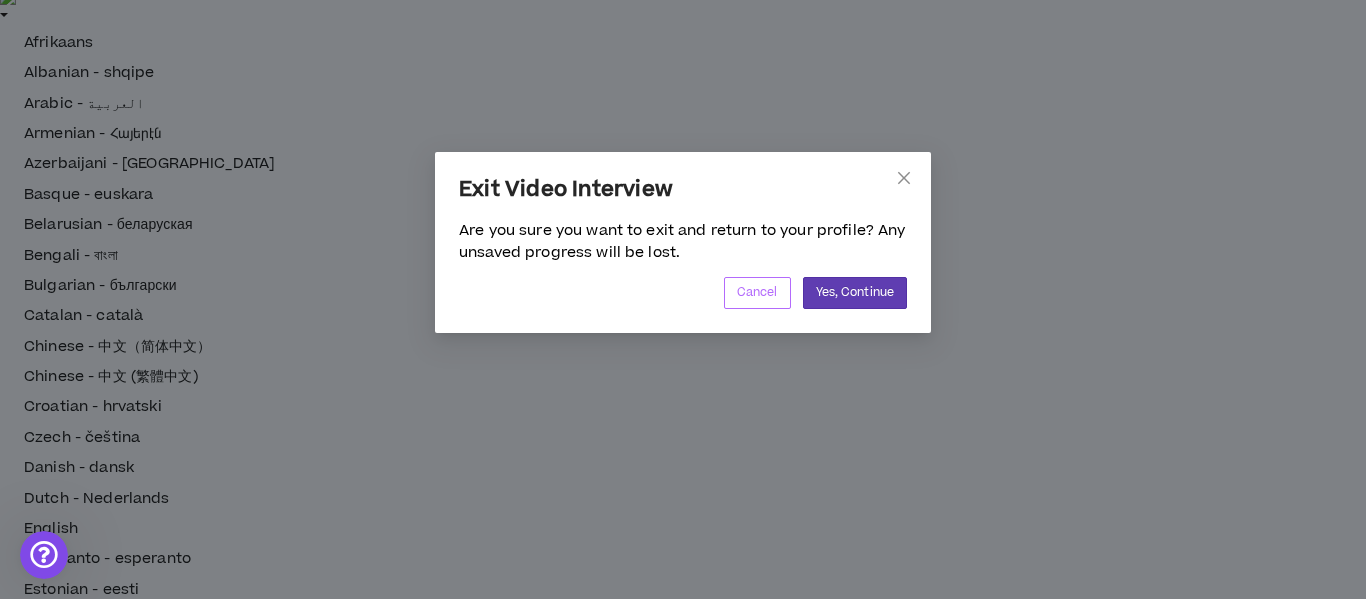 click on "Cancel" at bounding box center (757, 292) 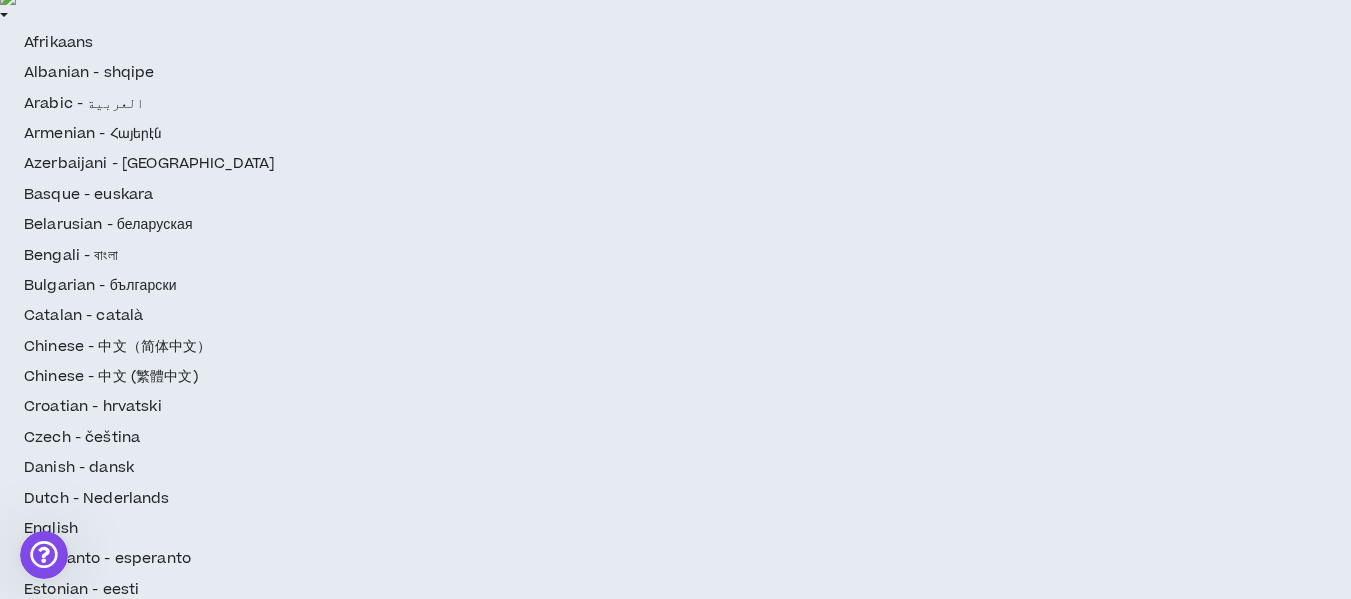 click on "Exit" at bounding box center (681, 2186) 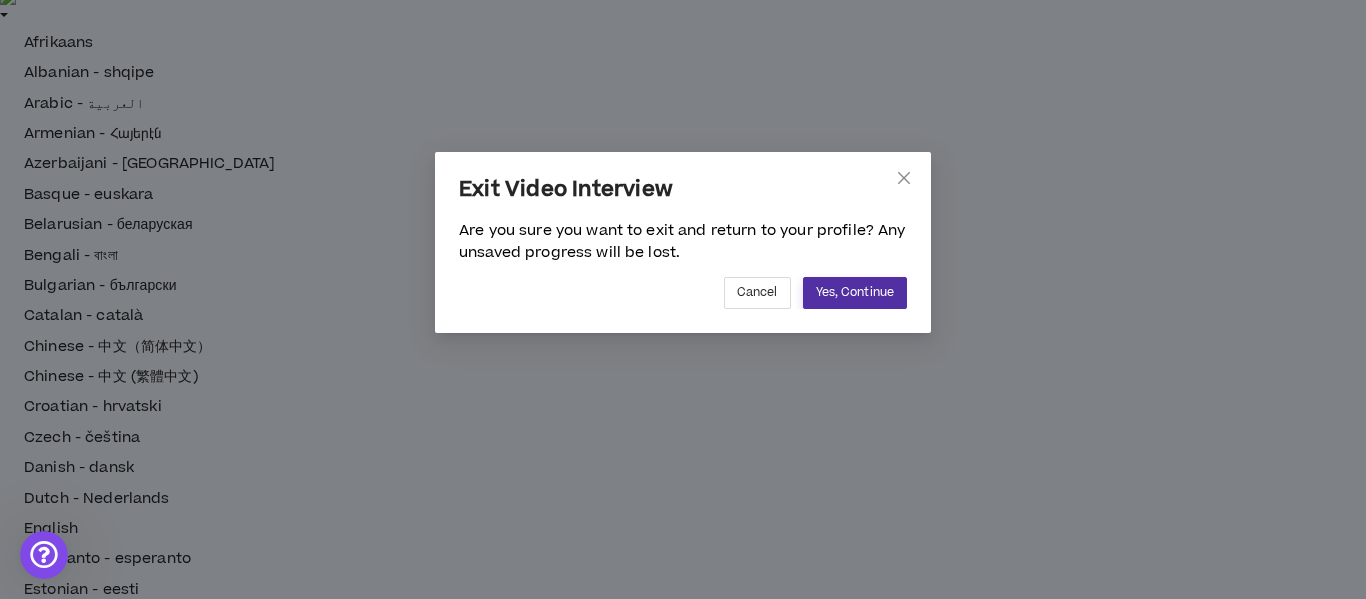 click on "Yes, Continue" at bounding box center [855, 292] 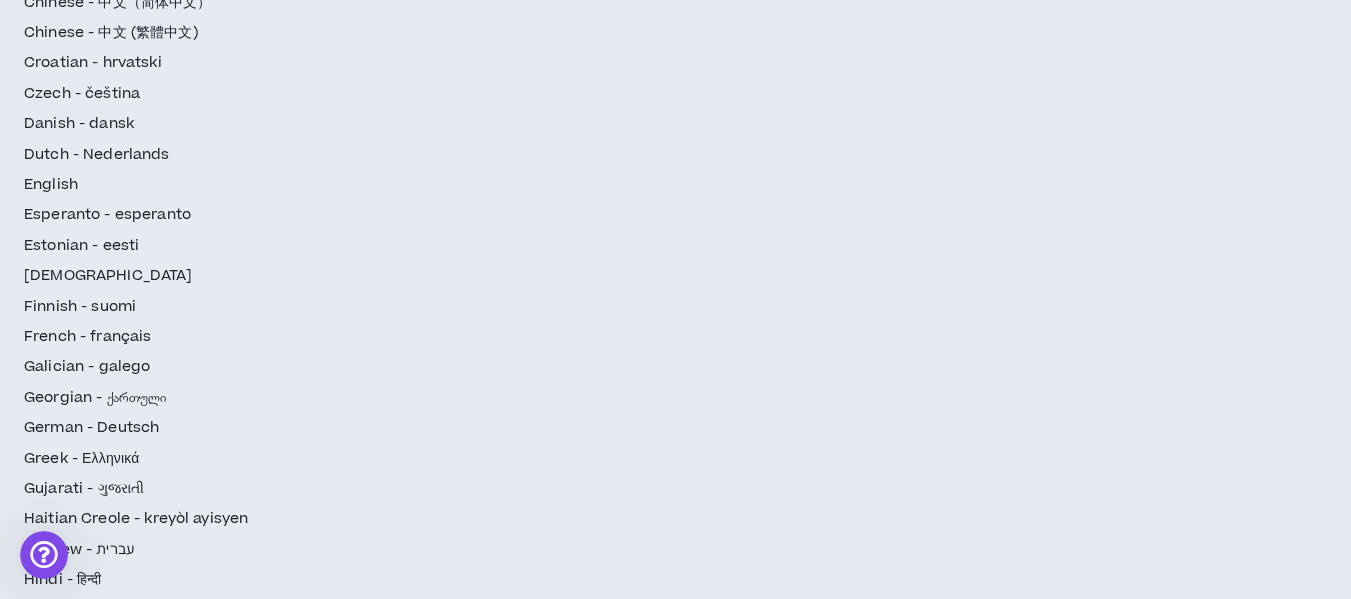 scroll, scrollTop: 77, scrollLeft: 0, axis: vertical 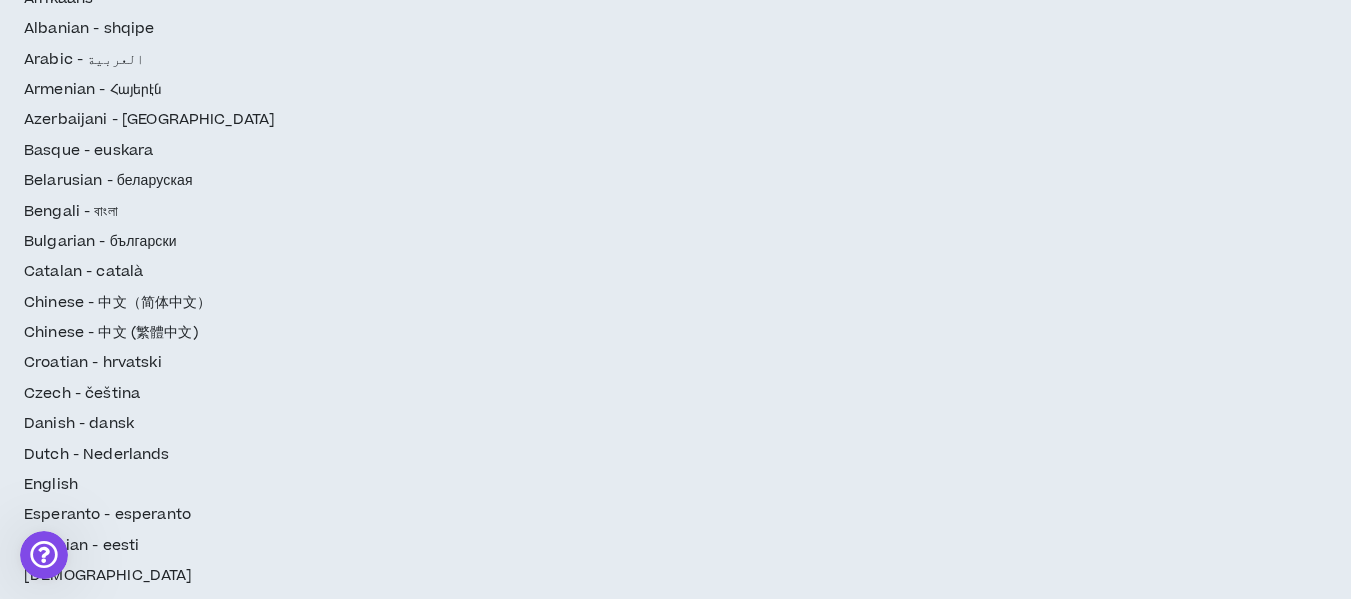 click on "Begin Video Interview" at bounding box center (322, 2338) 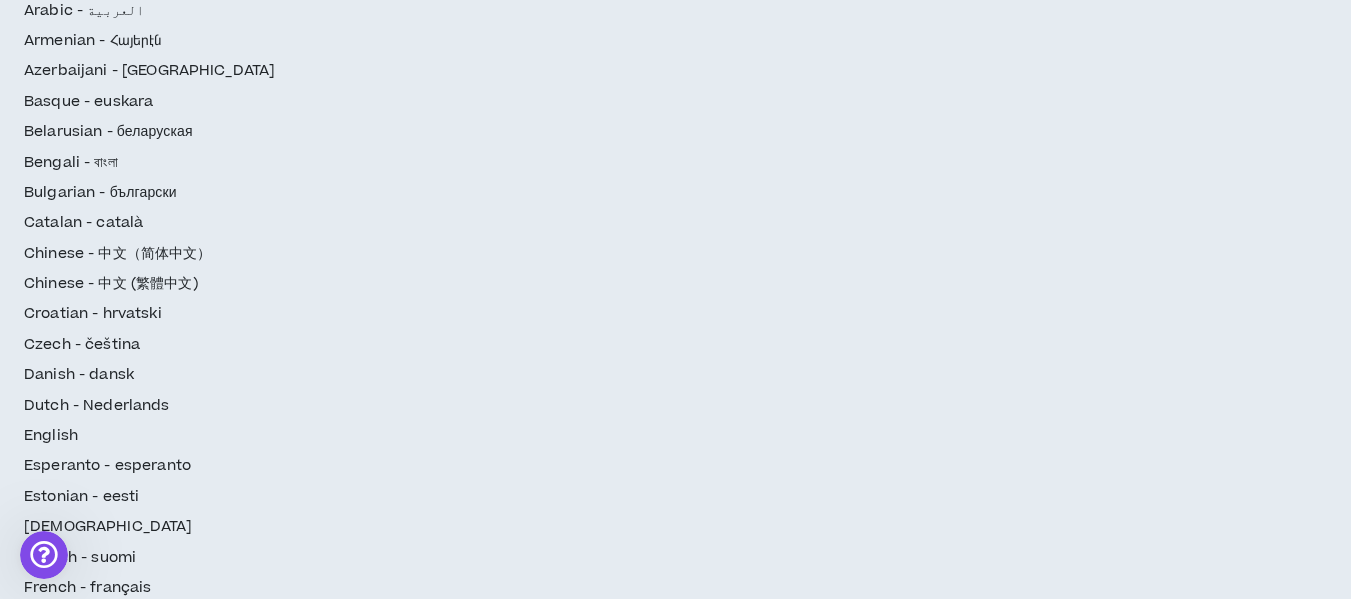 scroll, scrollTop: 133, scrollLeft: 0, axis: vertical 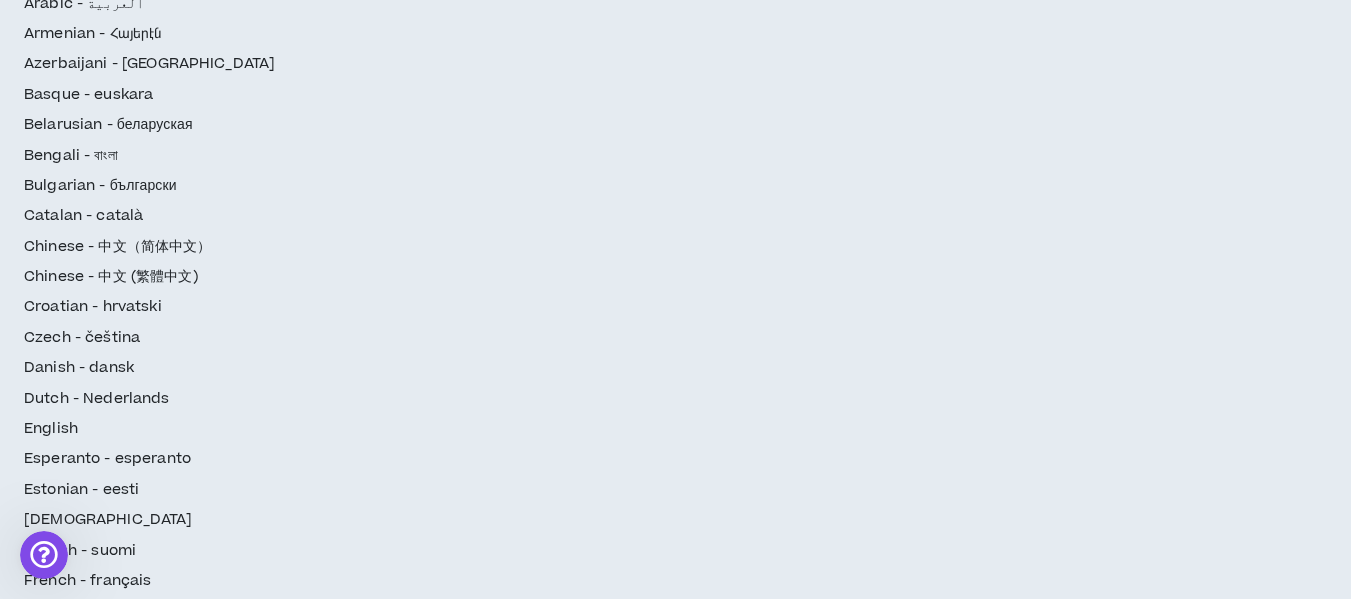 click at bounding box center (400, 2397) 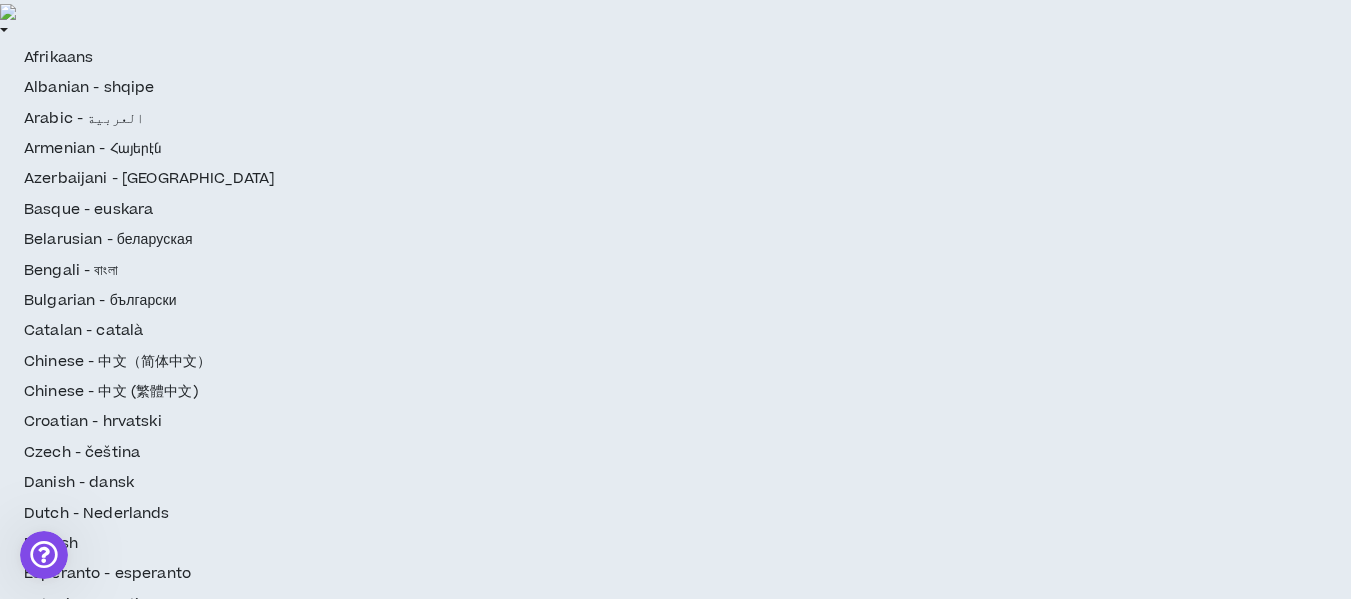 scroll, scrollTop: 0, scrollLeft: 0, axis: both 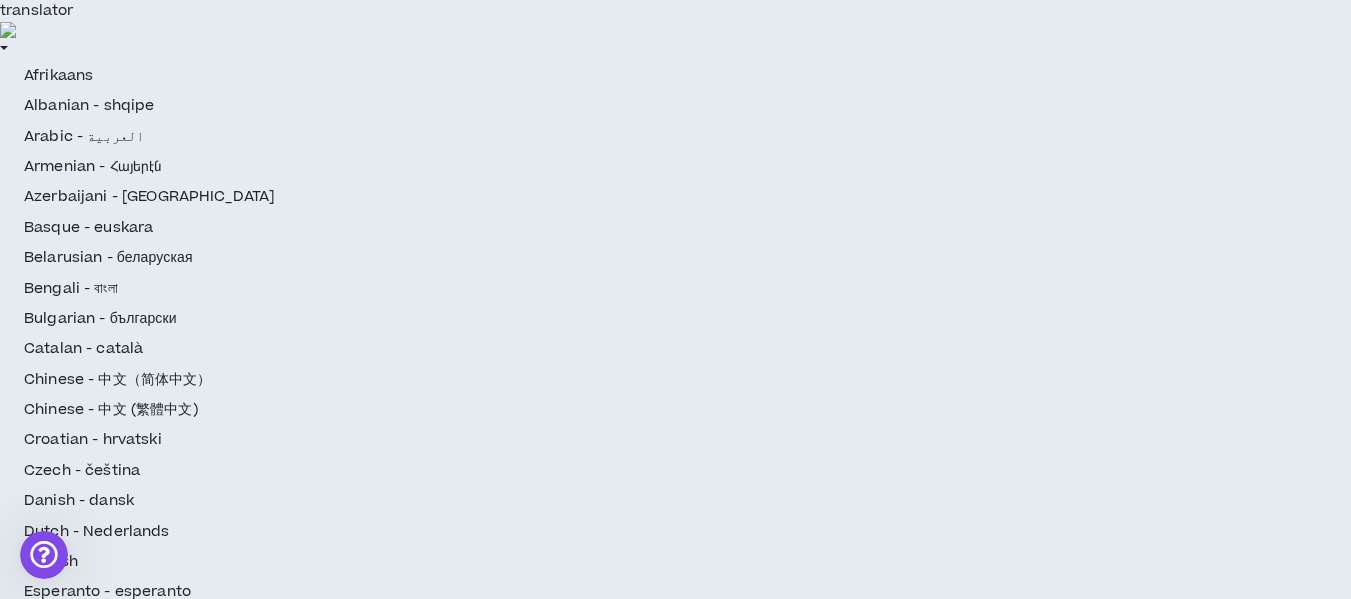 click on "Let's start" at bounding box center [1075, 2305] 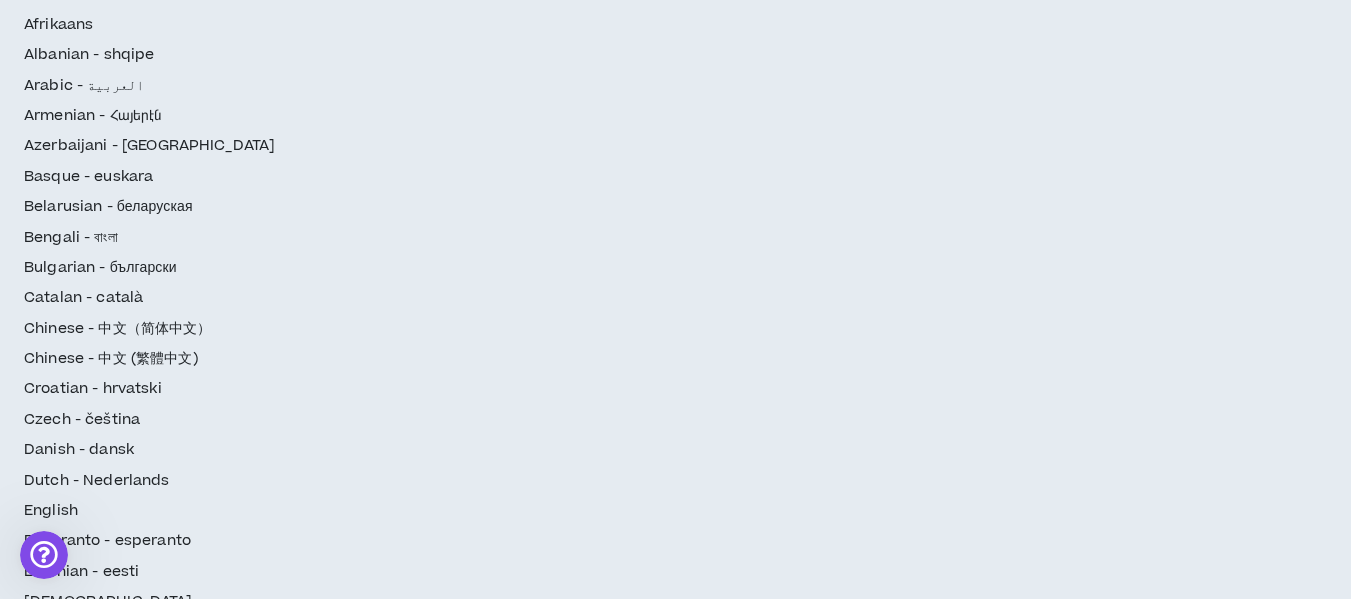scroll, scrollTop: 100, scrollLeft: 0, axis: vertical 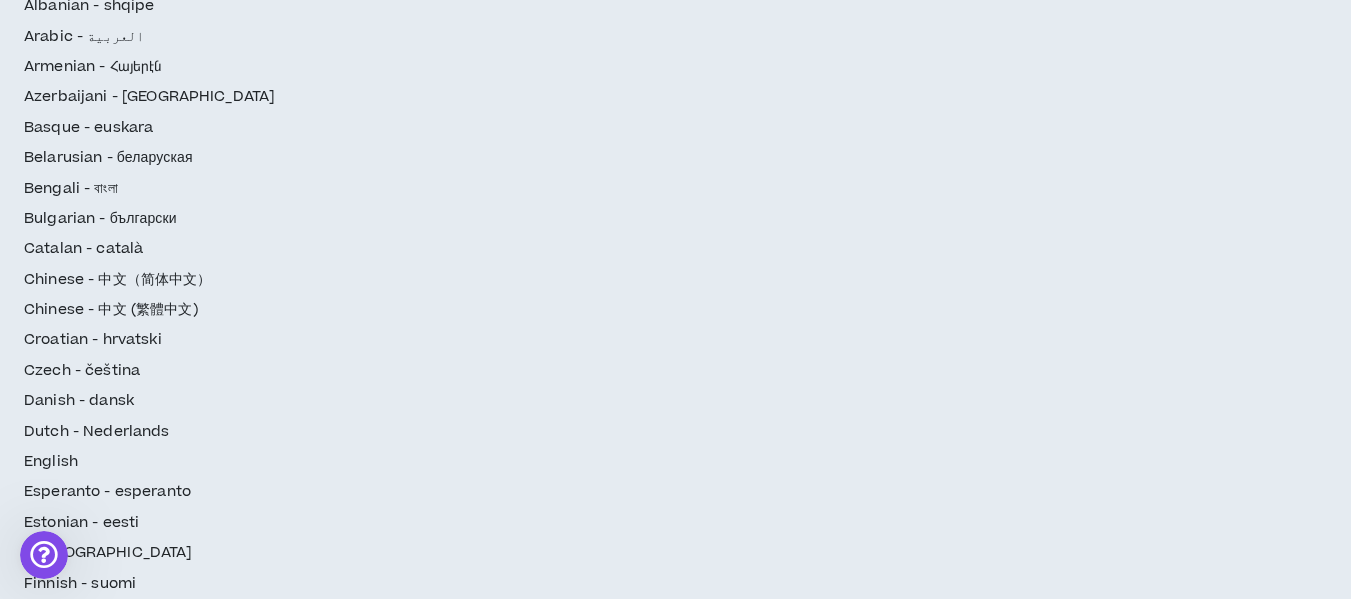 click on "Begin Recording" at bounding box center (400, 2467) 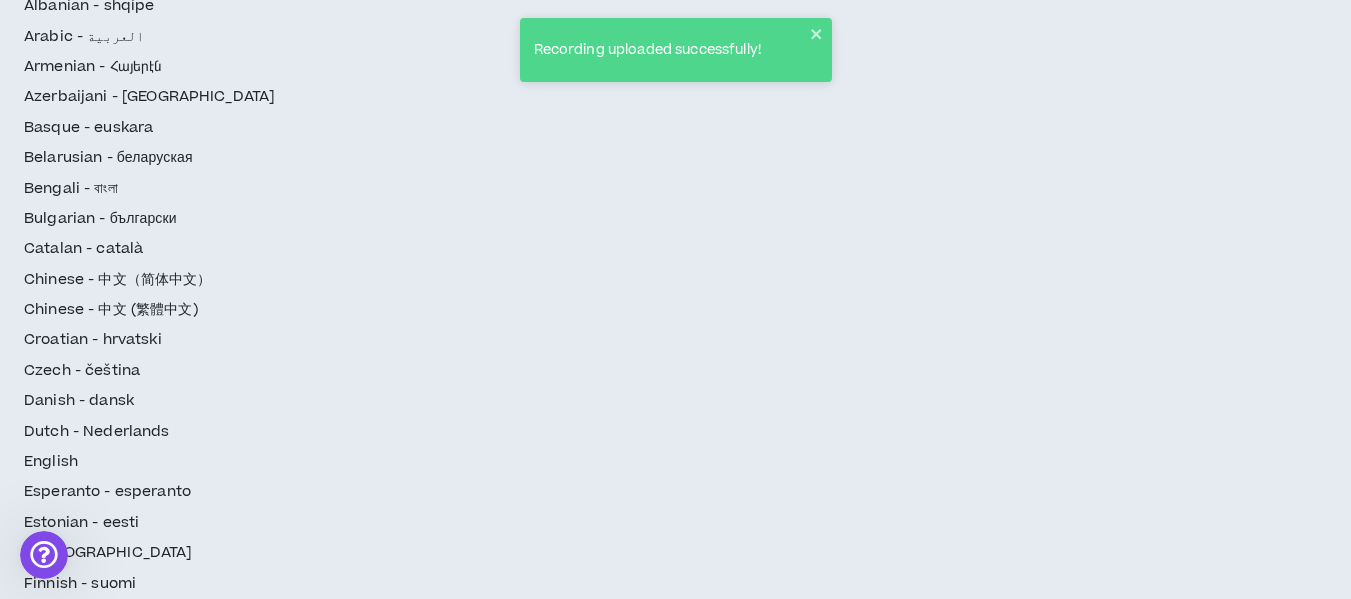 scroll, scrollTop: 0, scrollLeft: 0, axis: both 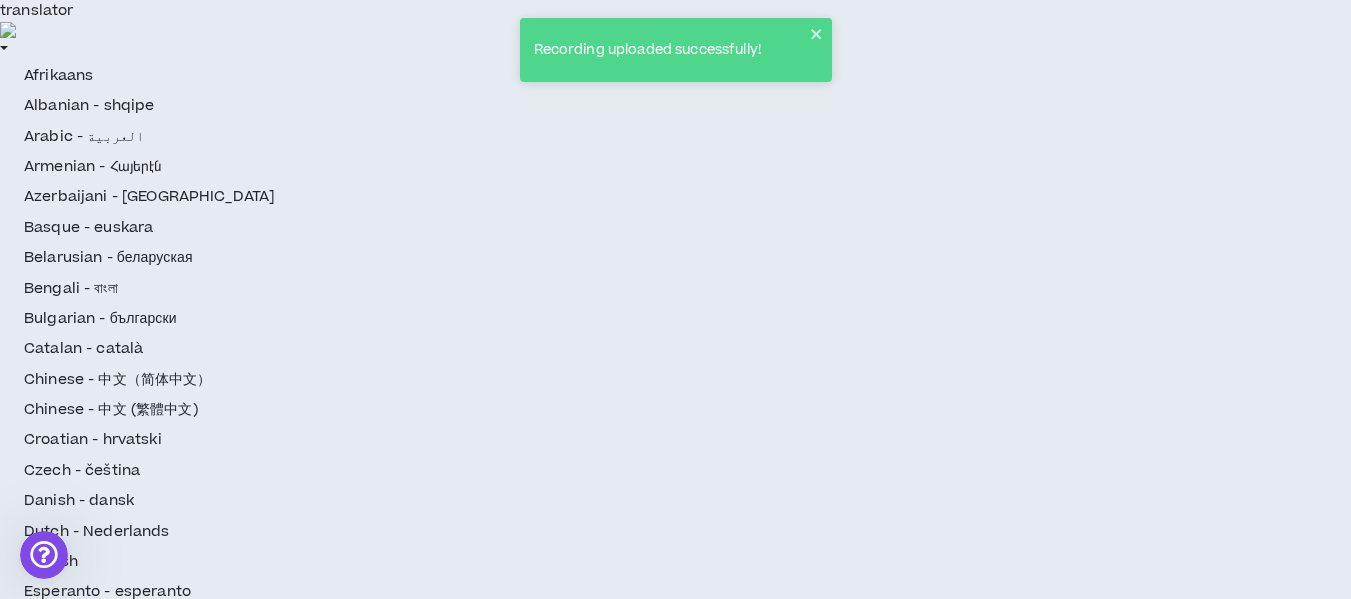 click on "Recording uploaded successfully!" at bounding box center (676, 50) 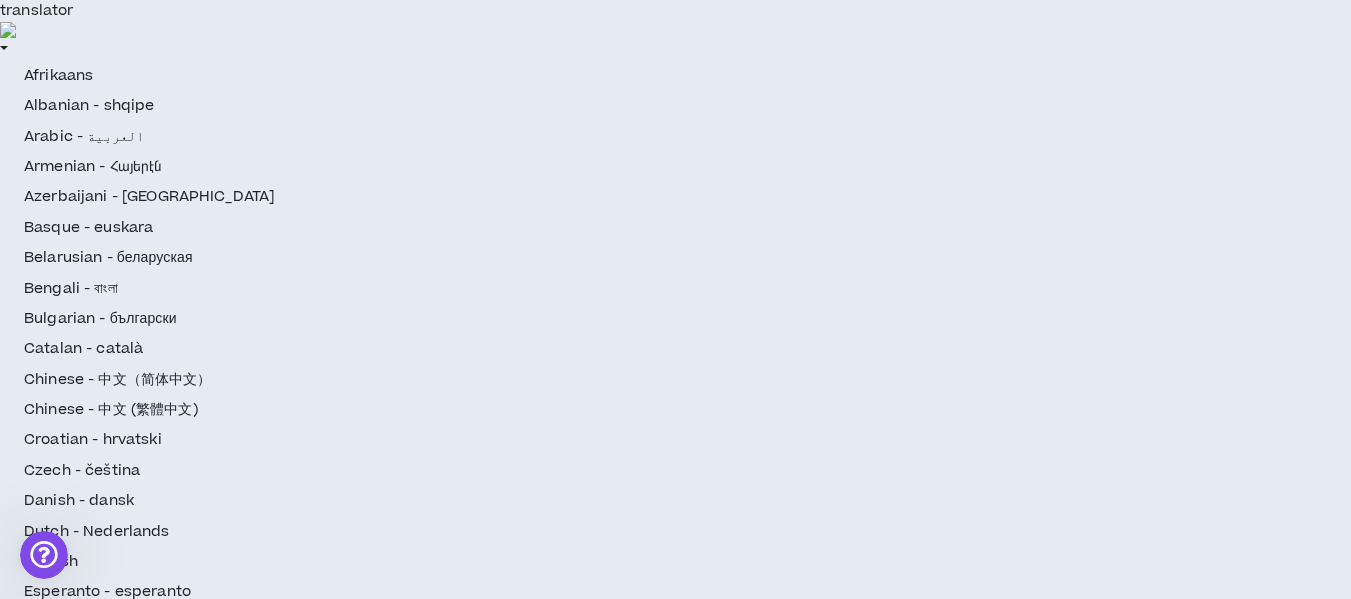 click on "Exit" at bounding box center (680, 2218) 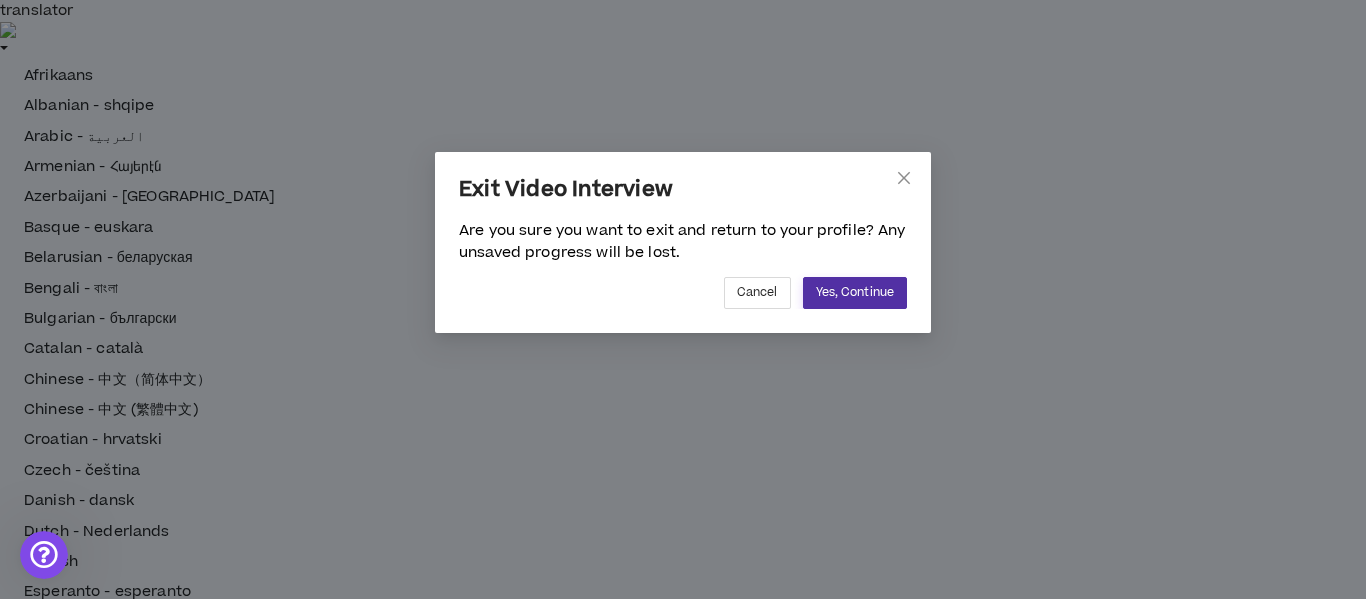 click on "Yes, Continue" at bounding box center (855, 292) 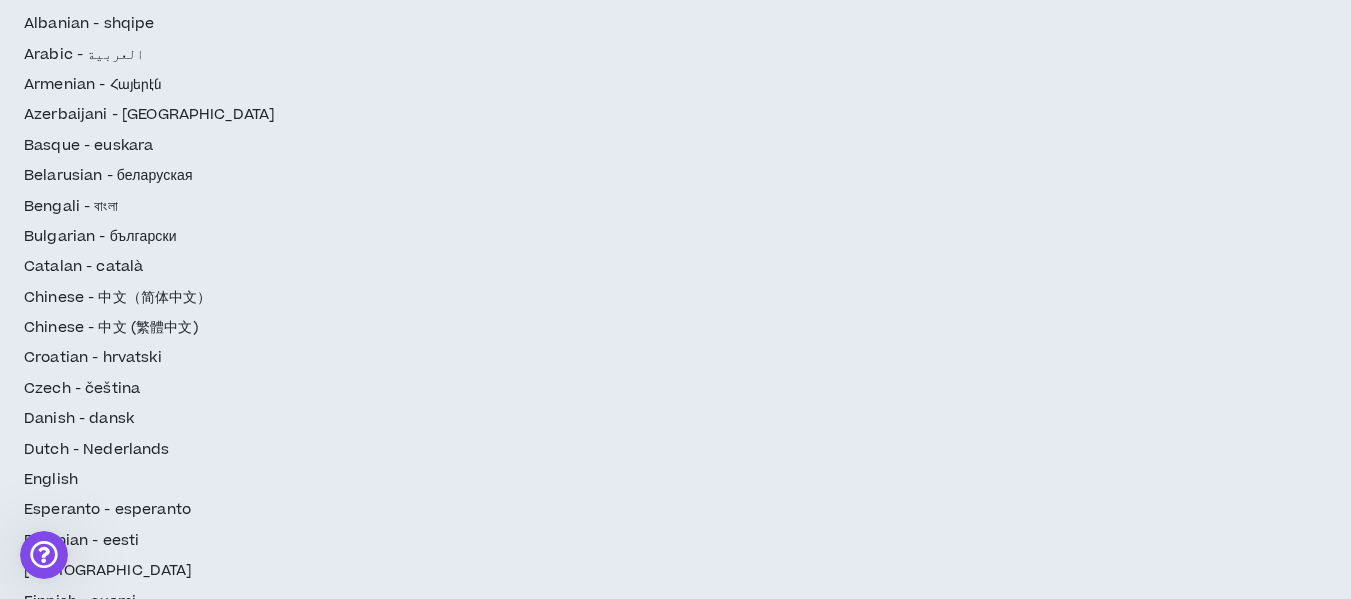 scroll, scrollTop: 200, scrollLeft: 0, axis: vertical 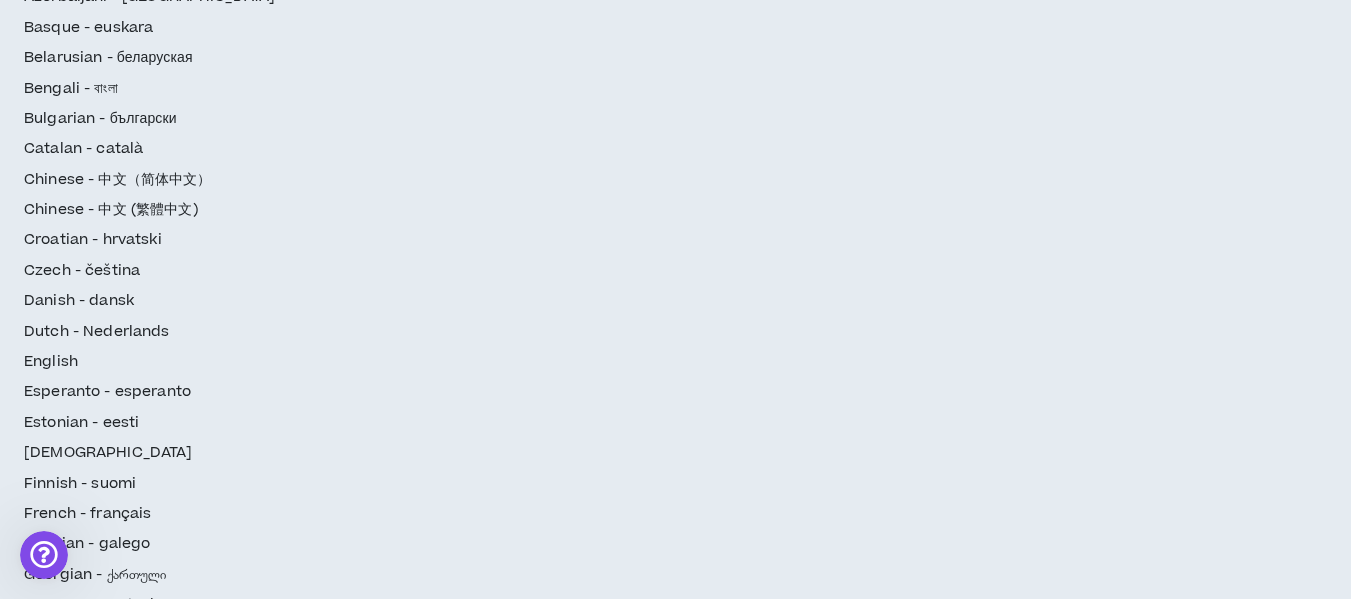 drag, startPoint x: 852, startPoint y: 259, endPoint x: 830, endPoint y: 259, distance: 22 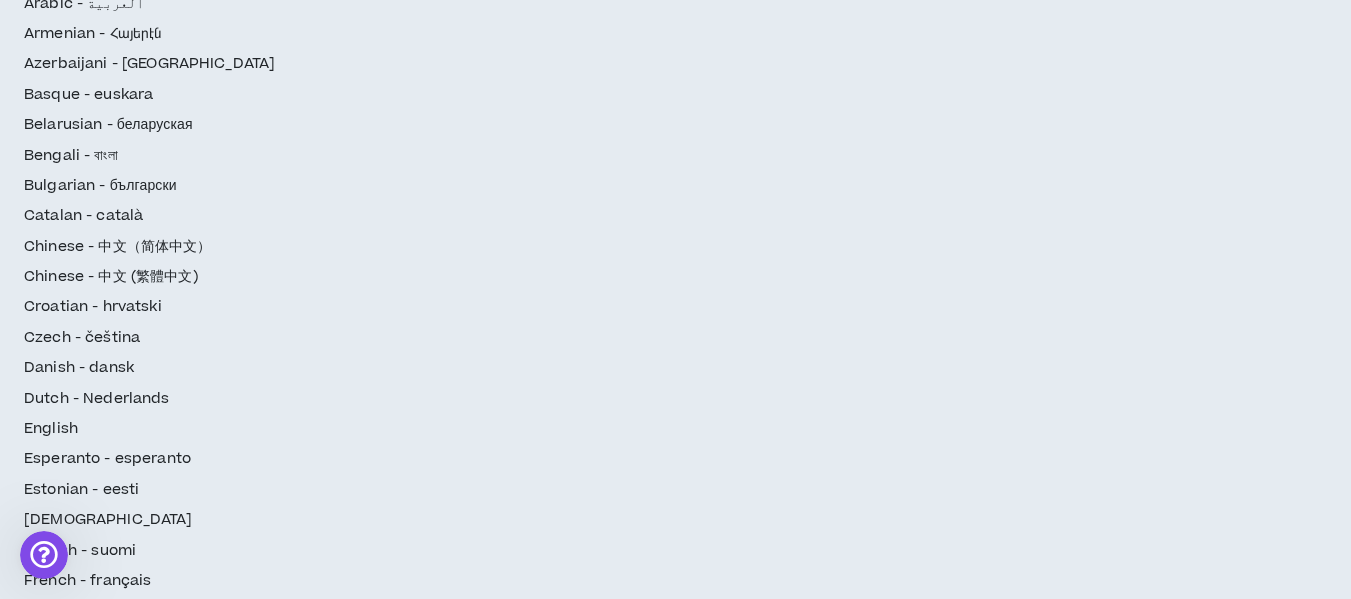 scroll, scrollTop: 0, scrollLeft: 0, axis: both 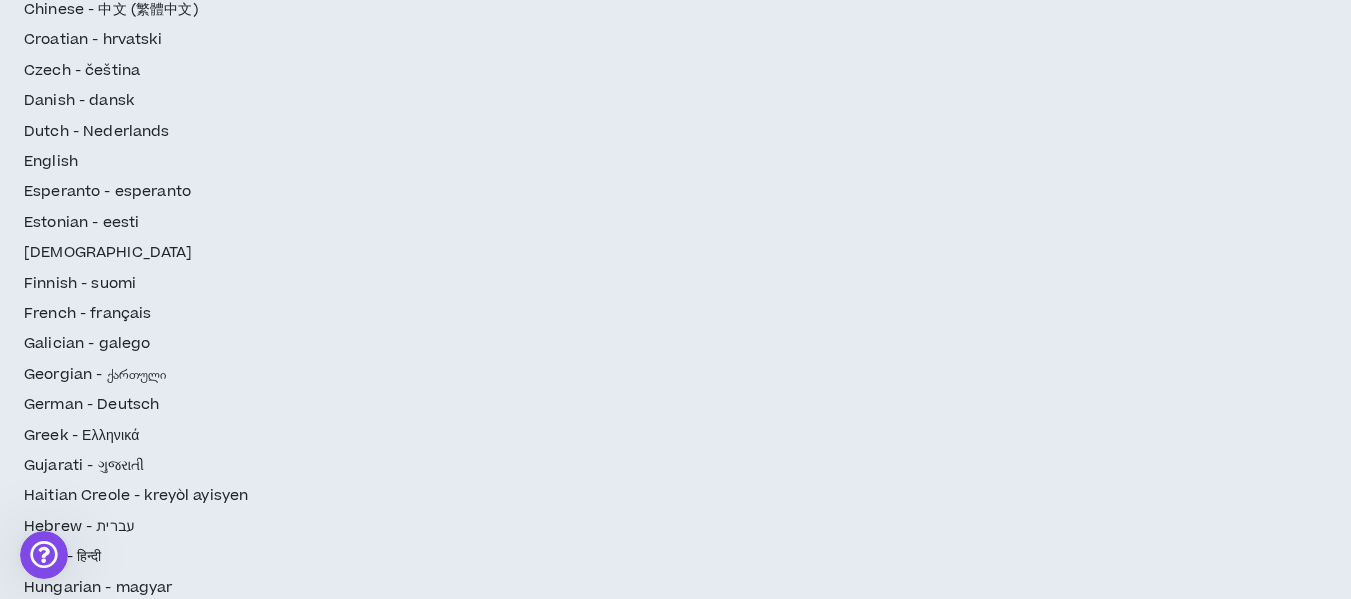click on "Back" at bounding box center [299, 2678] 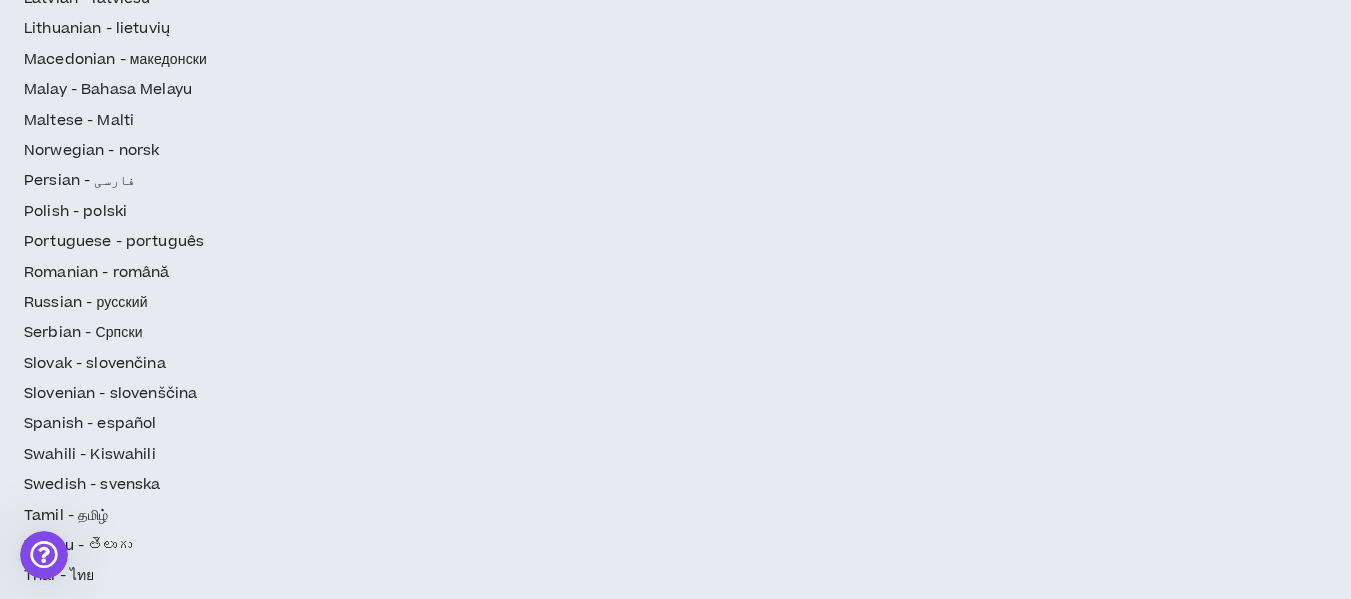 scroll, scrollTop: 1295, scrollLeft: 0, axis: vertical 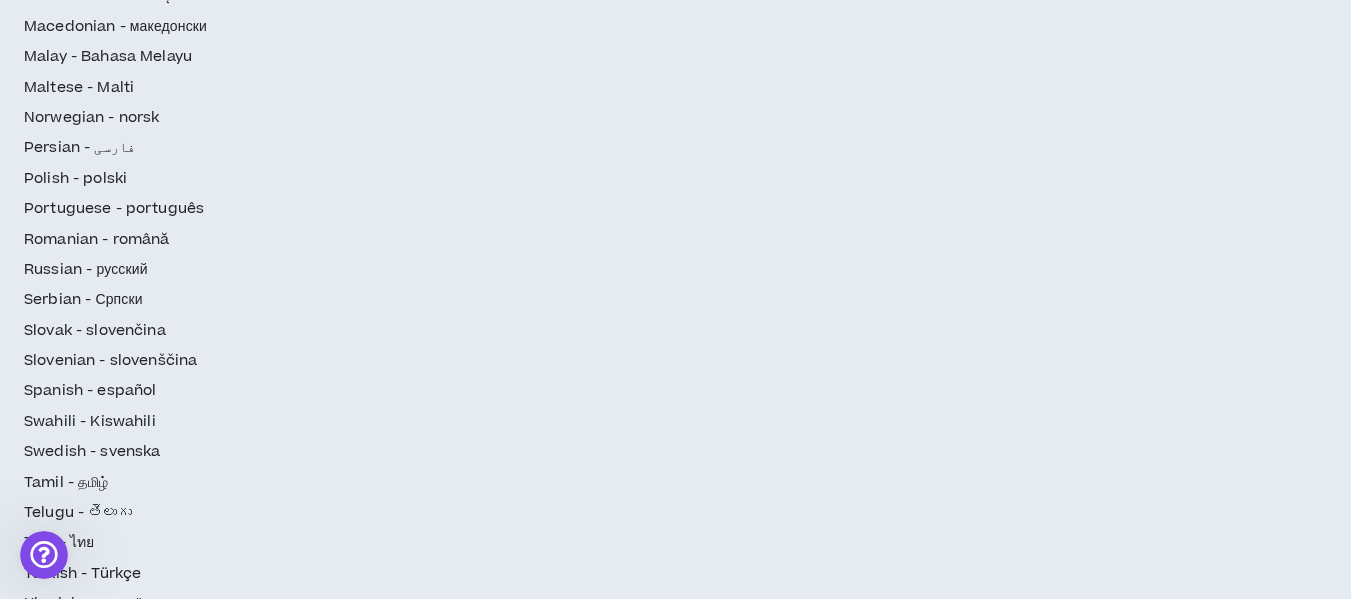 click on "Continue" at bounding box center (1265, 2643) 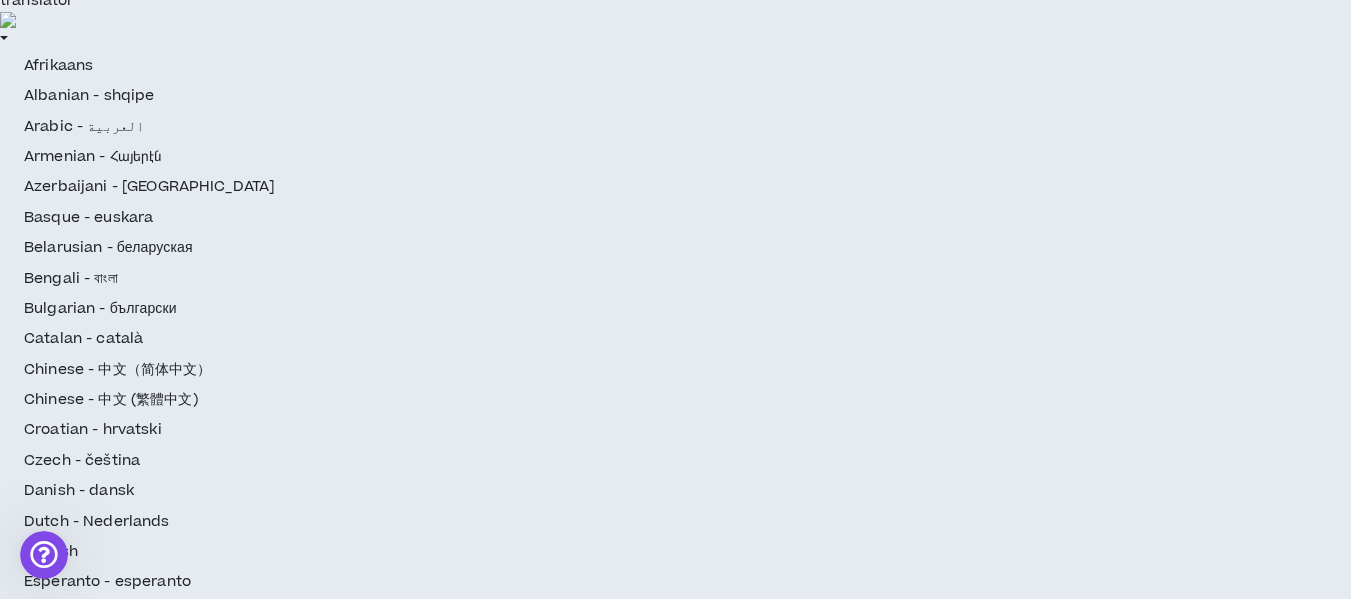 scroll, scrollTop: 0, scrollLeft: 0, axis: both 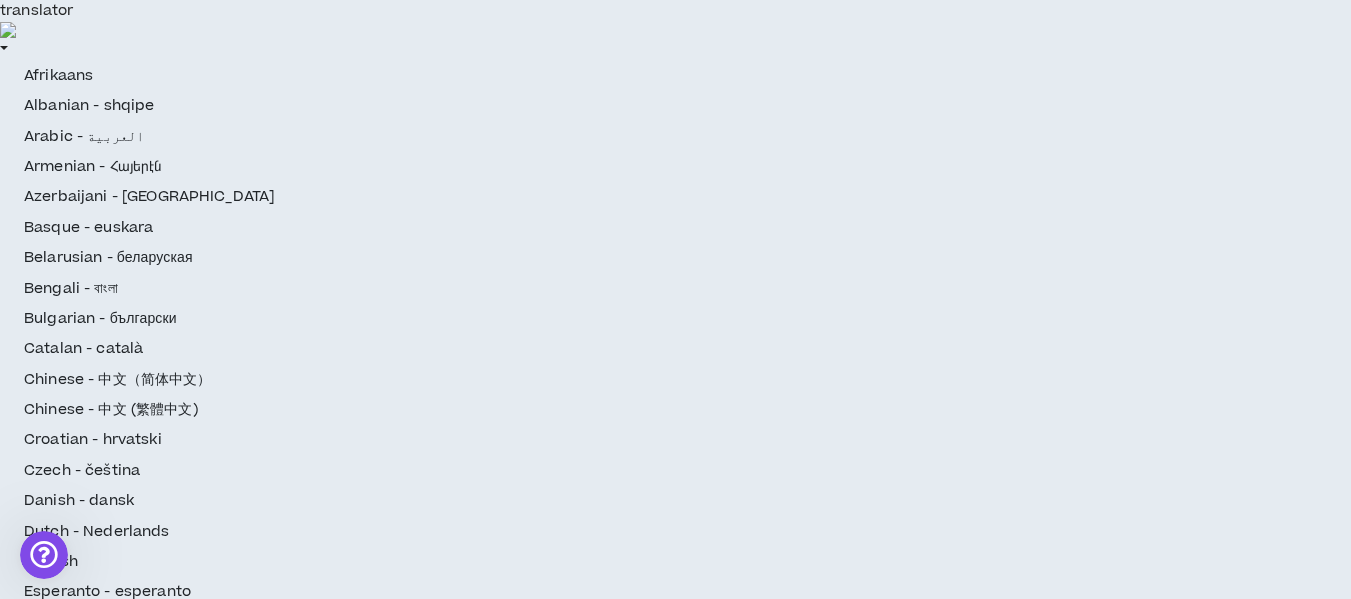 click on "Introduce yourself and what you do. What is your experience working as a freelancer/consultant? Your story. . Roles you play and type/years of experience.. Unique qualities you bring to your clients. Video response  |   120  secs  |   Play Example" at bounding box center [544, 2574] 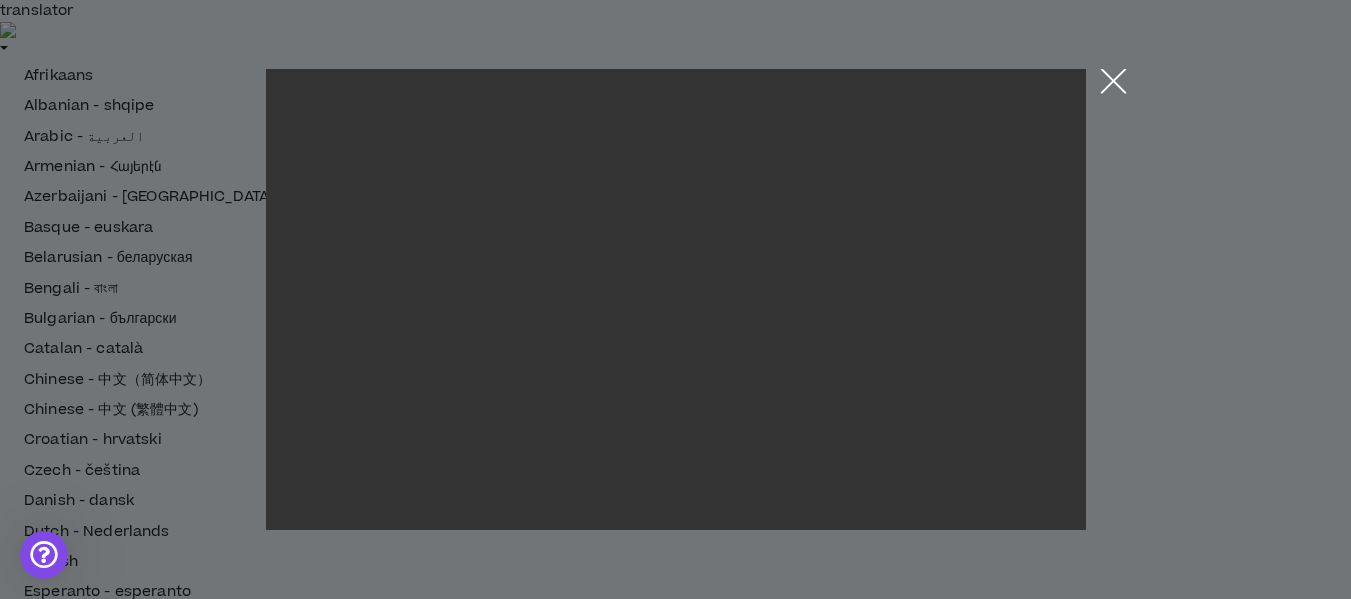 click at bounding box center (1113, 86) 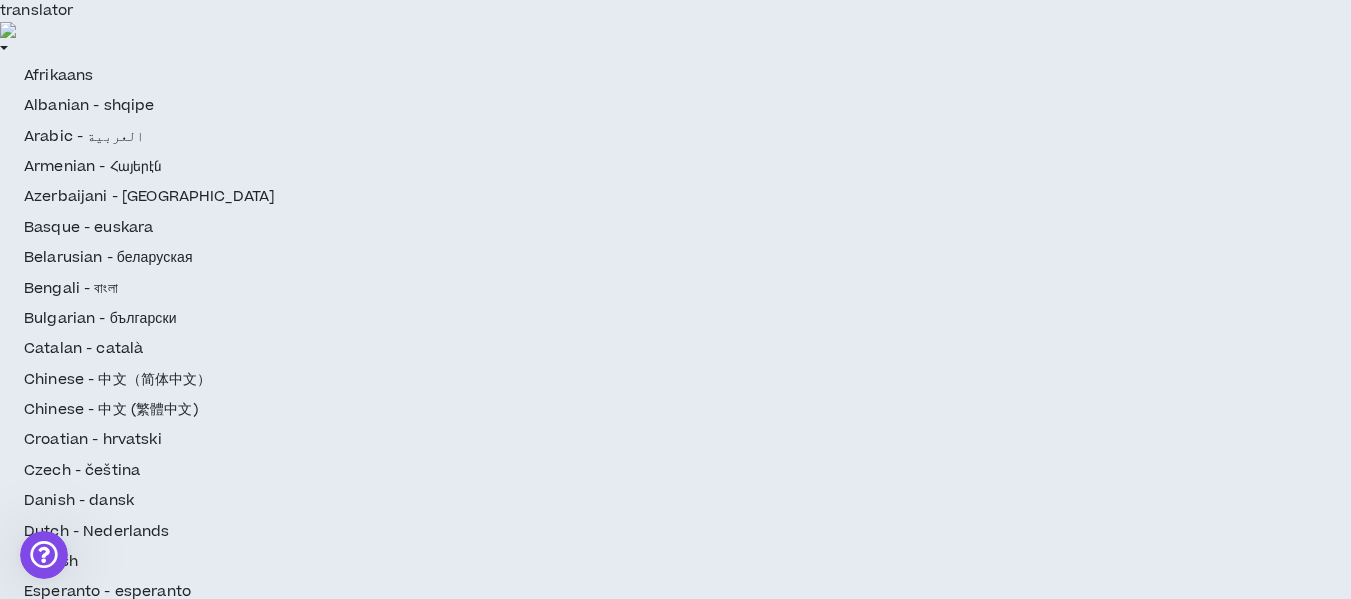 click at bounding box center [885, 2586] 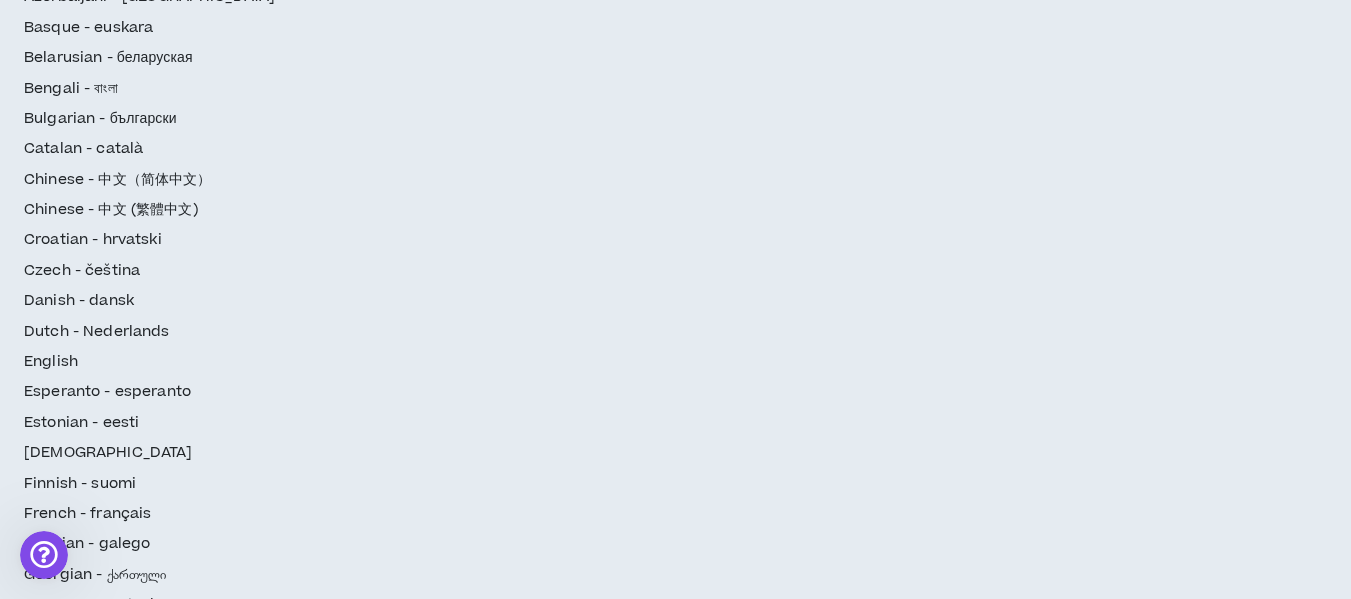 click at bounding box center (885, 2386) 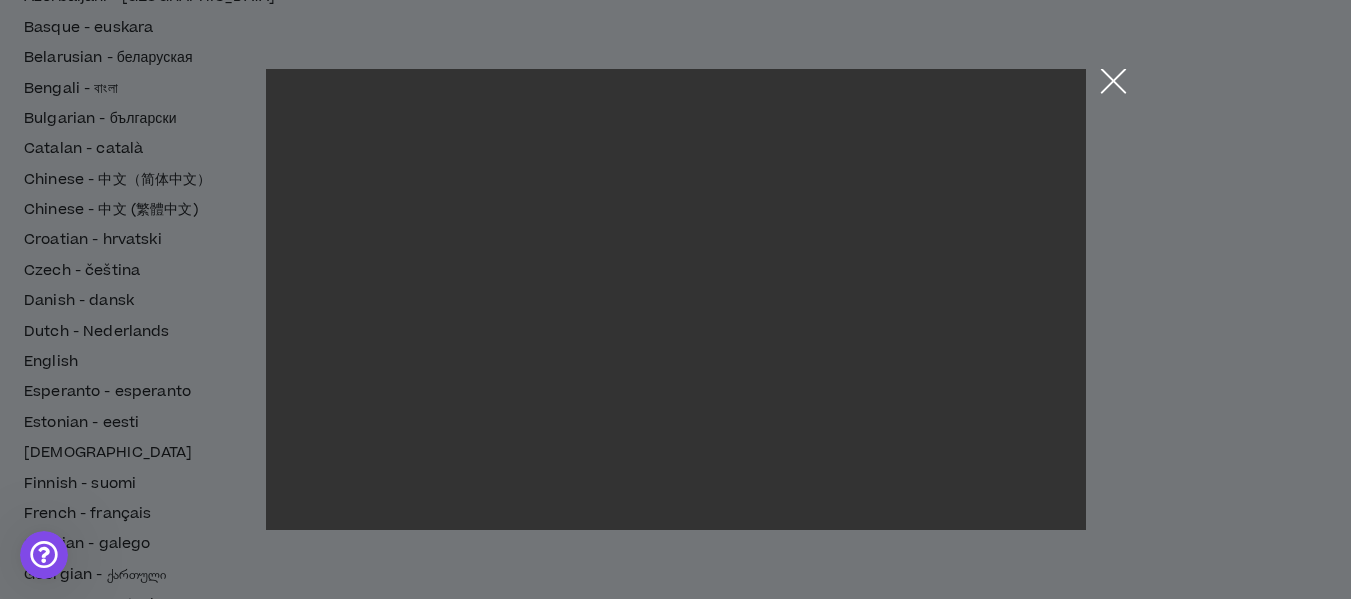 click at bounding box center (1113, 86) 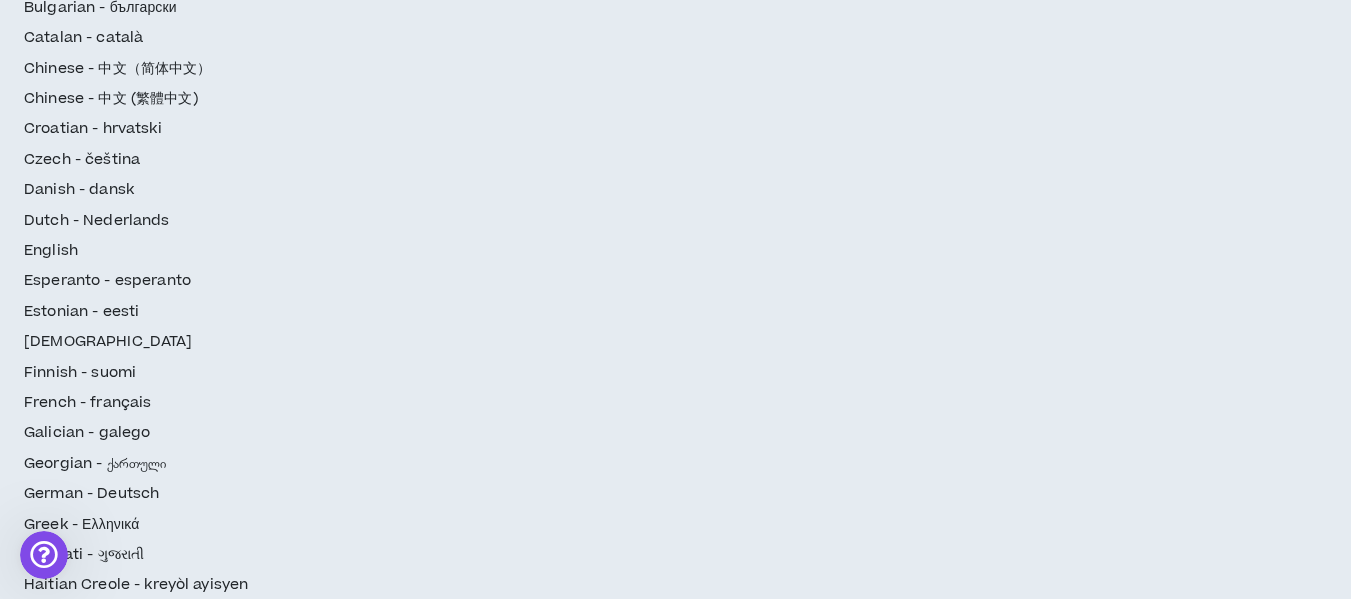 scroll, scrollTop: 408, scrollLeft: 0, axis: vertical 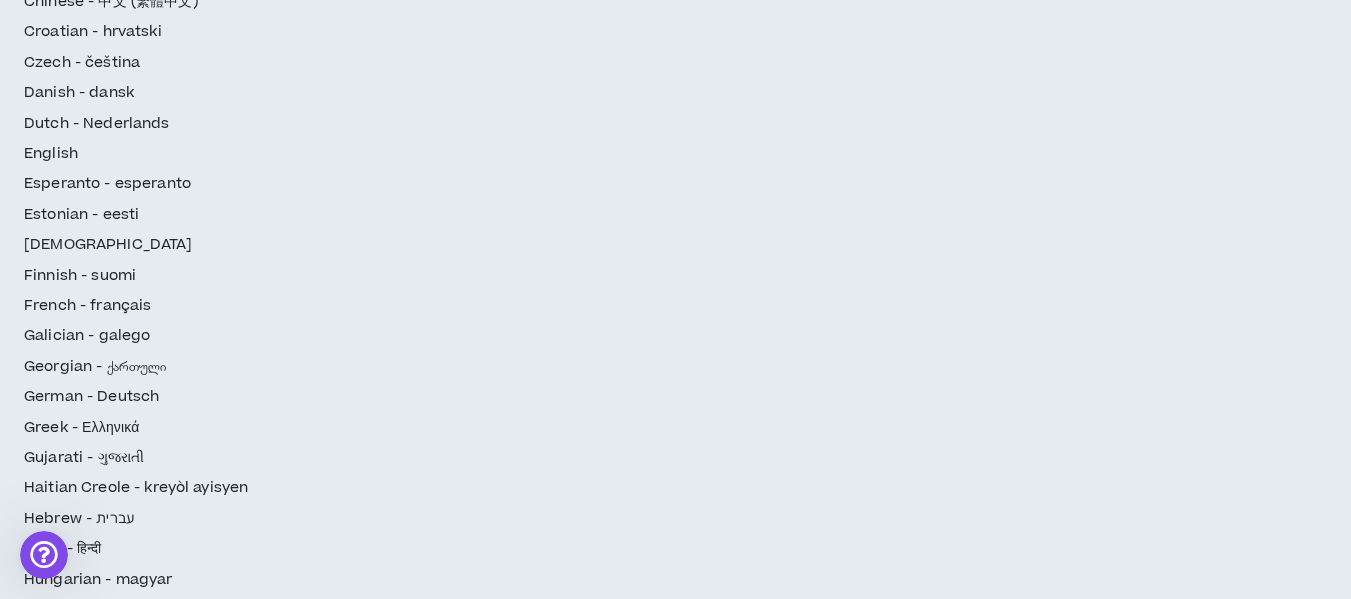 click on "Continue" at bounding box center [1265, 2670] 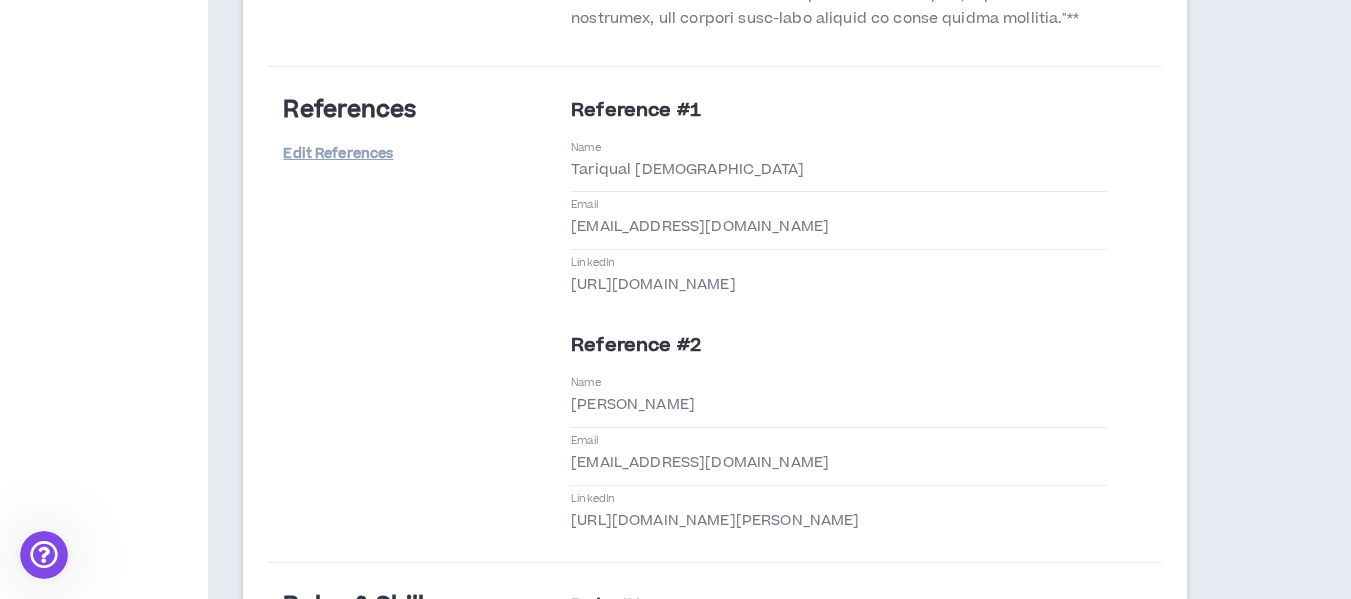 scroll, scrollTop: 4766, scrollLeft: 0, axis: vertical 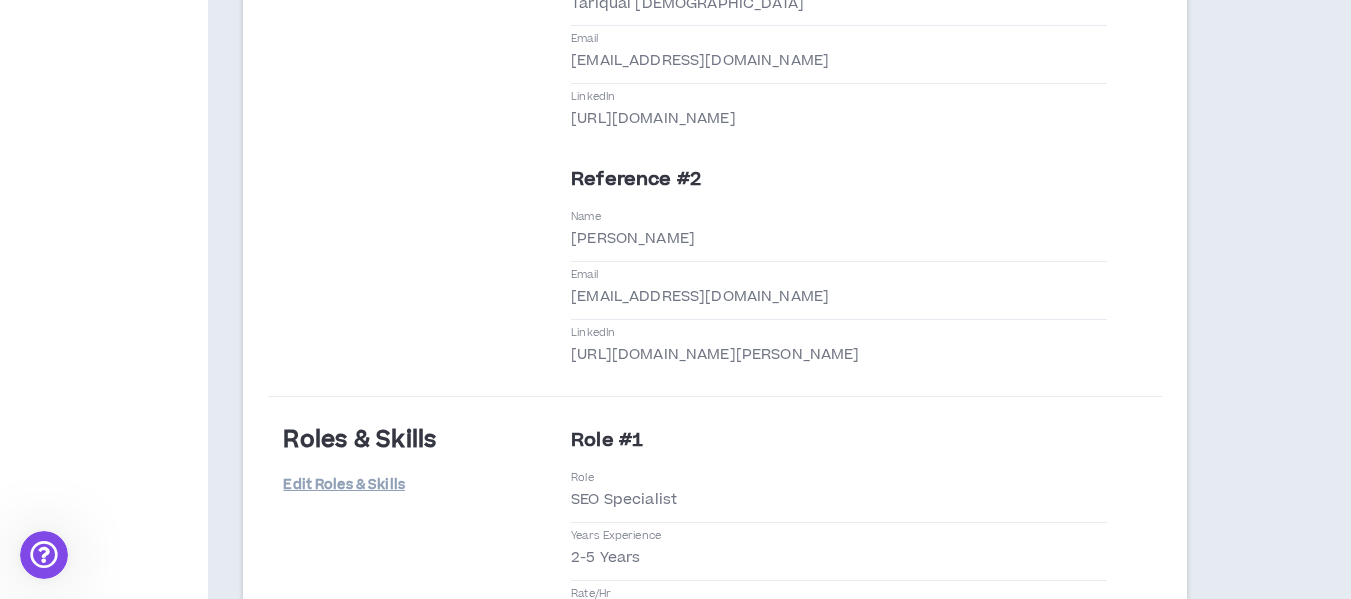 click on "Edit Video Interview" at bounding box center [353, 2324] 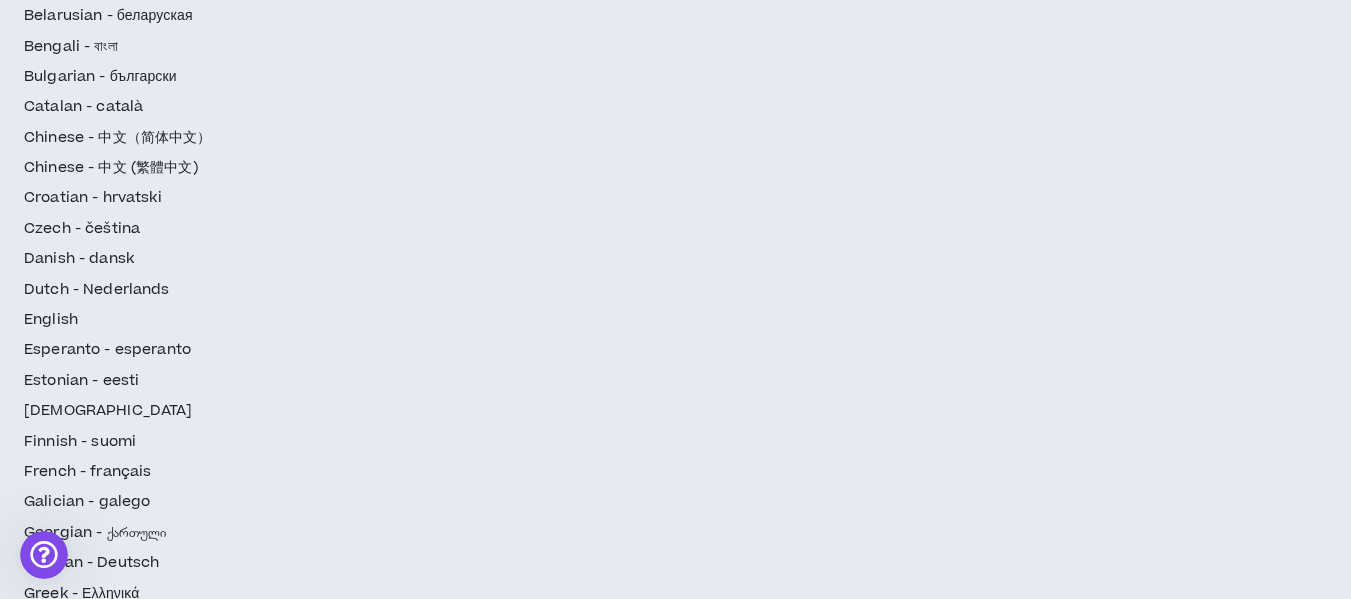 scroll, scrollTop: 0, scrollLeft: 0, axis: both 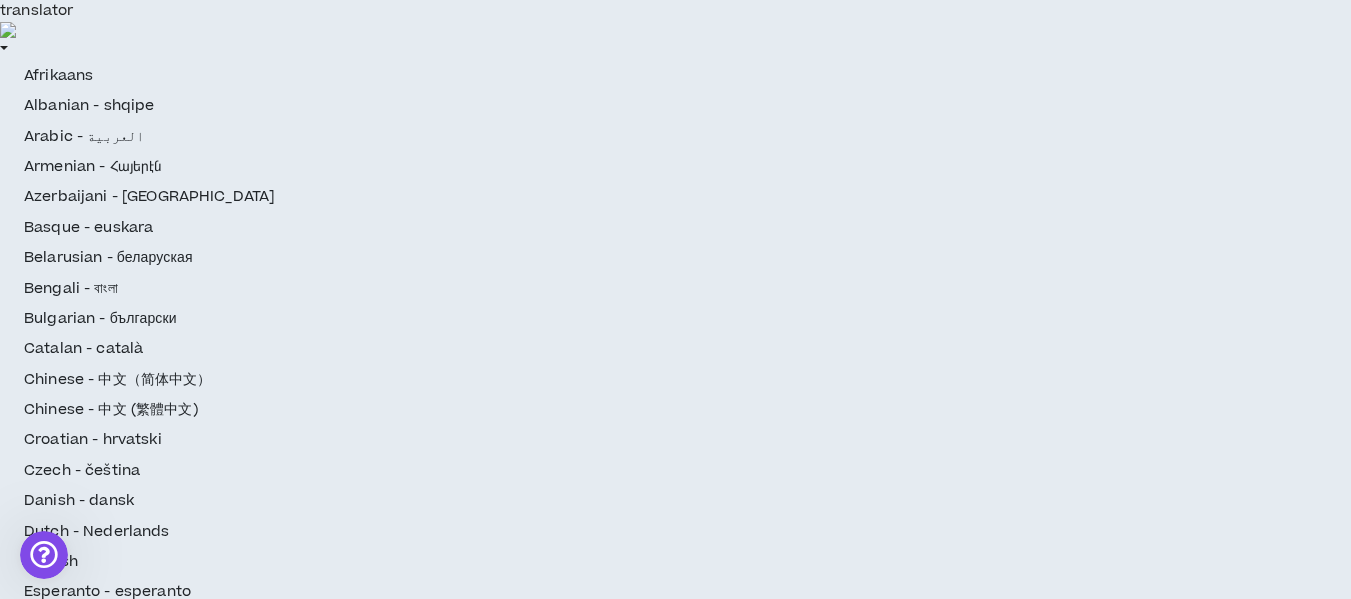 click on "Retake Video Interview" at bounding box center [326, 2415] 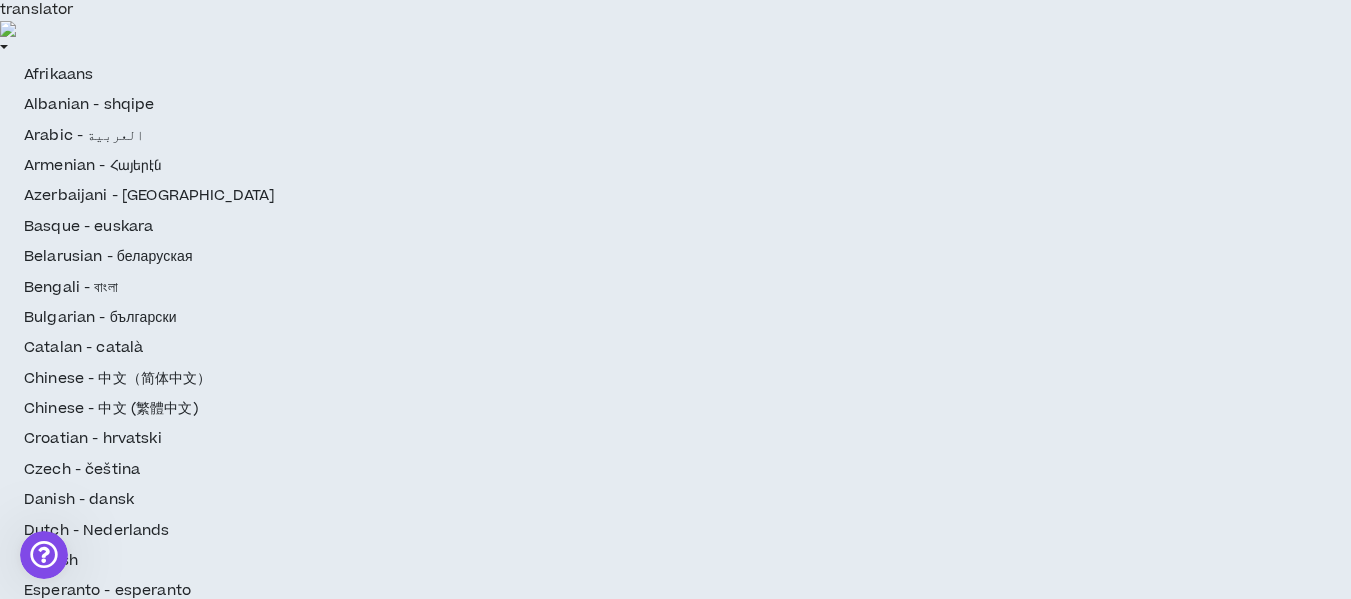 scroll, scrollTop: 0, scrollLeft: 0, axis: both 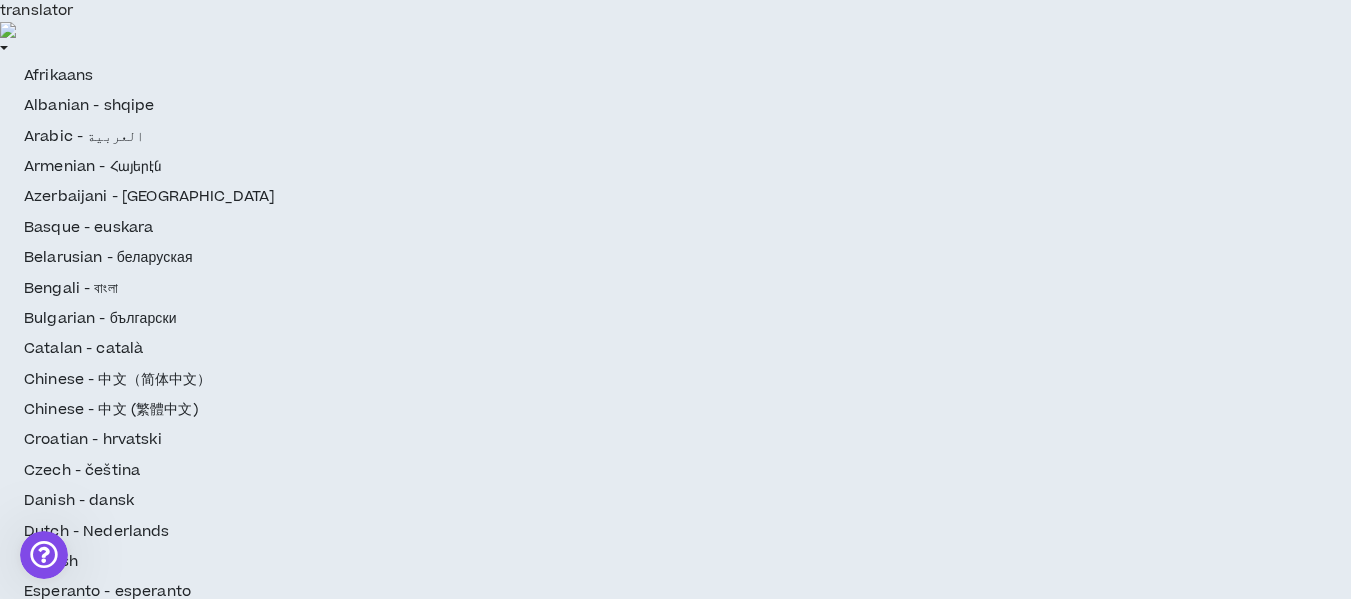 click on "Exit" at bounding box center (681, 2219) 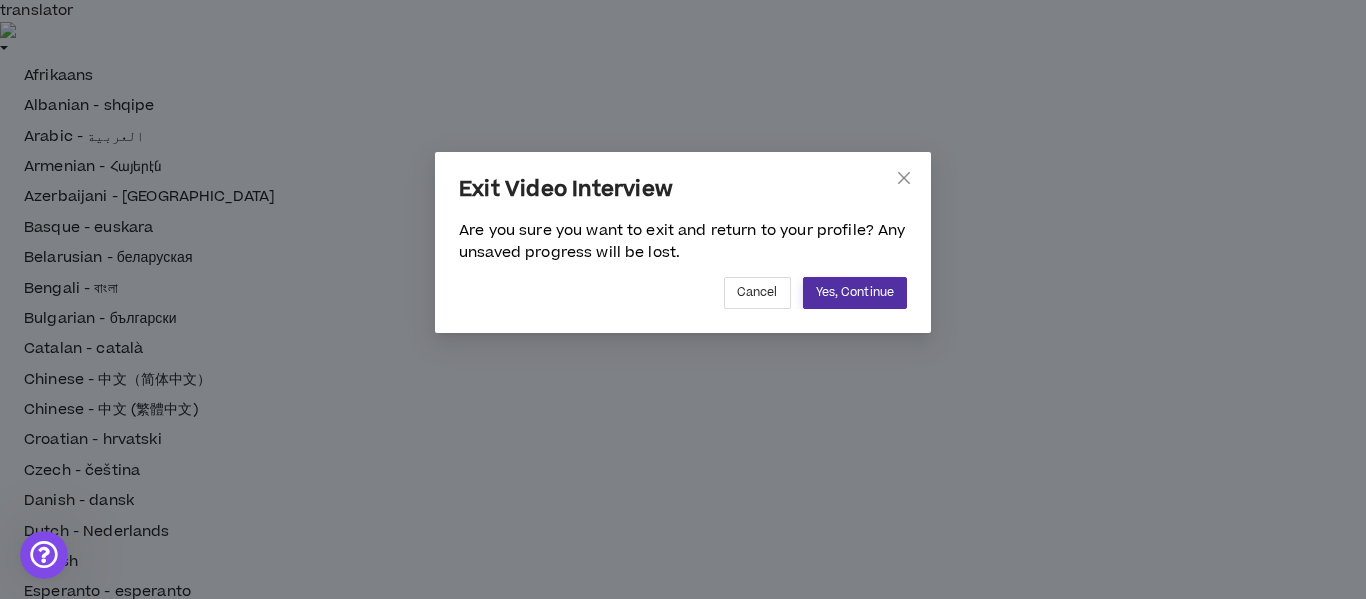 click on "Yes, Continue" at bounding box center (855, 292) 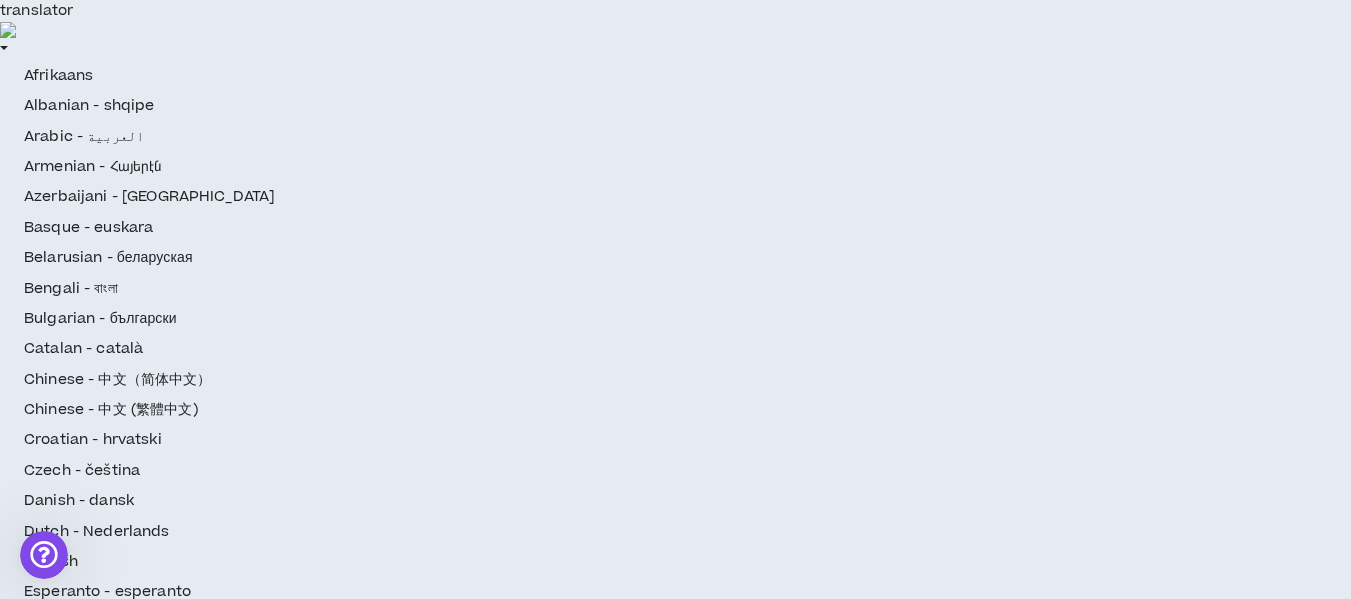scroll, scrollTop: 408, scrollLeft: 0, axis: vertical 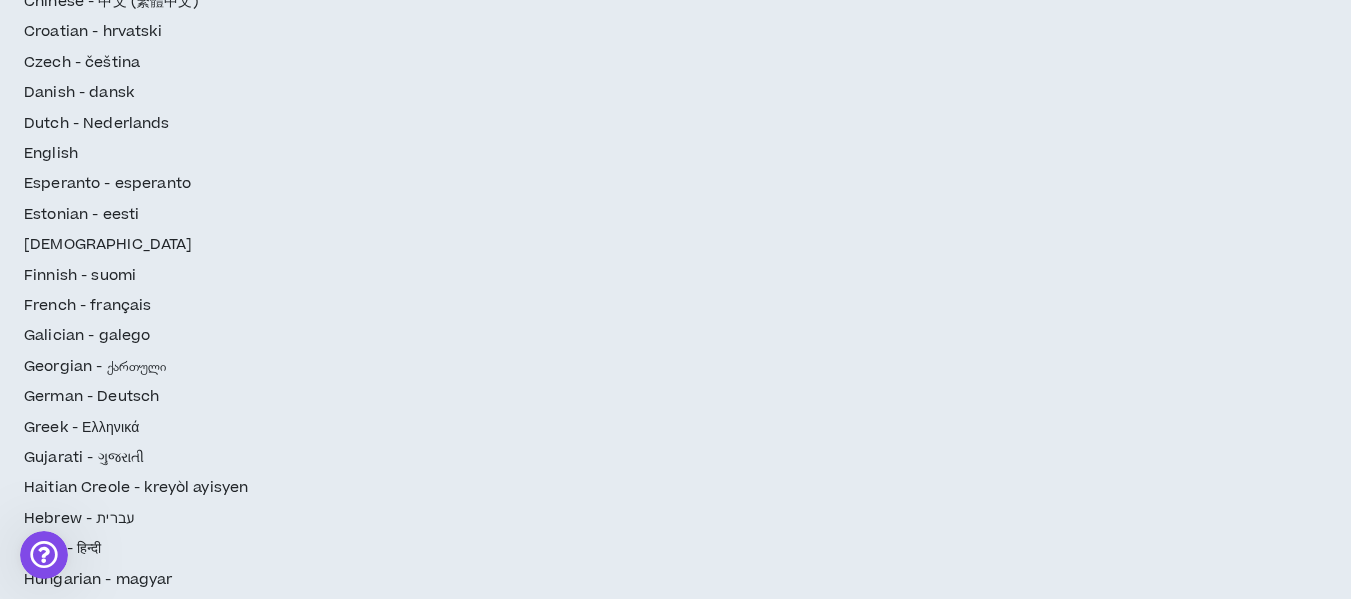click on "Continue" at bounding box center [1265, 2670] 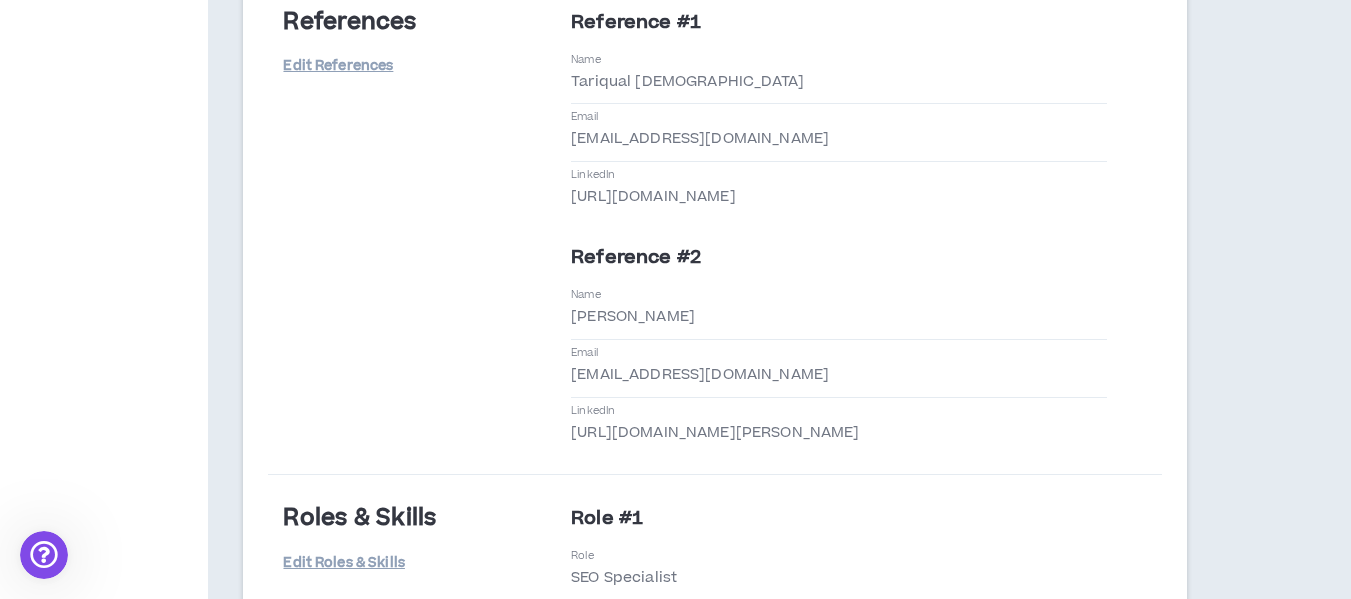 scroll, scrollTop: 4766, scrollLeft: 0, axis: vertical 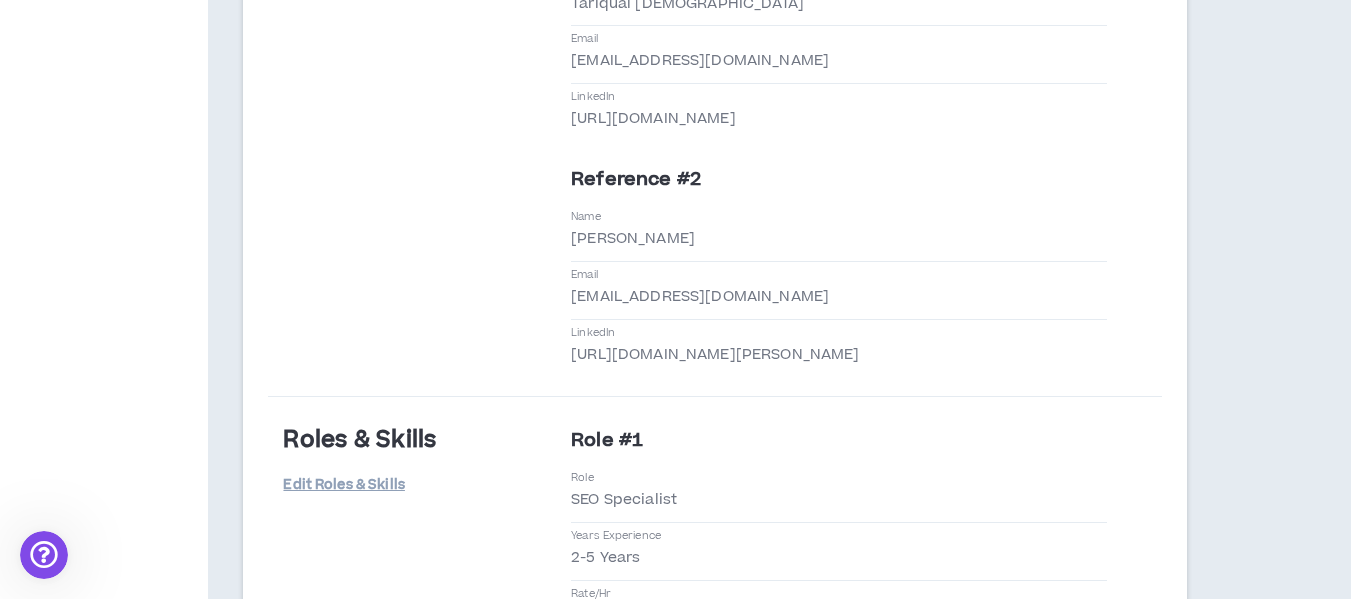click on "Submit" at bounding box center [1265, 2678] 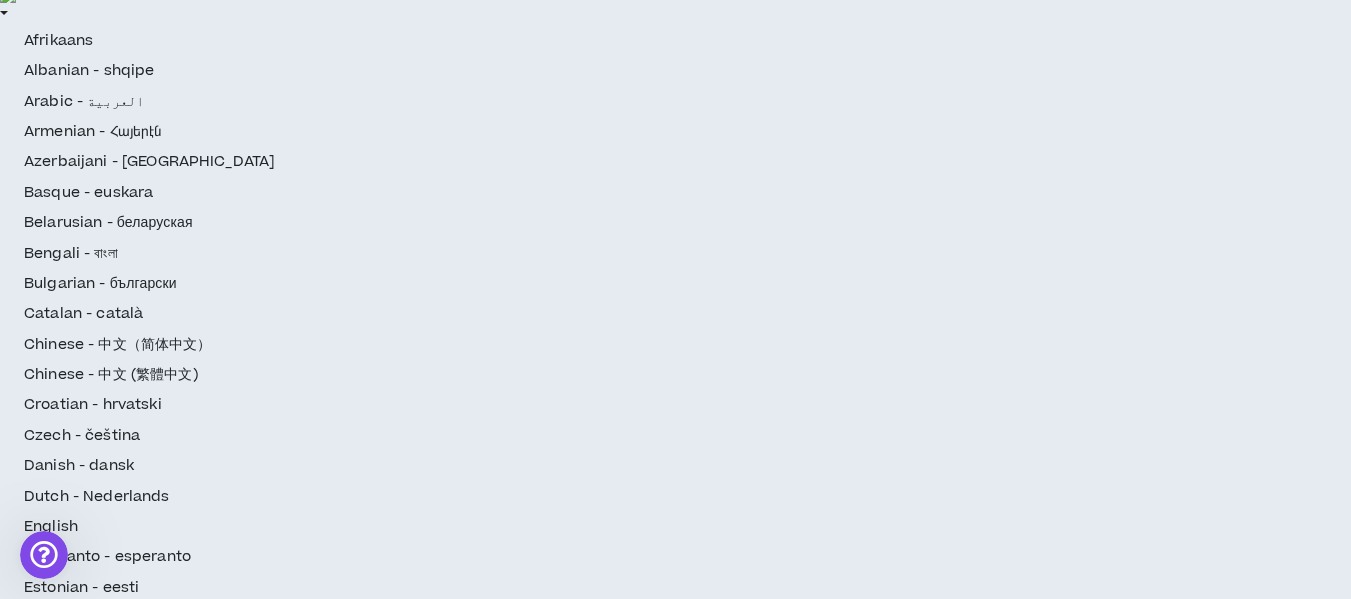 scroll, scrollTop: 0, scrollLeft: 0, axis: both 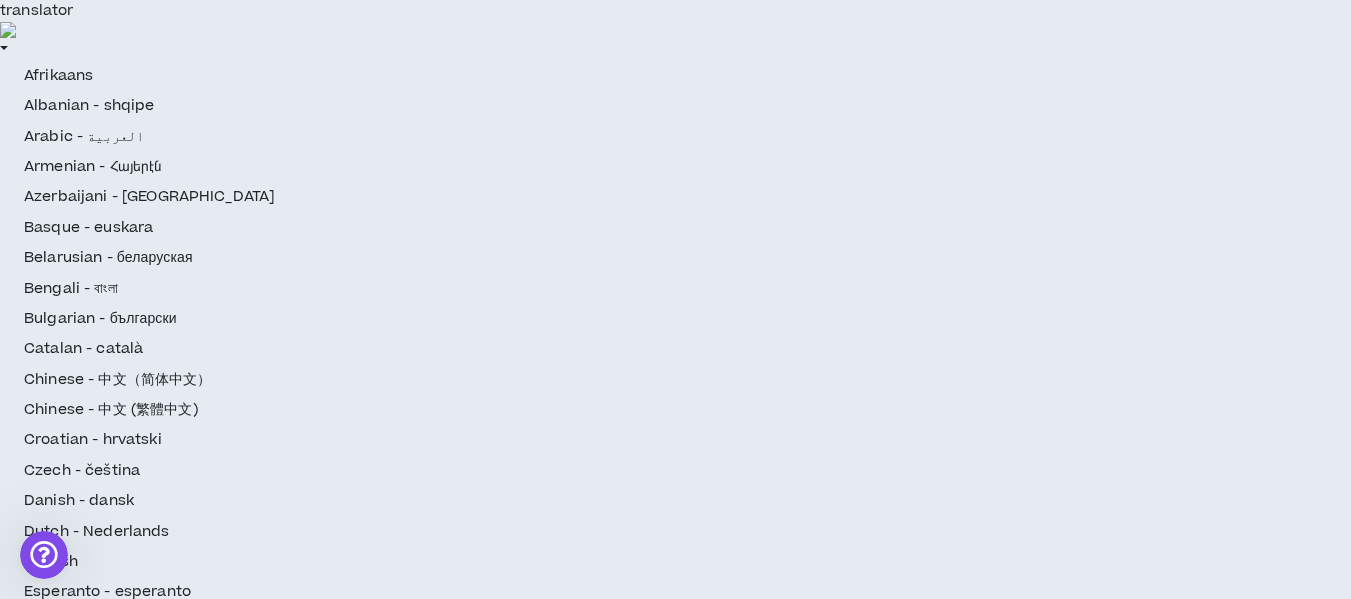 click on "Refer a Colleague" at bounding box center (676, 2534) 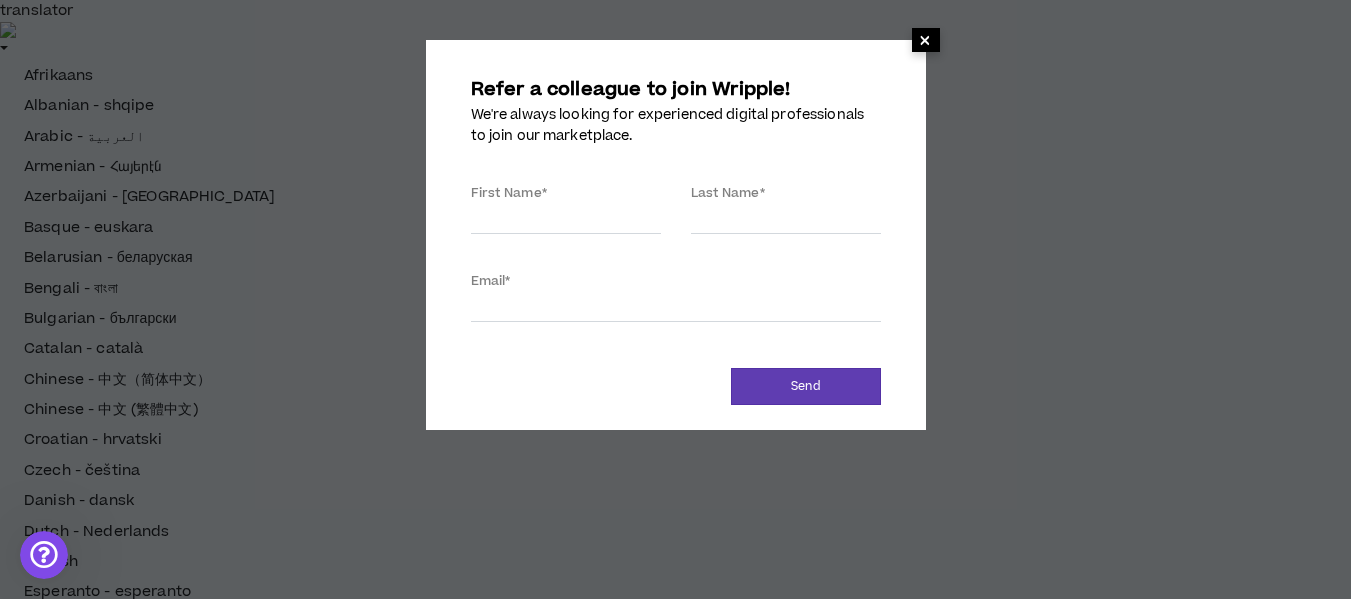 click on "×" at bounding box center [925, 40] 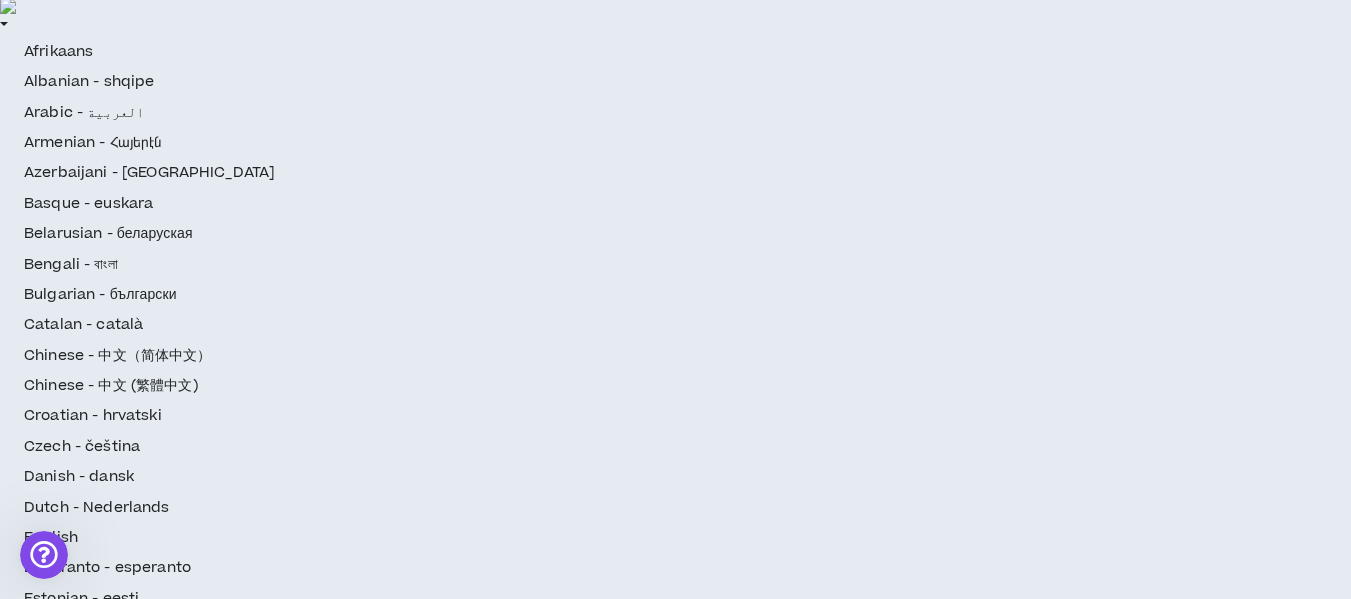 scroll, scrollTop: 35, scrollLeft: 0, axis: vertical 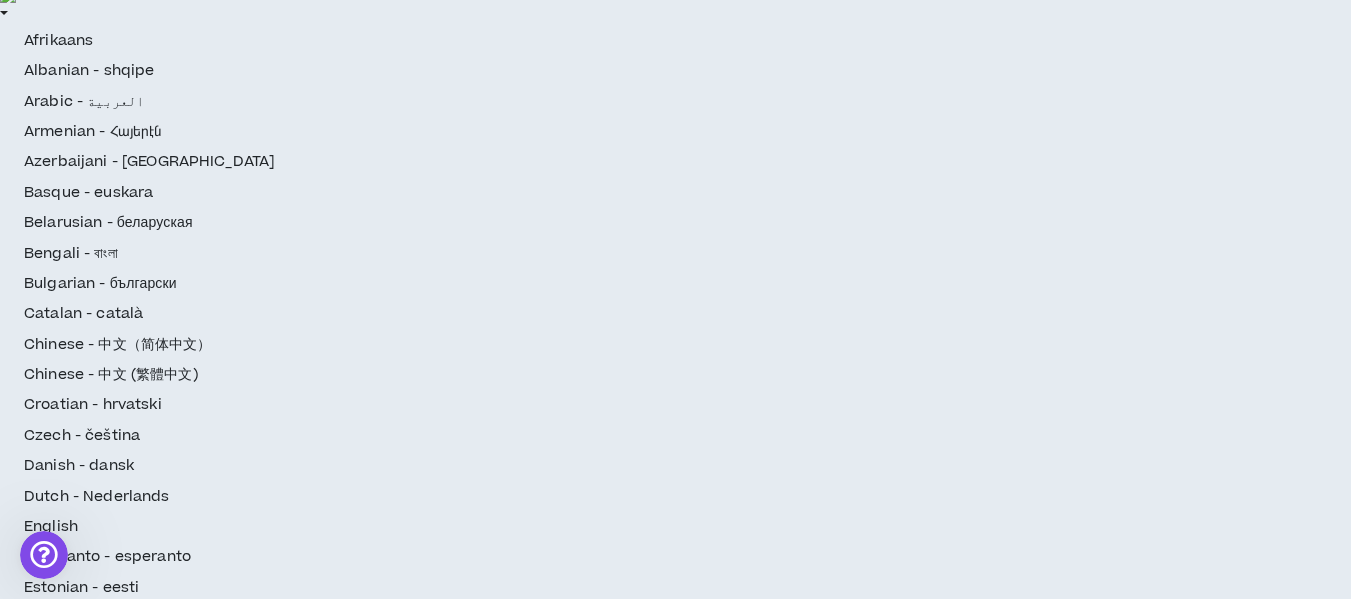 click on "Nice   Emdadul !  Your application has successfully been submitted for review. Thanks for submitting your application to Wripple! Our team is reviewing your experience and will be in touch soon regarding next steps. Refer a Colleague Exit Application" at bounding box center [675, 2427] 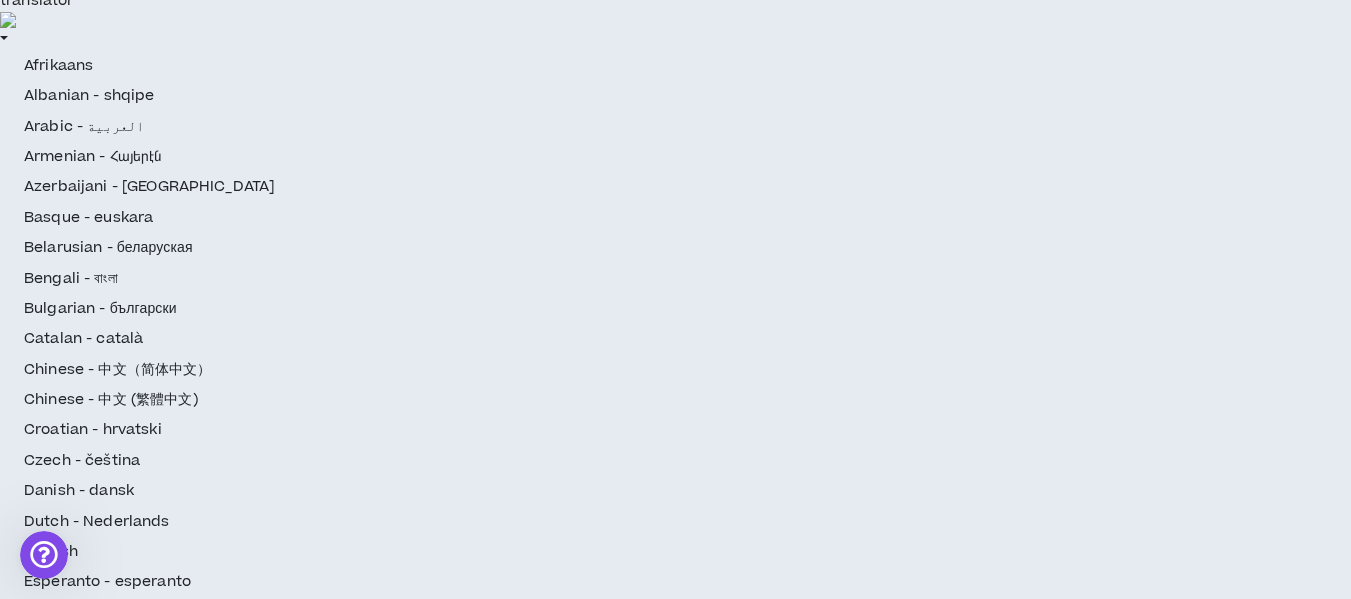 scroll, scrollTop: 0, scrollLeft: 0, axis: both 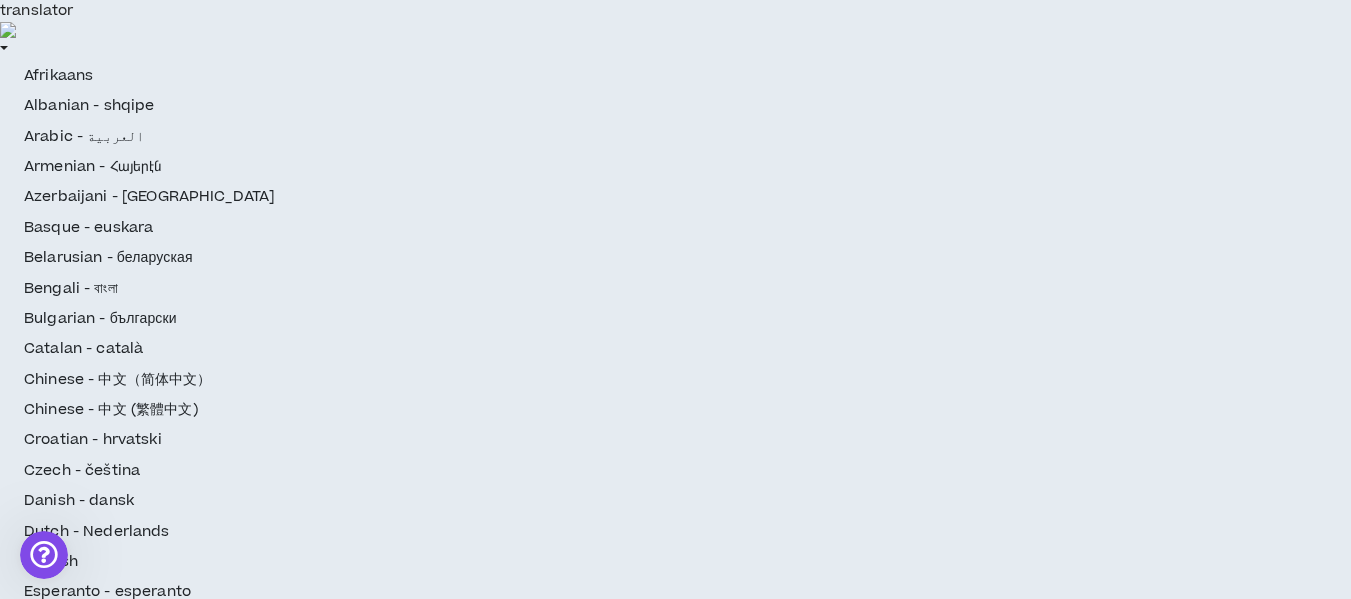 click on "Submitted" at bounding box center [1305, 2170] 